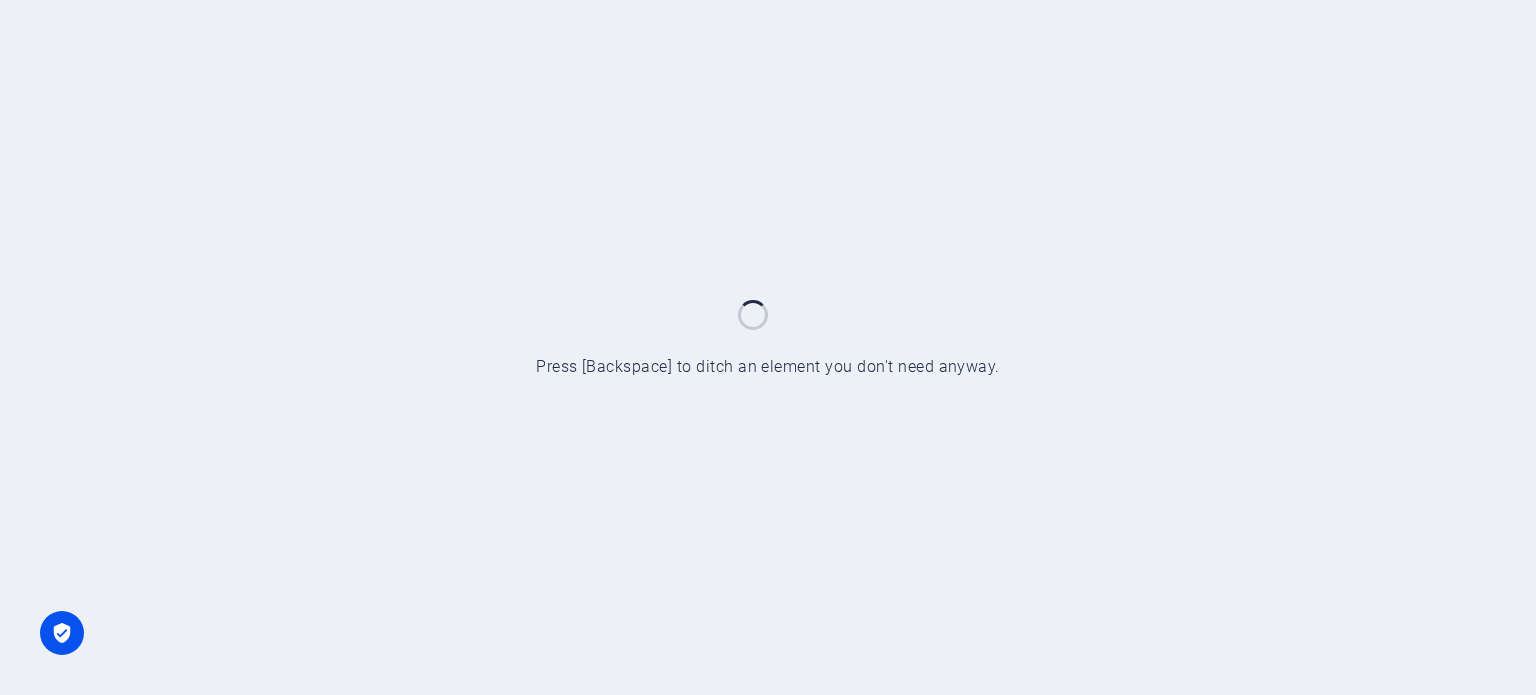 scroll, scrollTop: 0, scrollLeft: 0, axis: both 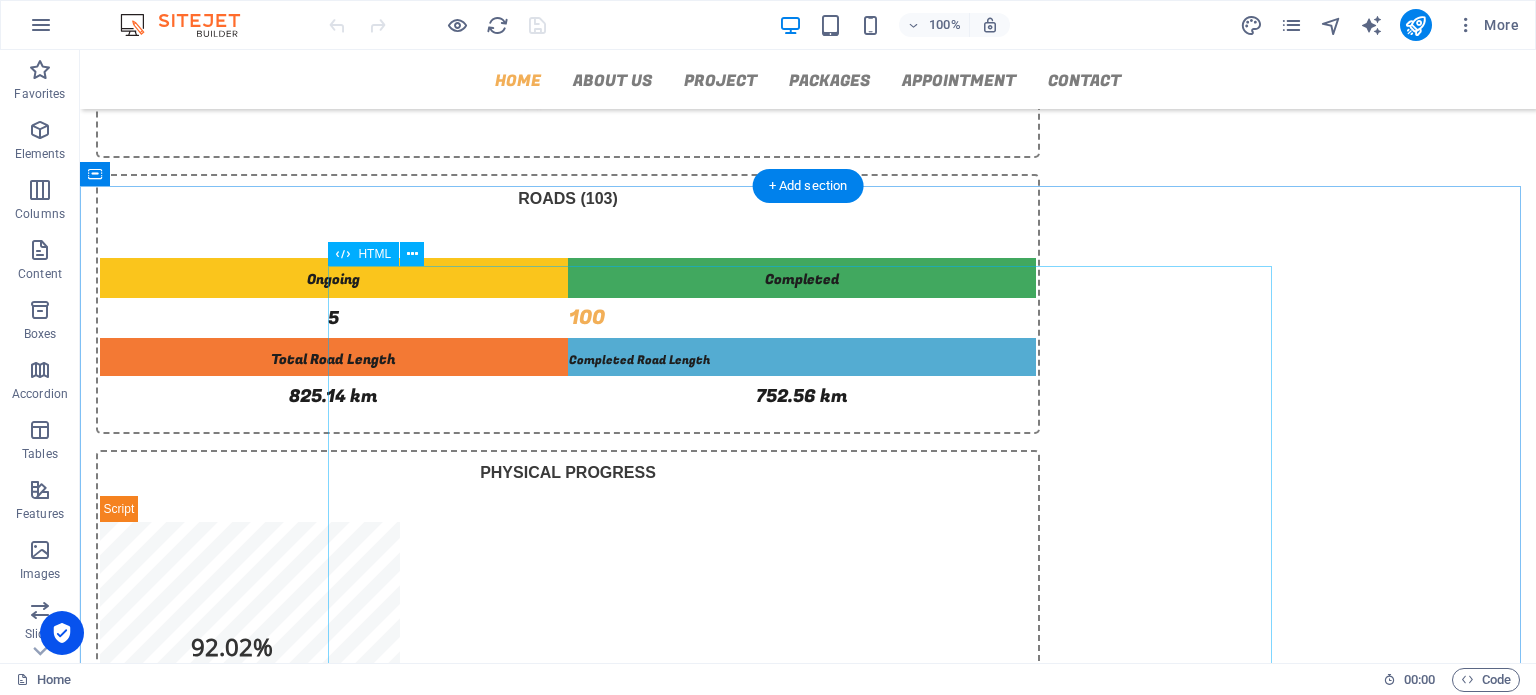 click on "☰ Menu
1. View chart in full screen
2. Print chart
3. Download JPEG
4. Download PNG
5. Download PDF
6. Download CSV
7. Download XLS
8. View Data Table
Horizontal Data Table
Exit" at bounding box center [808, 1201] 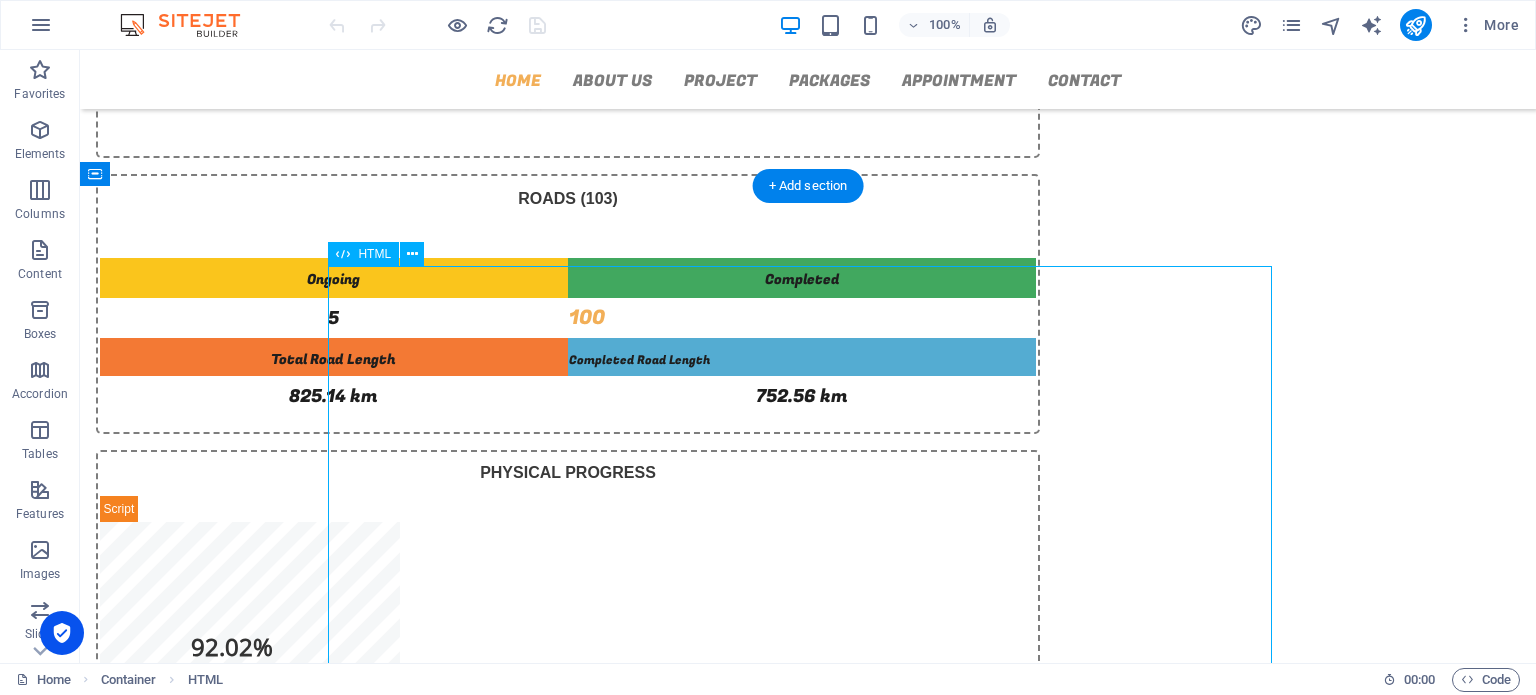click on "☰ Menu
1. View chart in full screen
2. Print chart
3. Download JPEG
4. Download PNG
5. Download PDF
6. Download CSV
7. Download XLS
8. View Data Table
Horizontal Data Table
Exit" at bounding box center (808, 1201) 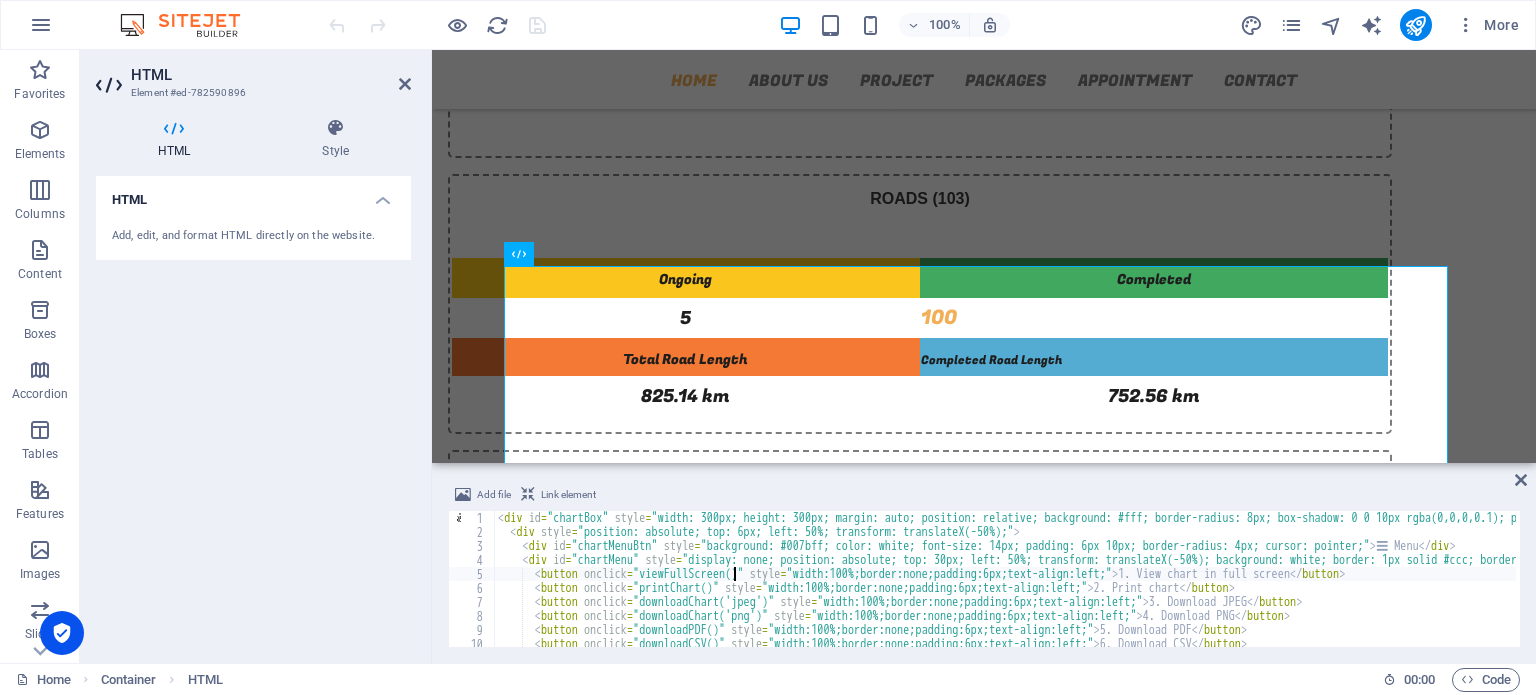 click on "< div   id = "chartBox"   style = "width: 300px; height: 300px; margin: auto; position: relative; background: #fff; border-radius: 8px; box-shadow: 0 0 10px rgba(0,0,0,0.1); padding-top: 40px;" >    < div   style = "position: absolute; top: 6px; left: 50%; transform: translateX(-50%);" >      < div   id = "chartMenuBtn"   style = "background: #007bff; color: white; font-size: 14px; padding: 6px 10px; border-radius: 4px; cursor: pointer;" > ☰ Menu </ div >      < div   id = "chartMenu"   style = "display: none; position: absolute; top: 30px; left: 50%; transform: translateX(-50%); background: white; border: 1px solid #ccc; border-radius: 4px; width: 220px; box-shadow: 0 4px 8px rgba(0,0,0,0.15); z-index: 1000;" >         < button   onclick = "viewFullScreen()"   style = "width:100%;border:none;padding:6px;text-align:left;" > 1. View chart in full screen </ button >         < button   onclick = "printChart()"   style = "width:100%;border:none;padding:6px;text-align:left;" > 2. Print chart </ button >" at bounding box center [1360, 591] 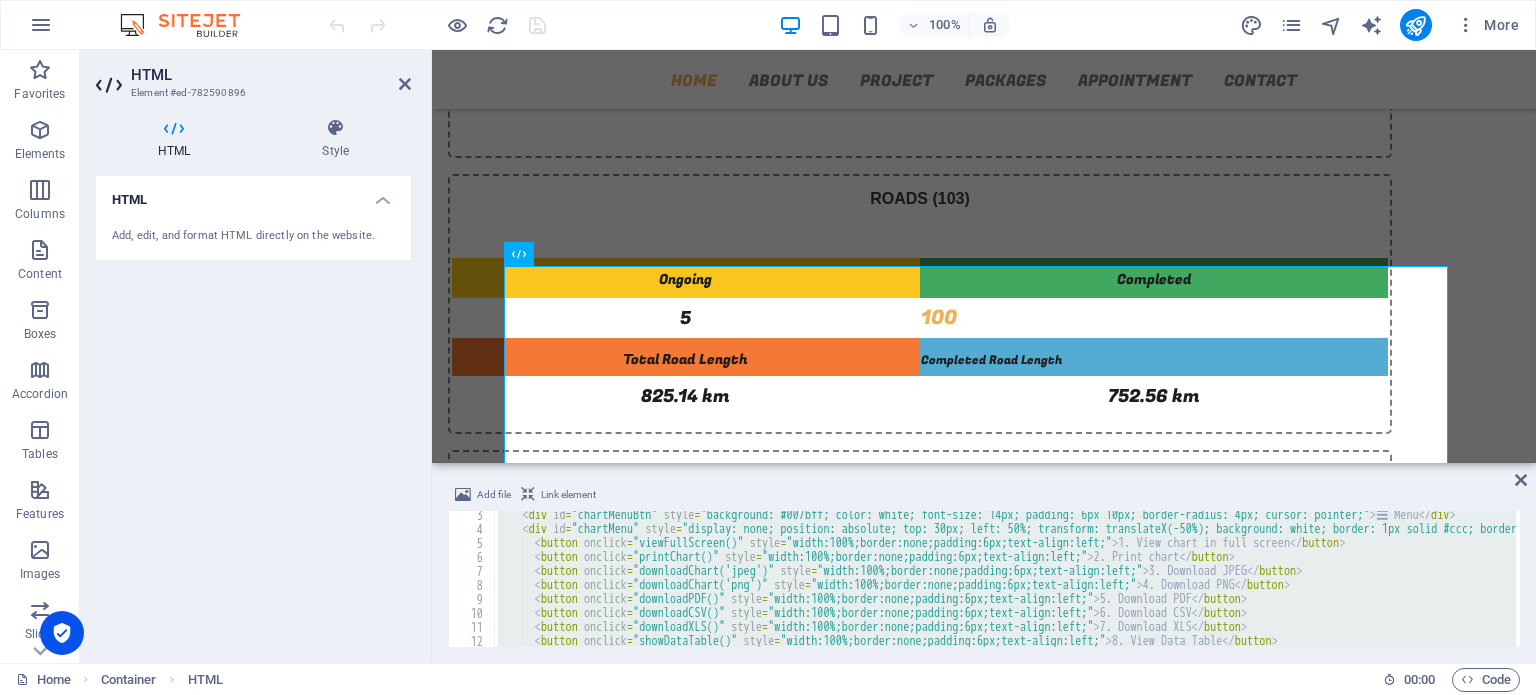 scroll, scrollTop: 0, scrollLeft: 0, axis: both 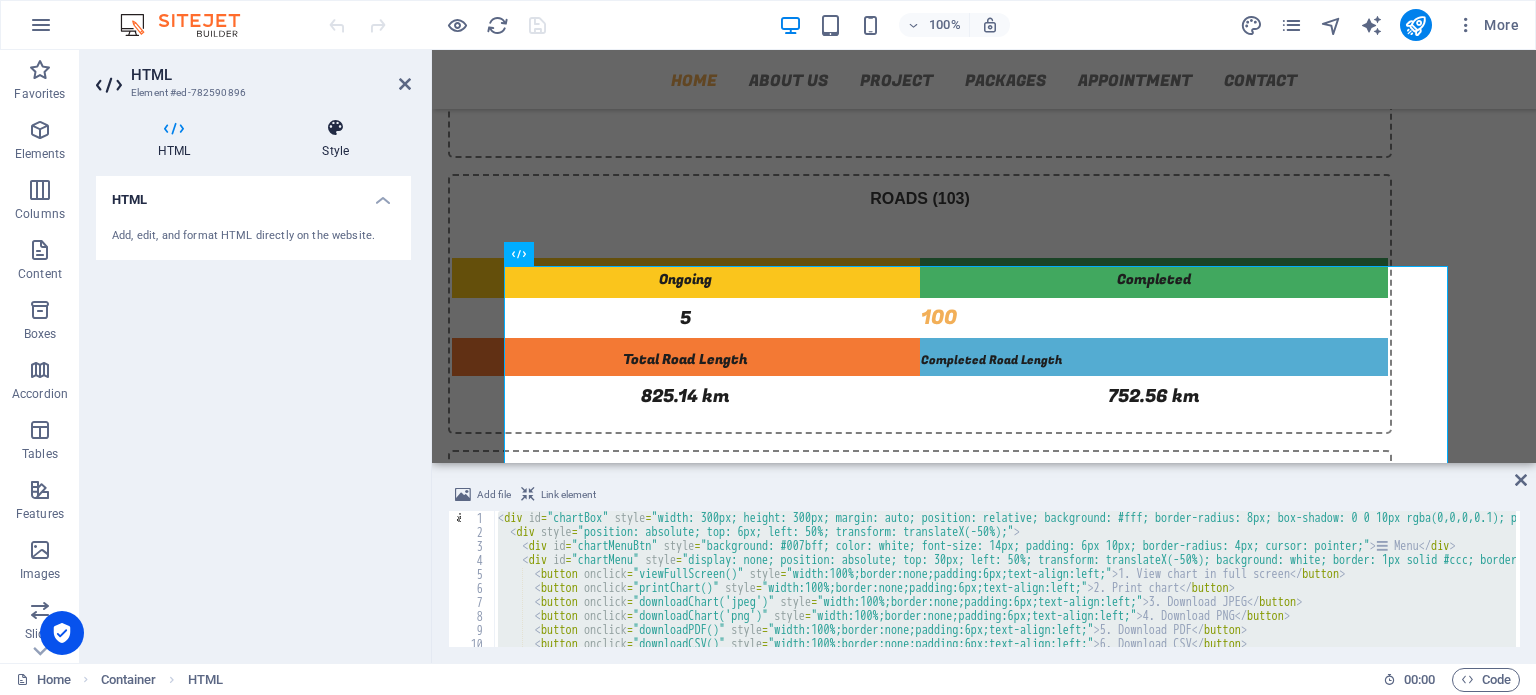click on "Style" at bounding box center (335, 139) 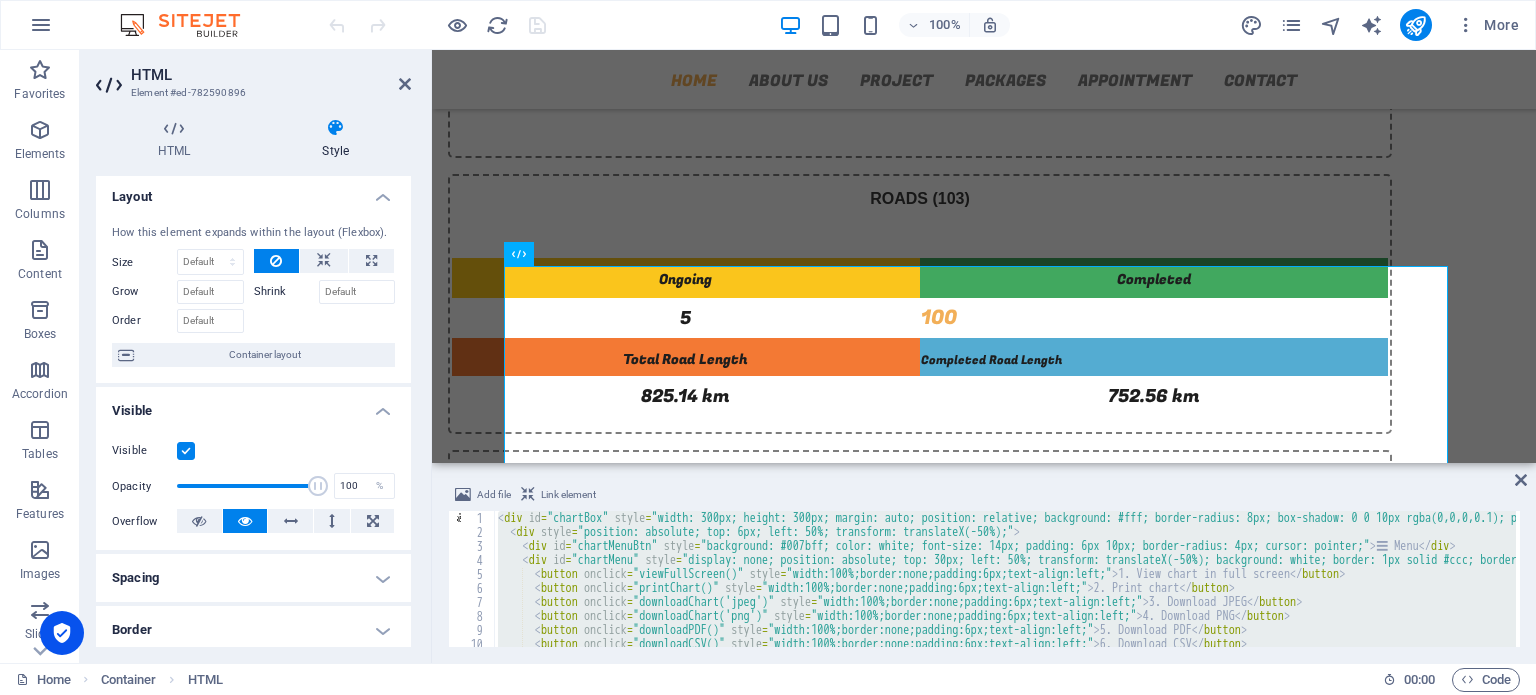 scroll, scrollTop: 0, scrollLeft: 0, axis: both 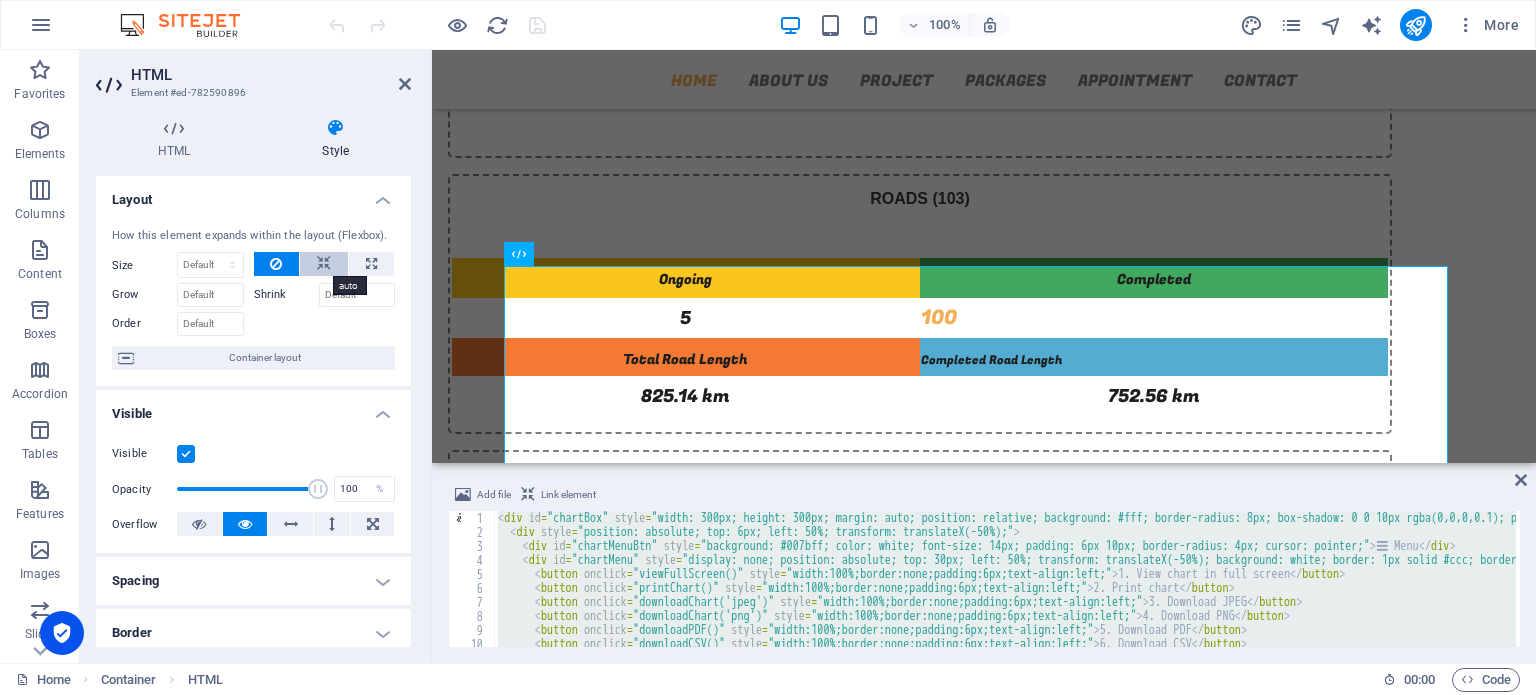 click at bounding box center [324, 264] 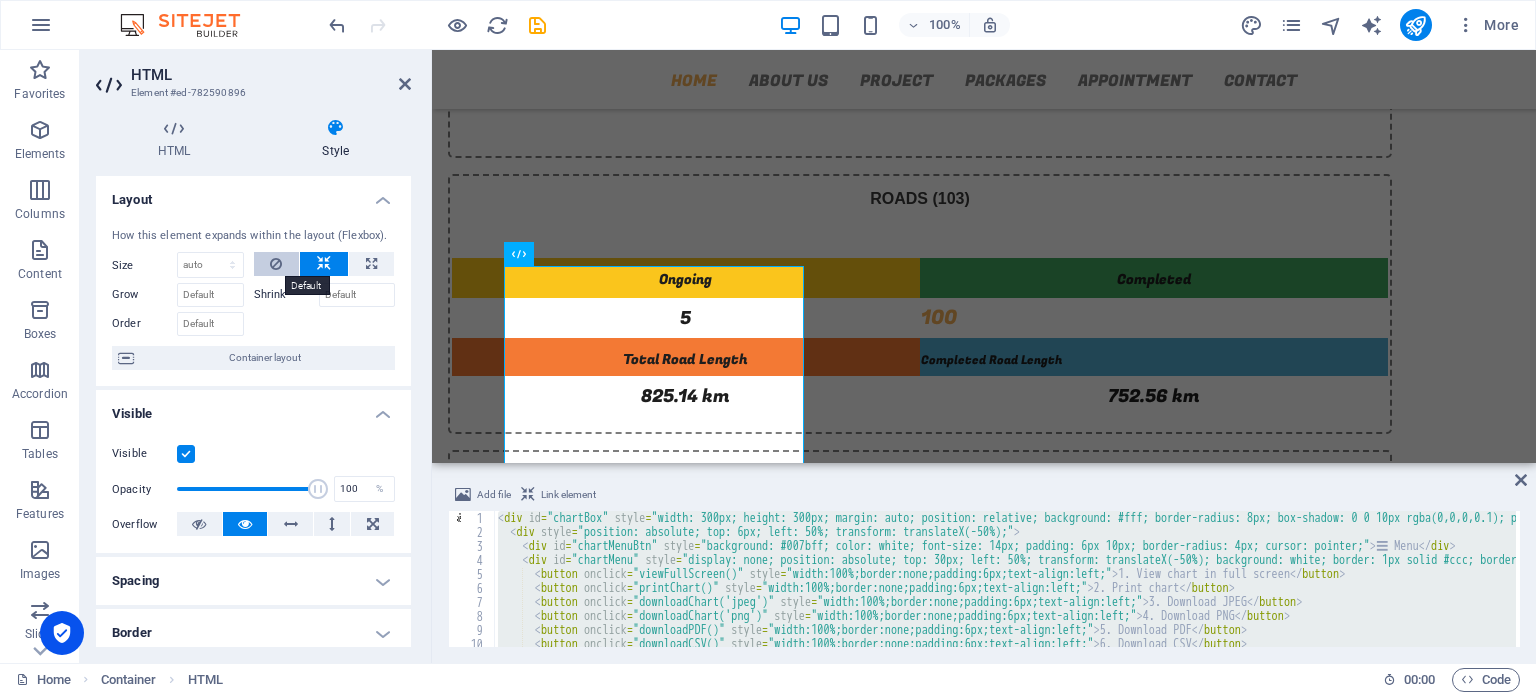 click at bounding box center [276, 264] 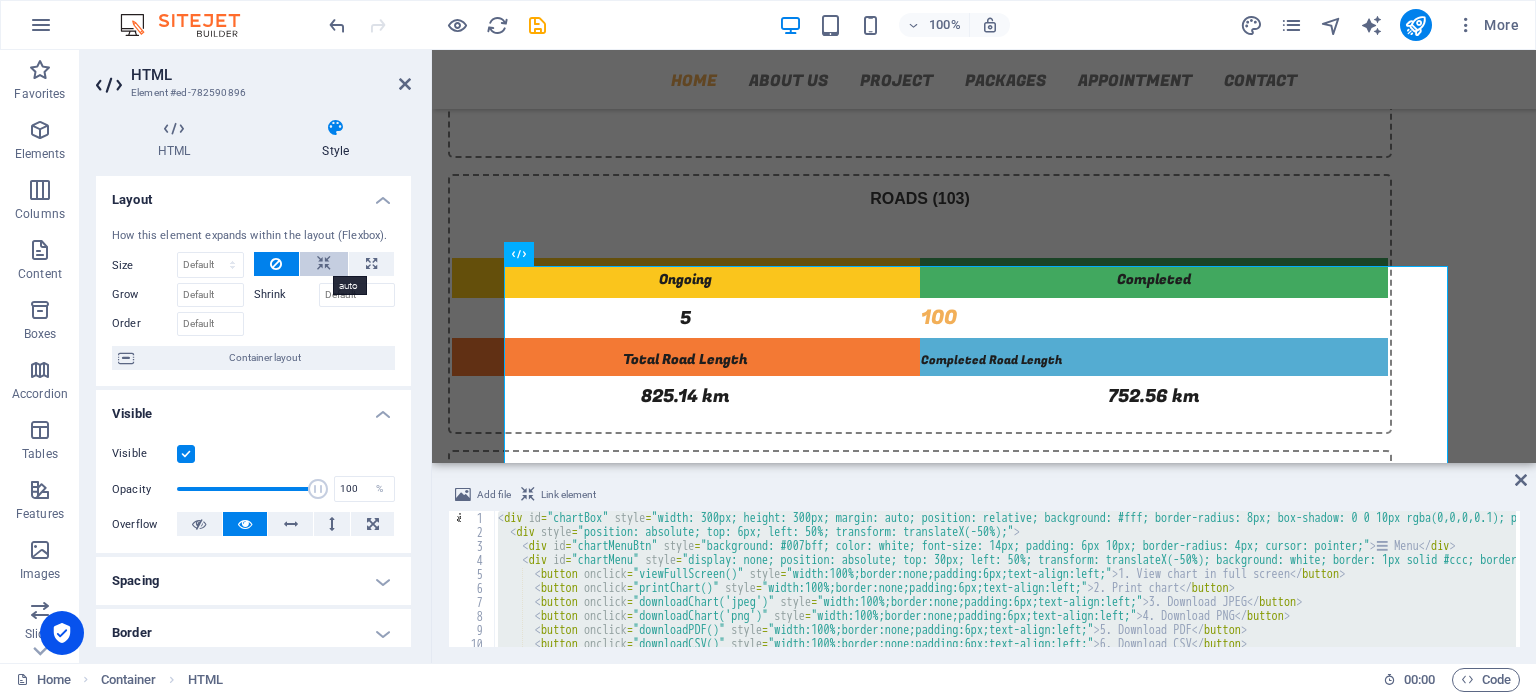 click at bounding box center [324, 264] 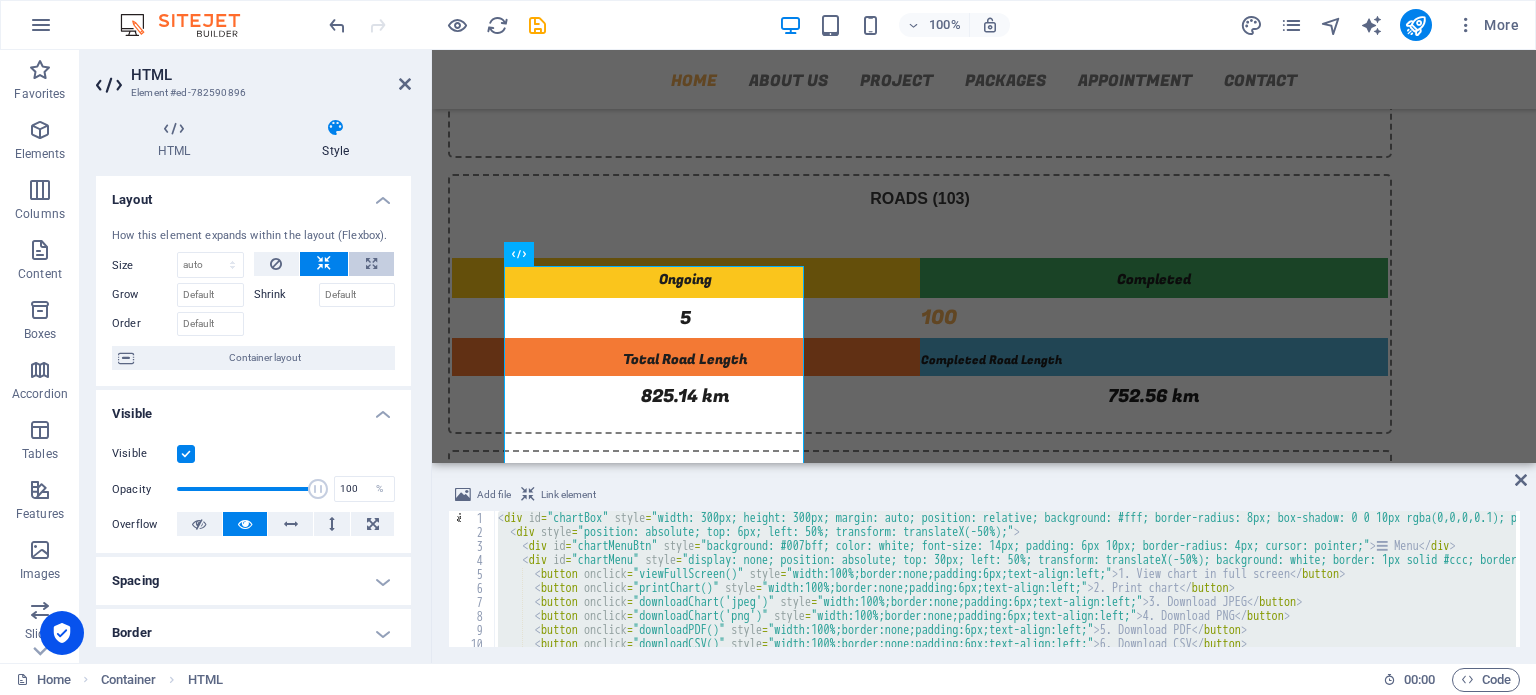 click at bounding box center (371, 264) 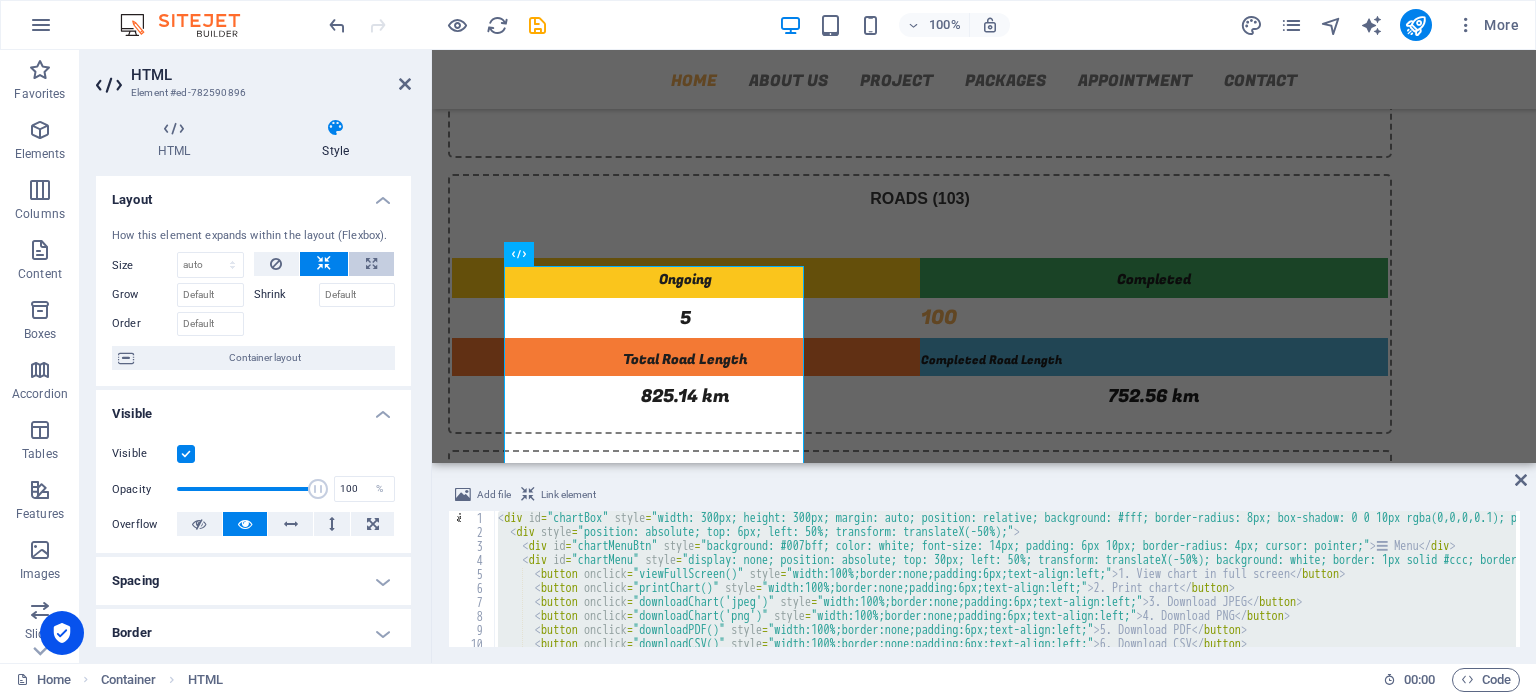 select on "%" 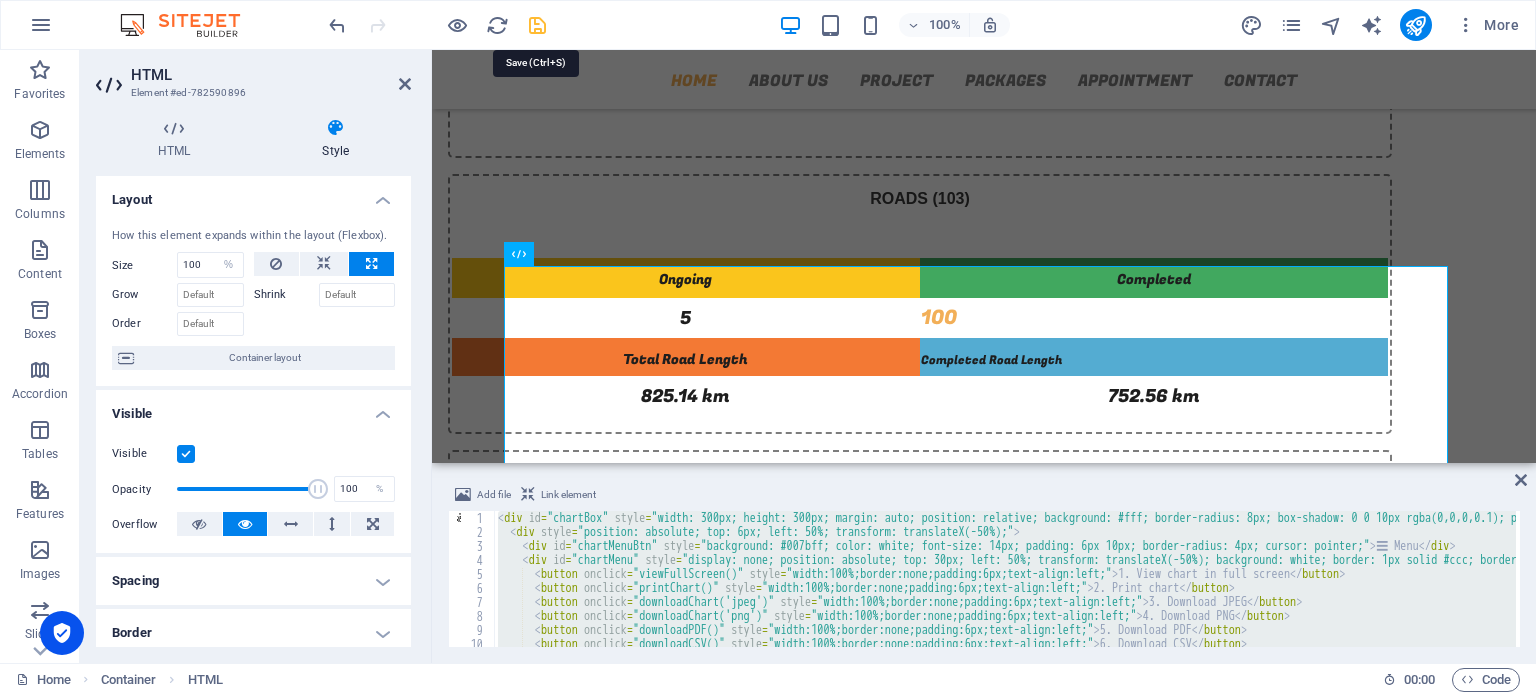 click at bounding box center [537, 25] 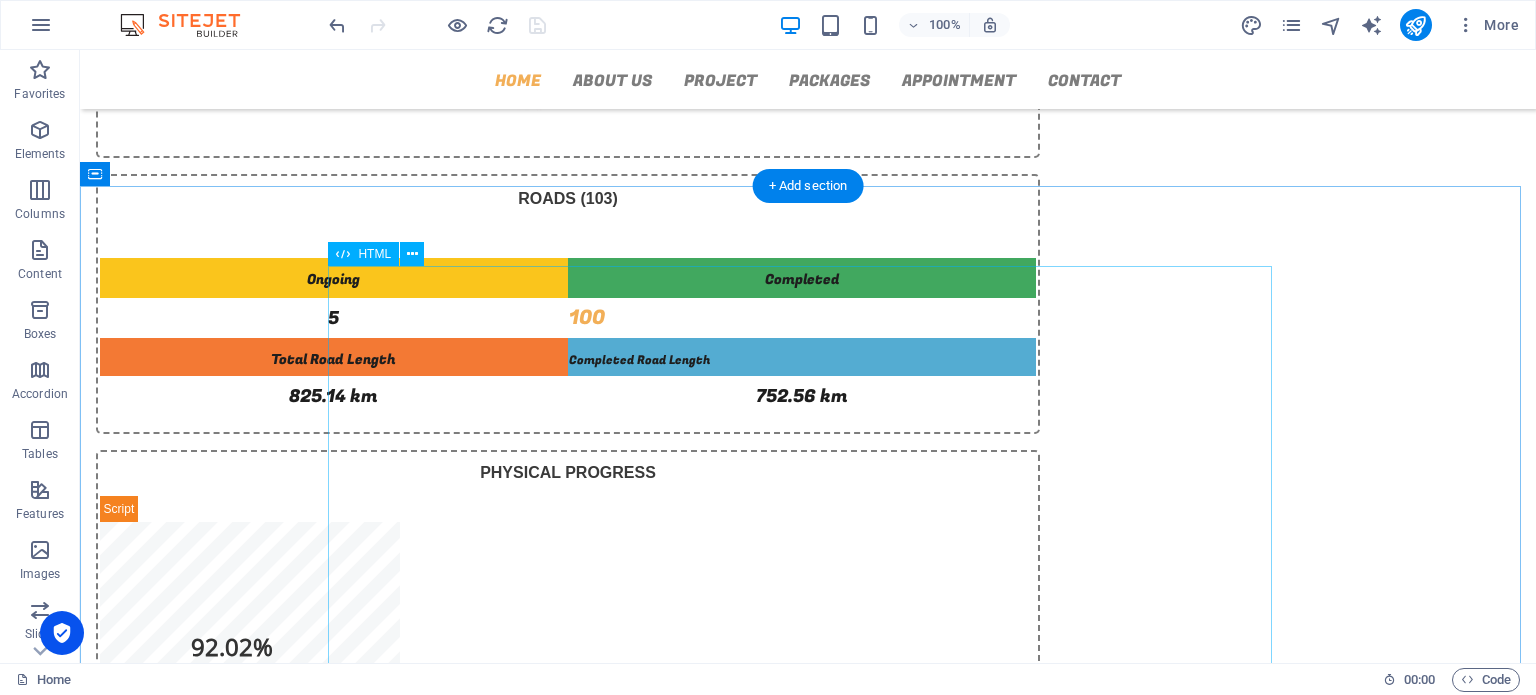 click on "☰ Menu
1. View chart in full screen
2. Print chart
3. Download JPEG
4. Download PNG
5. Download PDF
6. Download CSV
7. Download XLS
8. View Data Table
Horizontal Data Table
Exit" at bounding box center [808, 1201] 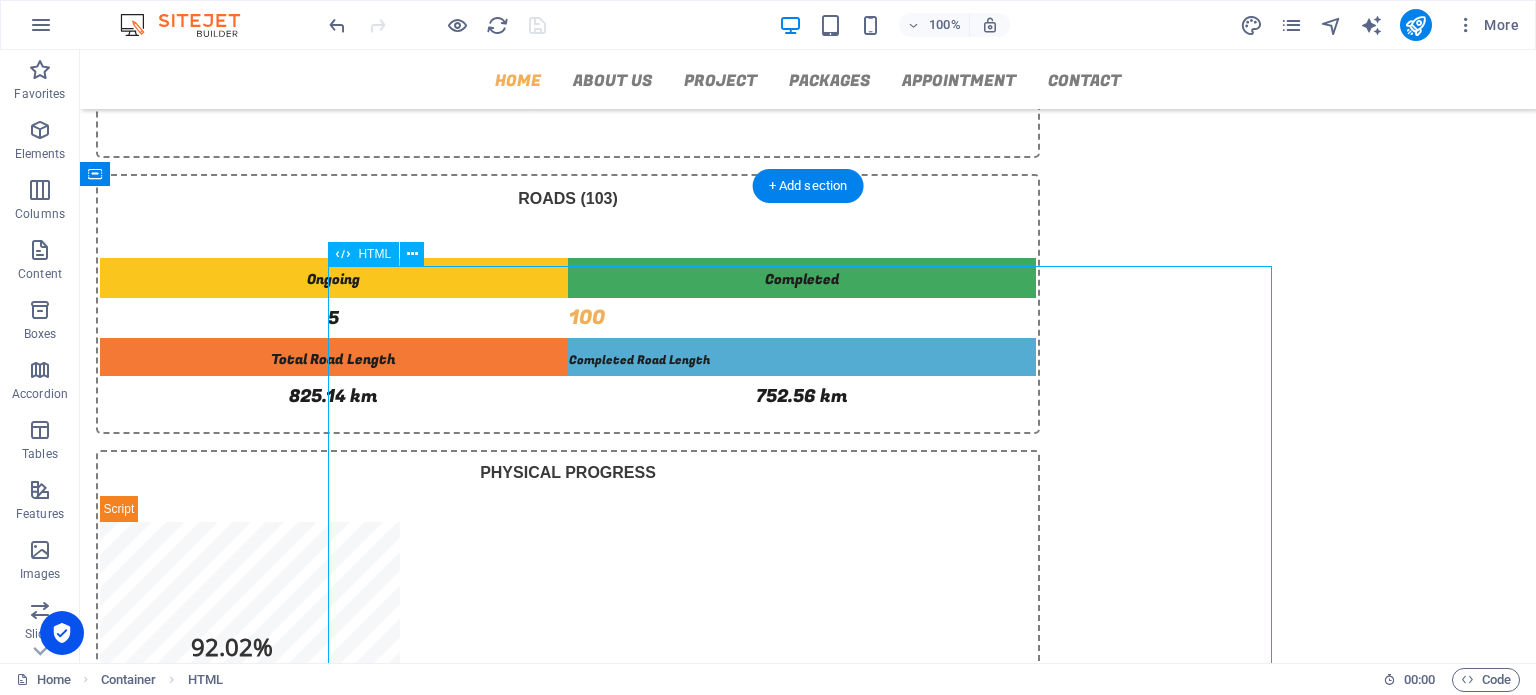 click on "☰ Menu
1. View chart in full screen
2. Print chart
3. Download JPEG
4. Download PNG
5. Download PDF
6. Download CSV
7. Download XLS
8. View Data Table
Horizontal Data Table
Exit" at bounding box center [808, 1201] 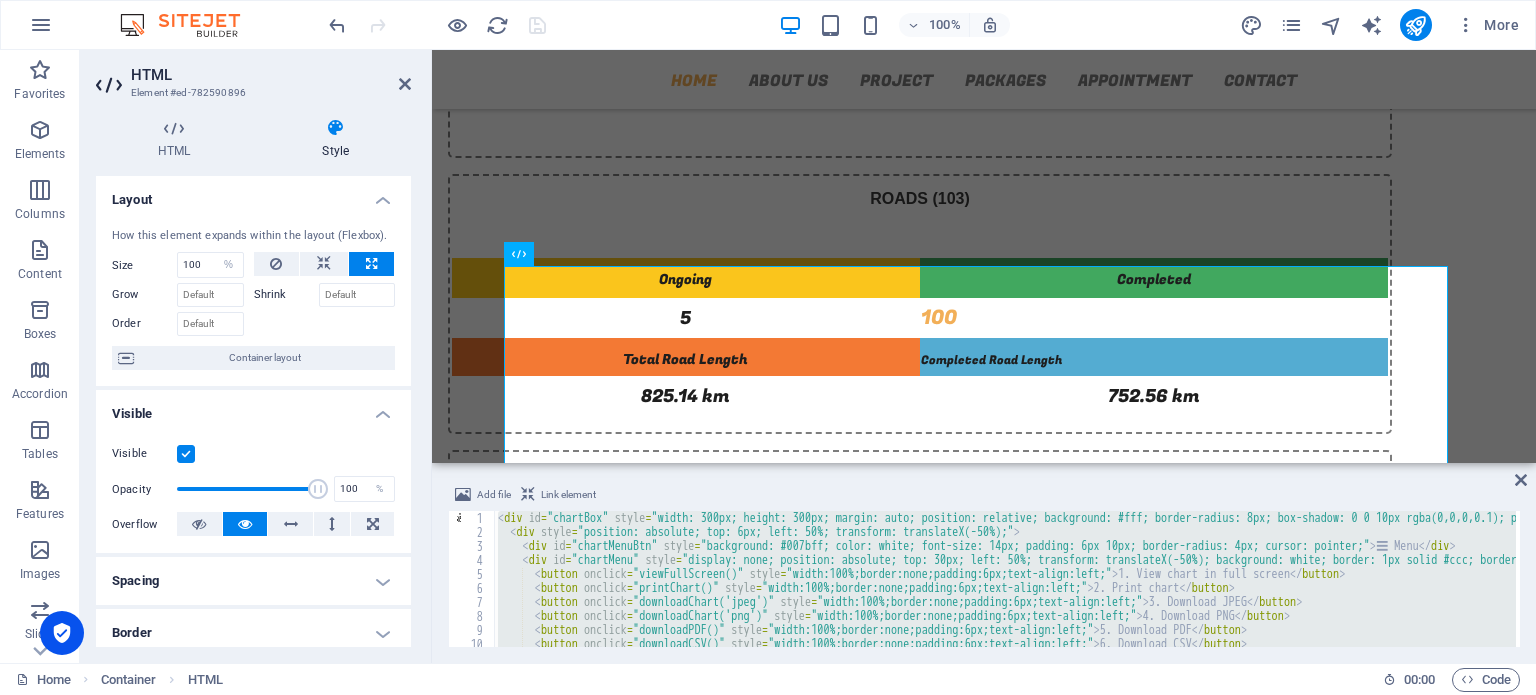 click on "< div   id = "chartBox"   style = "width: 300px; height: 300px; margin: auto; position: relative; background: #fff; border-radius: 8px; box-shadow: 0 0 10px rgba(0,0,0,0.1); padding-top: 40px;" >    < div   style = "position: absolute; top: 6px; left: 50%; transform: translateX(-50%);" >      < div   id = "chartMenuBtn"   style = "background: #007bff; color: white; font-size: 14px; padding: 6px 10px; border-radius: 4px; cursor: pointer;" > ☰ Menu </ div >      < div   id = "chartMenu"   style = "display: none; position: absolute; top: 30px; left: 50%; transform: translateX(-50%); background: white; border: 1px solid #ccc; border-radius: 4px; width: 220px; box-shadow: 0 4px 8px rgba(0,0,0,0.15); z-index: 1000;" >         < button   onclick = "viewFullScreen()"   style = "width:100%;border:none;padding:6px;text-align:left;" > 1. View chart in full screen </ button >         < button   onclick = "printChart()"   style = "width:100%;border:none;padding:6px;text-align:left;" > 2. Print chart </ button >" at bounding box center (1005, 579) 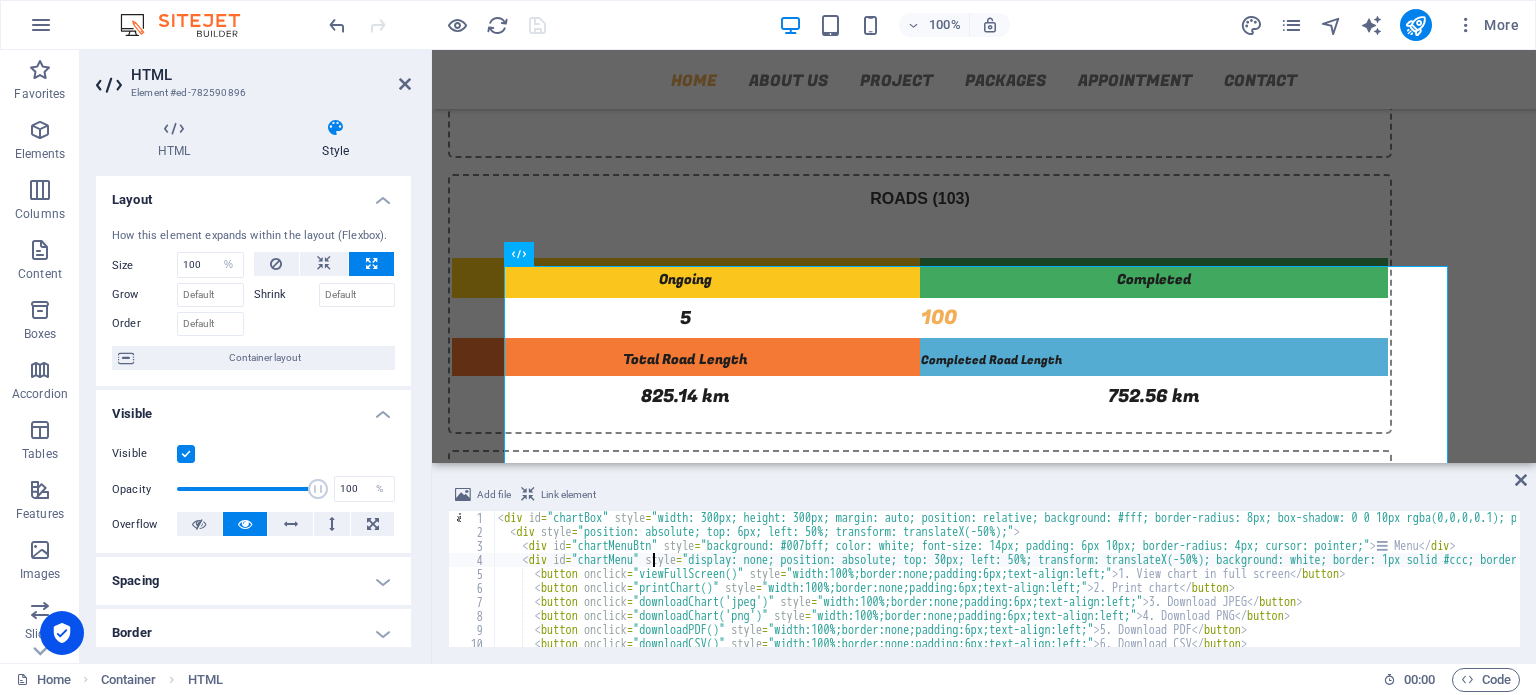 type on "</script>" 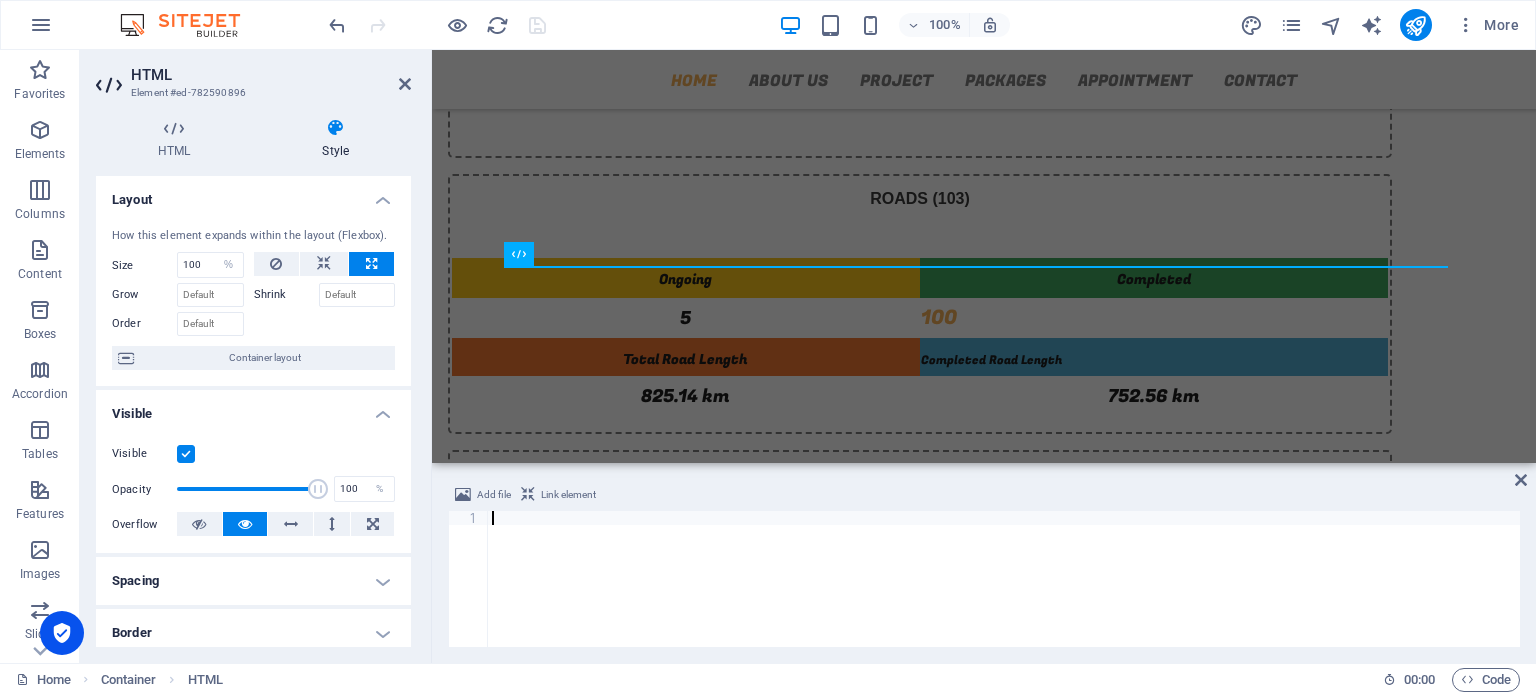 paste on "</head>" 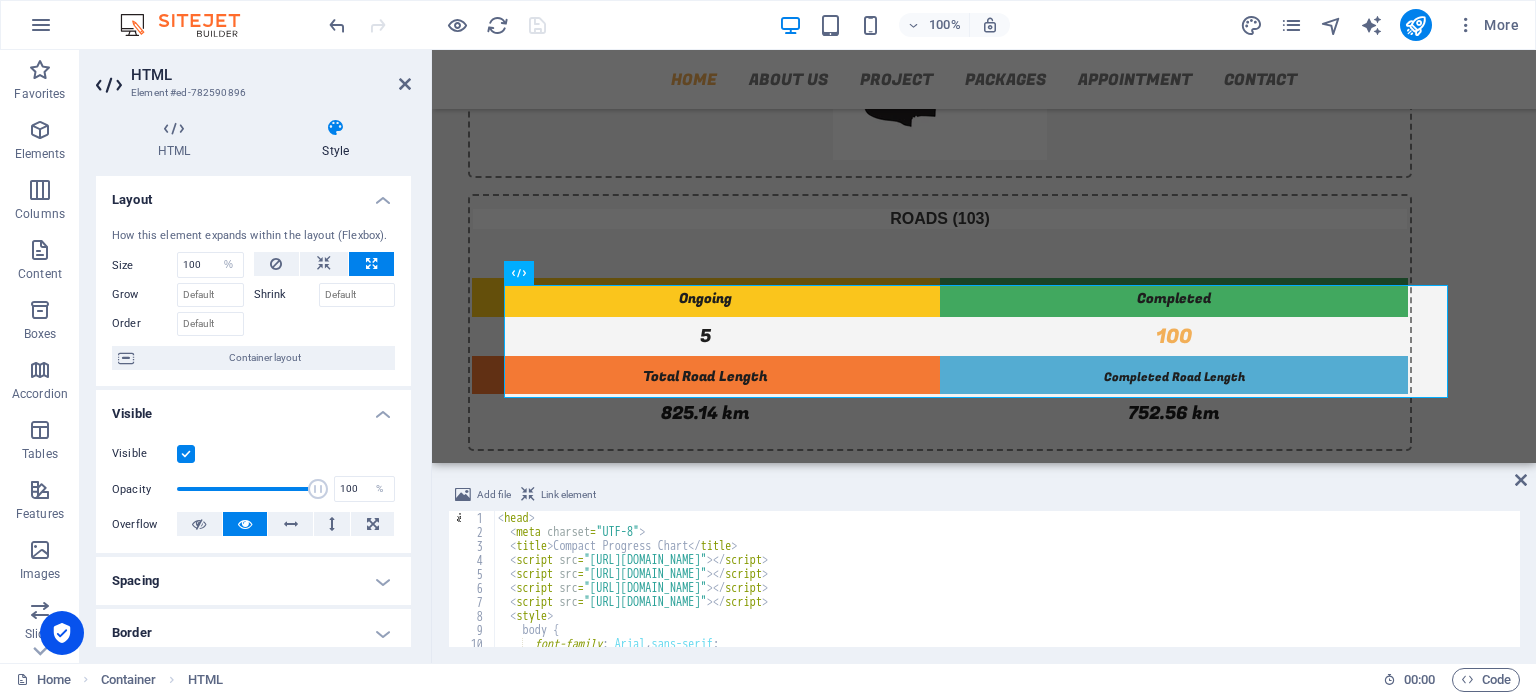 scroll, scrollTop: 0, scrollLeft: 0, axis: both 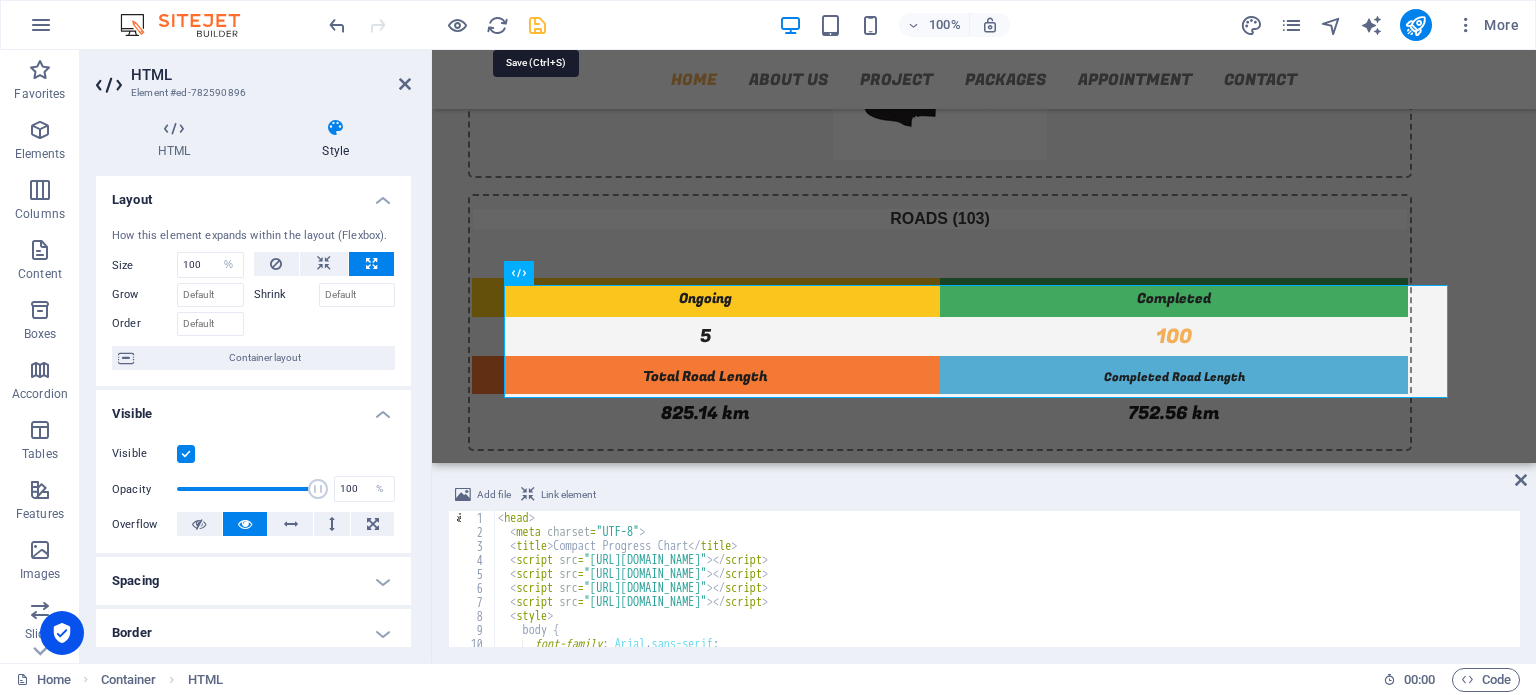 click at bounding box center (437, 25) 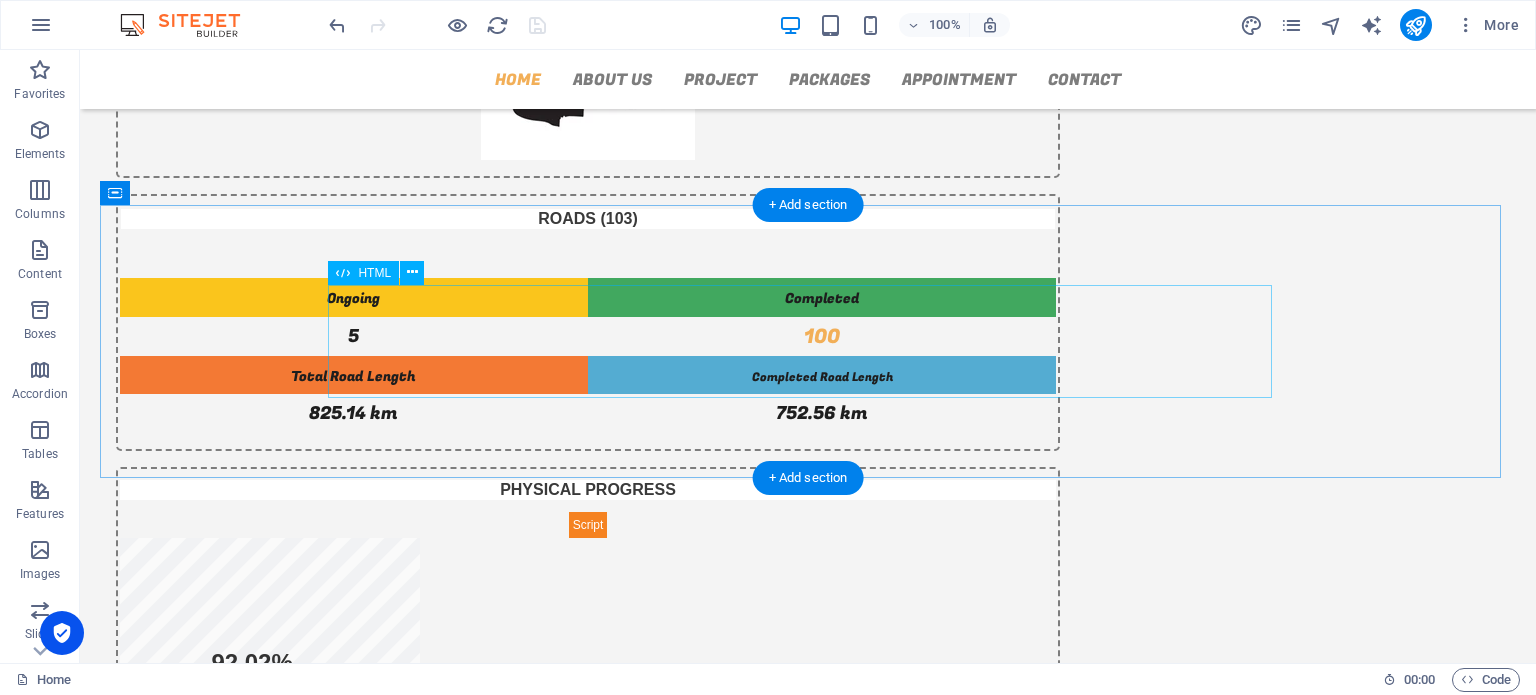 click on "Compact Progress Chart" at bounding box center [808, 1050] 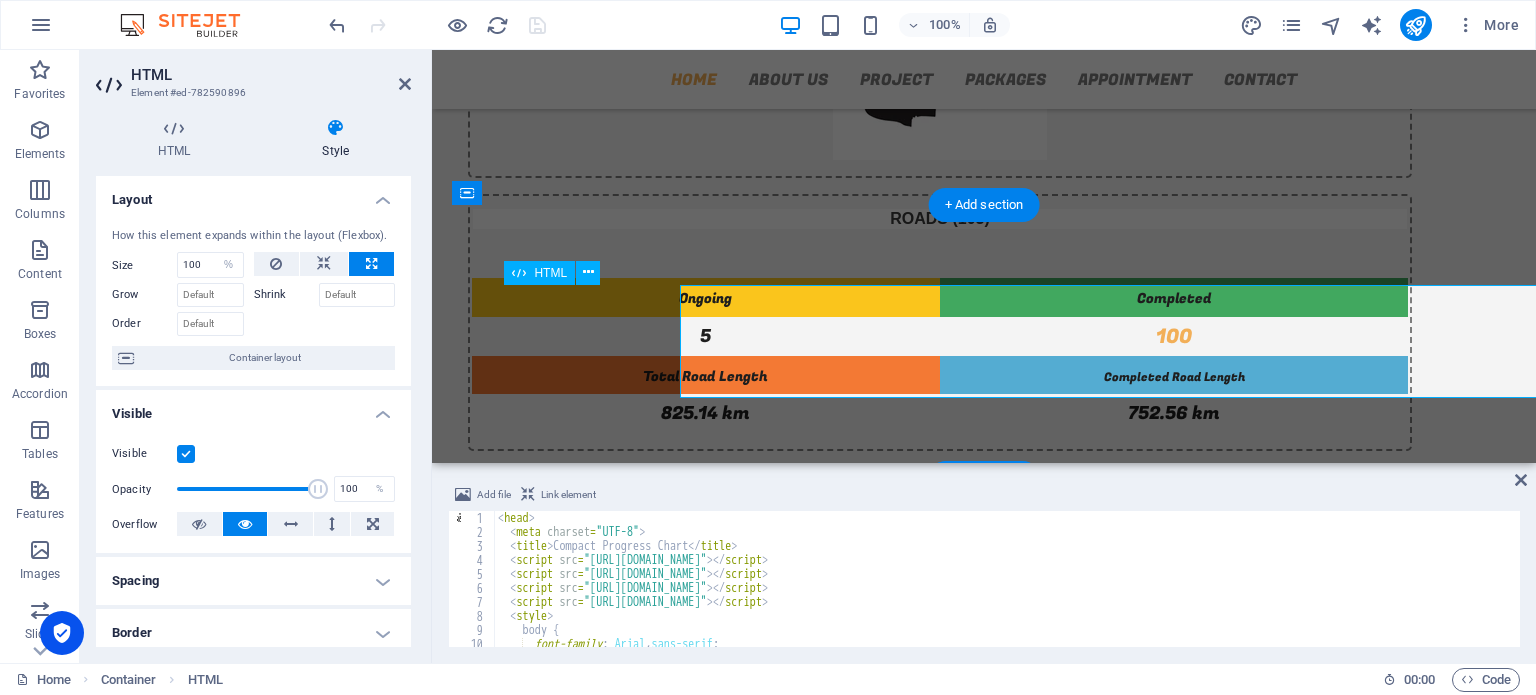 type 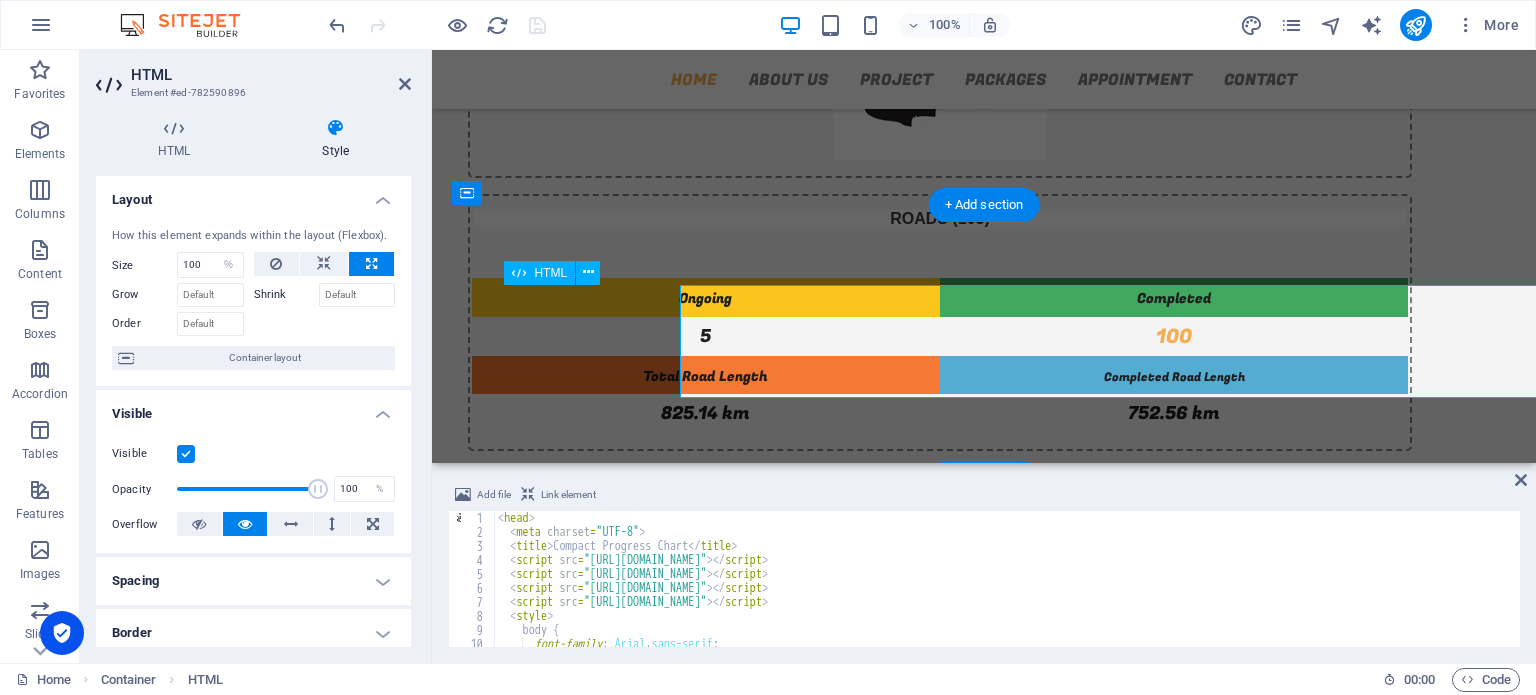 select on "DISABLED_OPTION_VALUE" 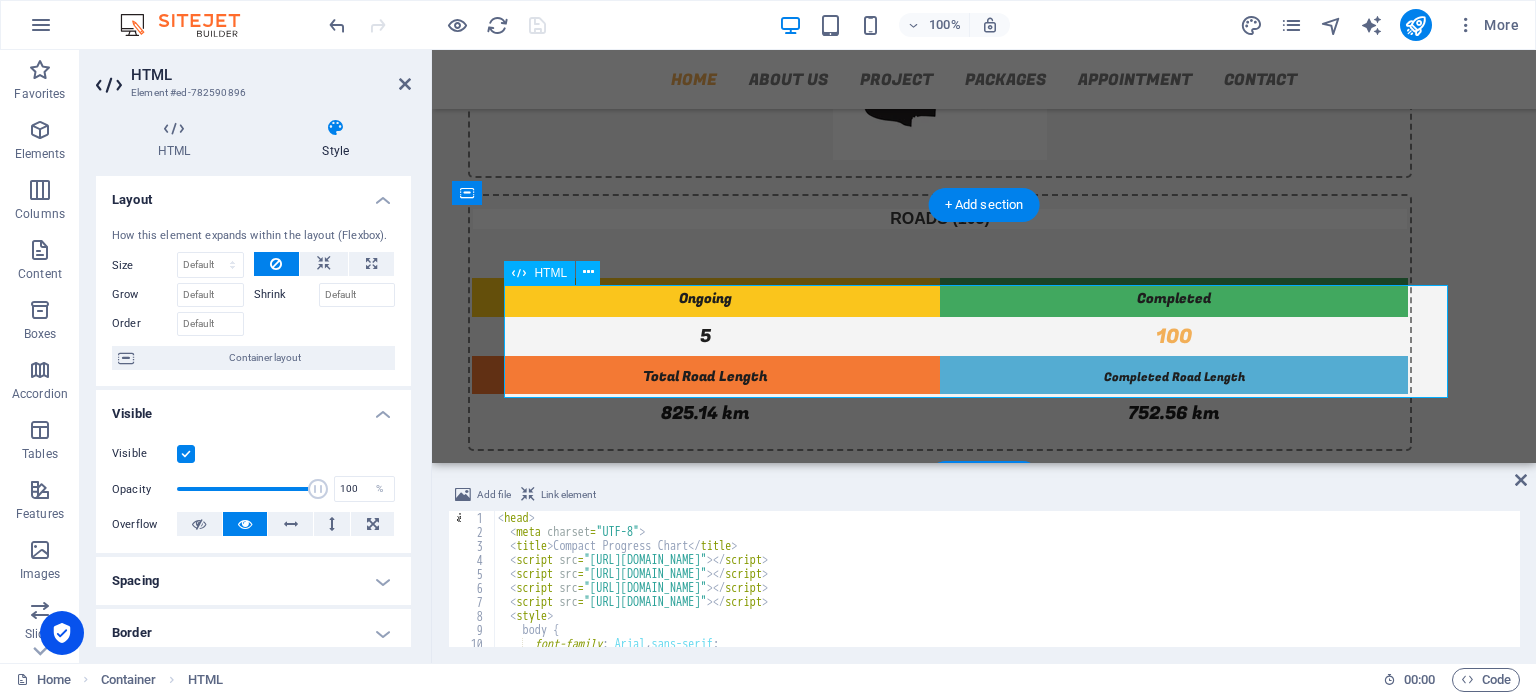 click on "Compact Progress Chart" at bounding box center (984, 1050) 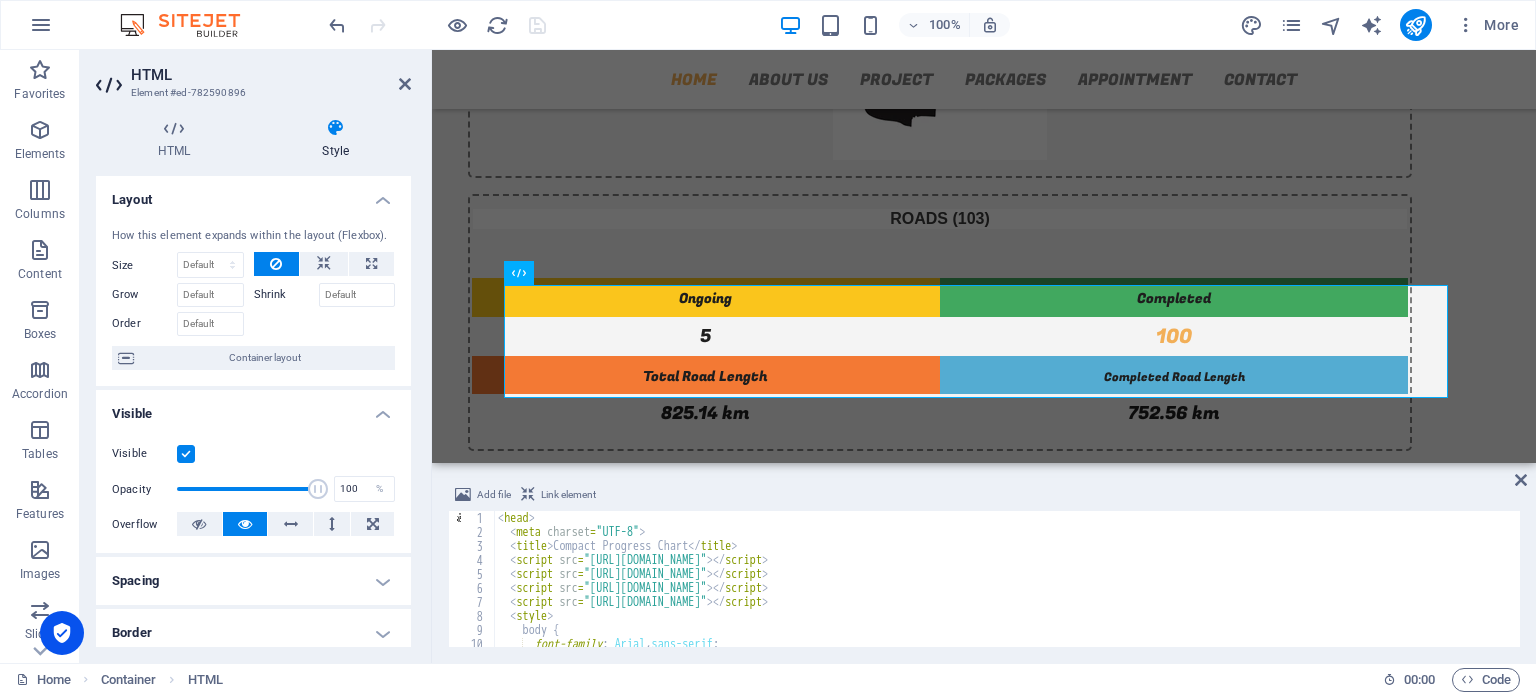 click on "< head >    < meta   charset = "UTF-8" >    < title > Compact Progress Chart </ title >    < script   src = "https://cdn.jsdelivr.net/npm/chart.js" > </ script >    < script   src = "https://cdn.jsdelivr.net/npm/jspdf@2.5.1/dist/jspdf.umd.min.js" > </ script >    < script   src = "https://cdnjs.cloudflare.com/ajax/libs/FileSaver.js/2.0.5/FileSaver.min.js" > </ script >    < script   src = "https://cdn.jsdelivr.net/npm/xlsx/dist/xlsx.full.min.js" > </ script >    < style >      body   {         font-family :   Arial ,  sans-serif ;         background :   #f4f4f4 ;" at bounding box center (1005, 593) 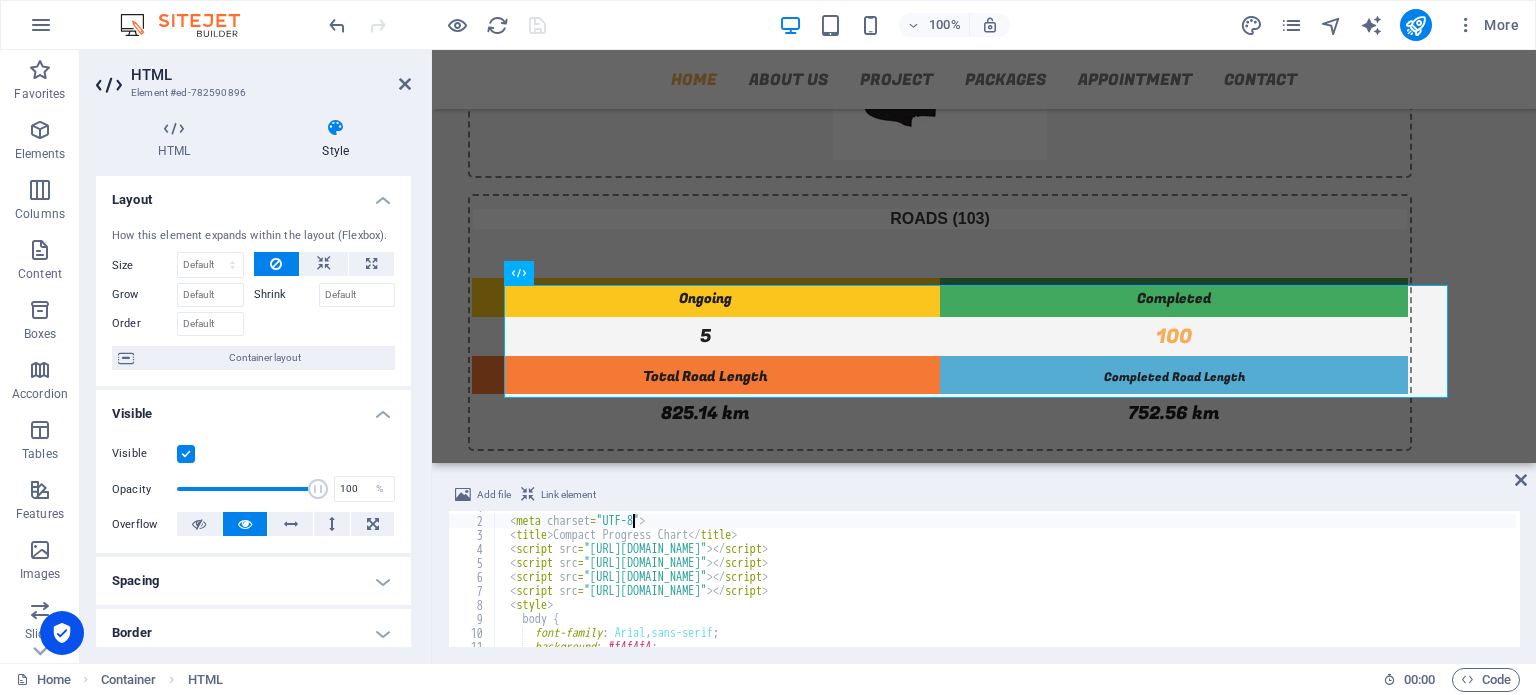 scroll, scrollTop: 0, scrollLeft: 0, axis: both 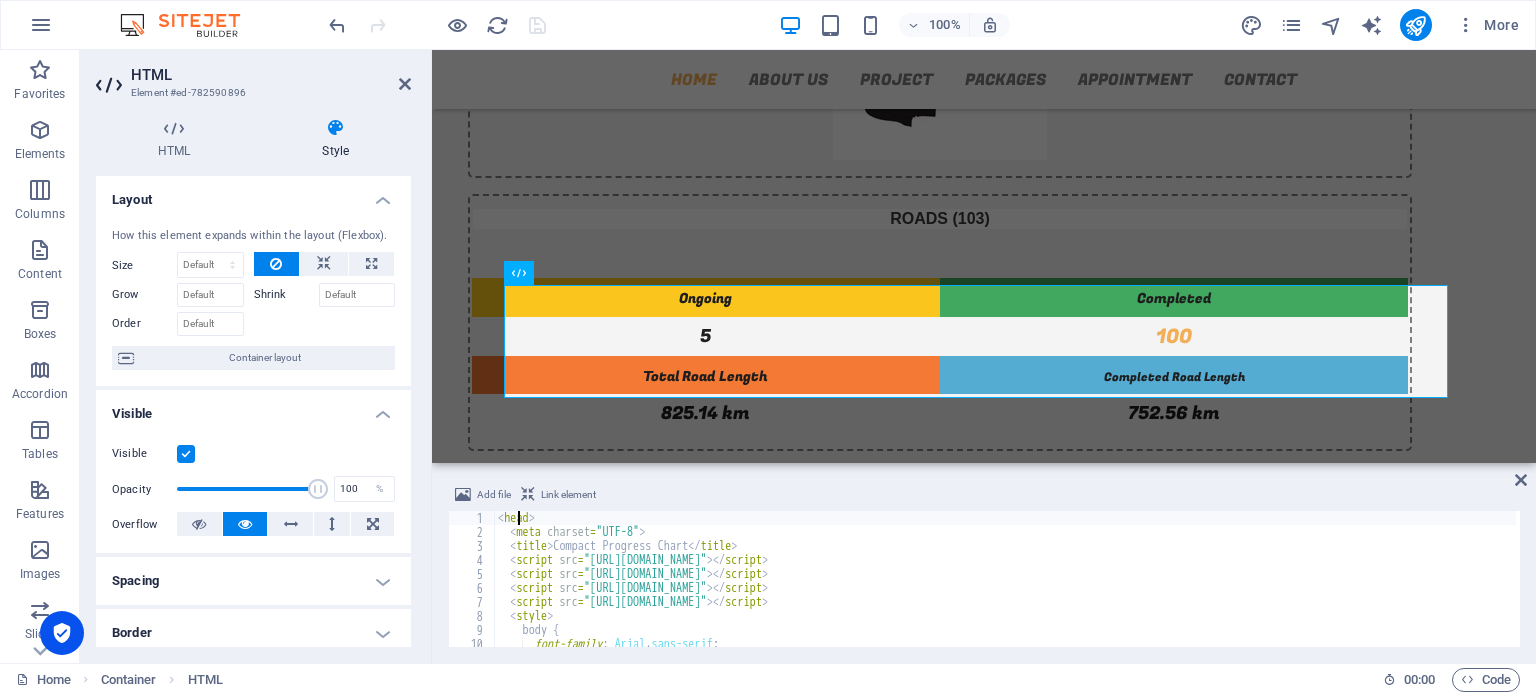 click on "< head >    < meta   charset = "UTF-8" >    < title > Compact Progress Chart </ title >    < script   src = "https://cdn.jsdelivr.net/npm/chart.js" > </ script >    < script   src = "https://cdn.jsdelivr.net/npm/jspdf@2.5.1/dist/jspdf.umd.min.js" > </ script >    < script   src = "https://cdnjs.cloudflare.com/ajax/libs/FileSaver.js/2.0.5/FileSaver.min.js" > </ script >    < script   src = "https://cdn.jsdelivr.net/npm/xlsx/dist/xlsx.full.min.js" > </ script >    < style >      body   {         font-family :   Arial ,  sans-serif ;         background :   #f4f4f4 ;" at bounding box center [1005, 593] 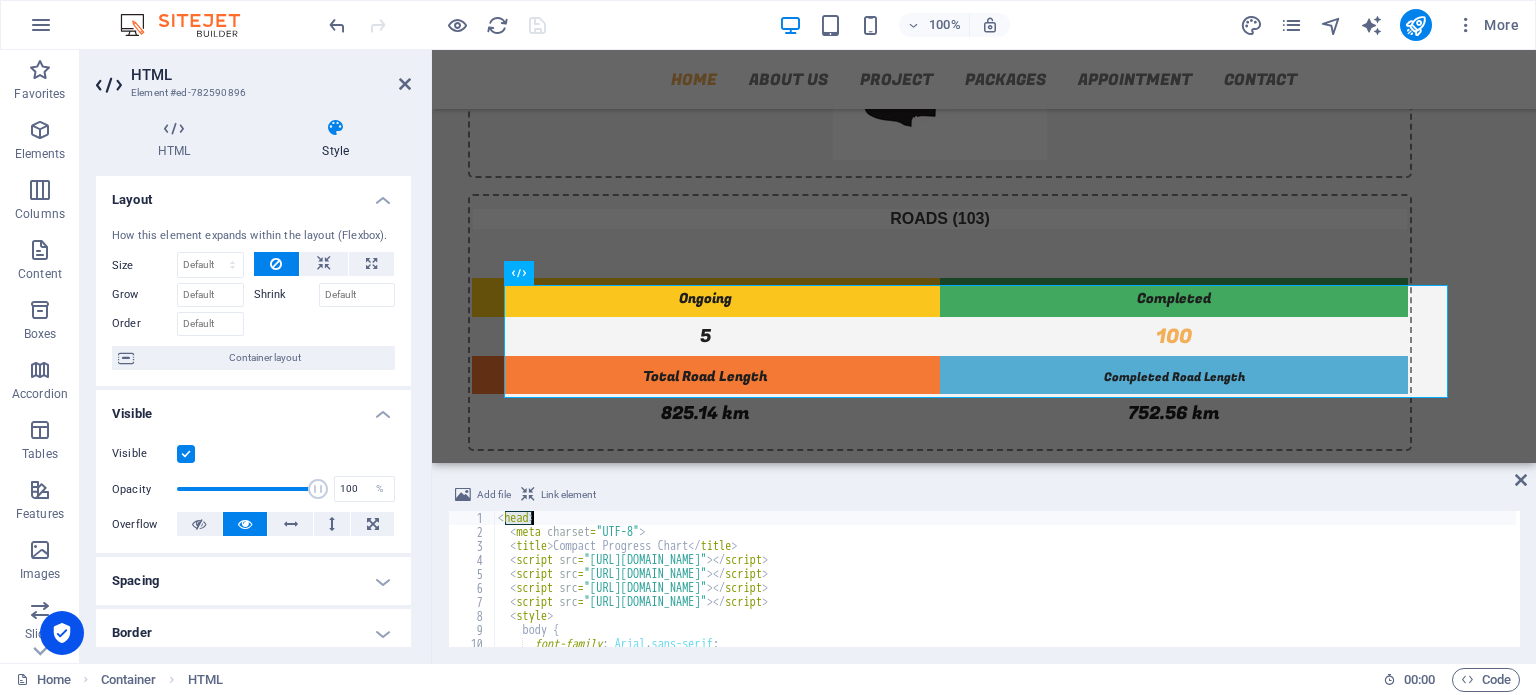 click on "< head >    < meta   charset = "UTF-8" >    < title > Compact Progress Chart </ title >    < script   src = "https://cdn.jsdelivr.net/npm/chart.js" > </ script >    < script   src = "https://cdn.jsdelivr.net/npm/jspdf@2.5.1/dist/jspdf.umd.min.js" > </ script >    < script   src = "https://cdnjs.cloudflare.com/ajax/libs/FileSaver.js/2.0.5/FileSaver.min.js" > </ script >    < script   src = "https://cdn.jsdelivr.net/npm/xlsx/dist/xlsx.full.min.js" > </ script >    < style >      body   {         font-family :   Arial ,  sans-serif ;         background :   #f4f4f4 ;" at bounding box center [1005, 593] 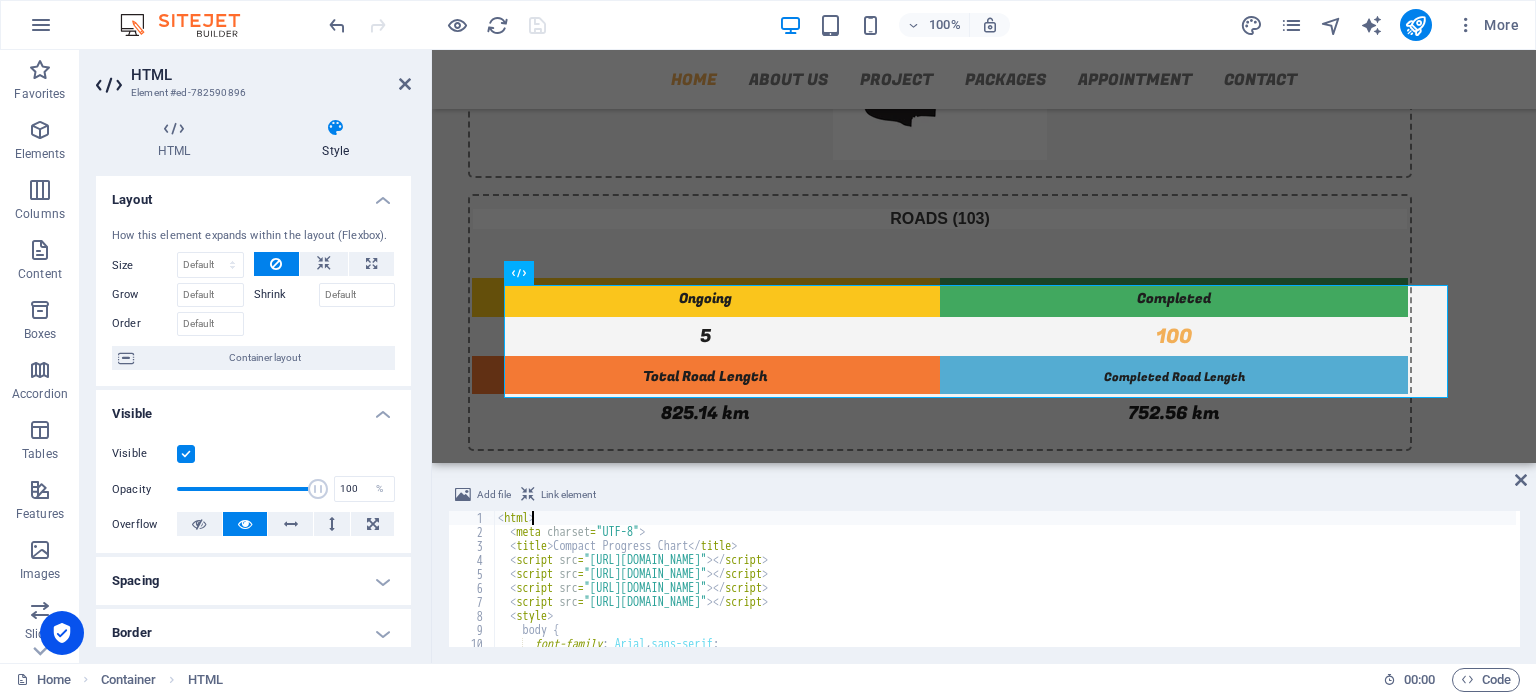 scroll, scrollTop: 0, scrollLeft: 2, axis: horizontal 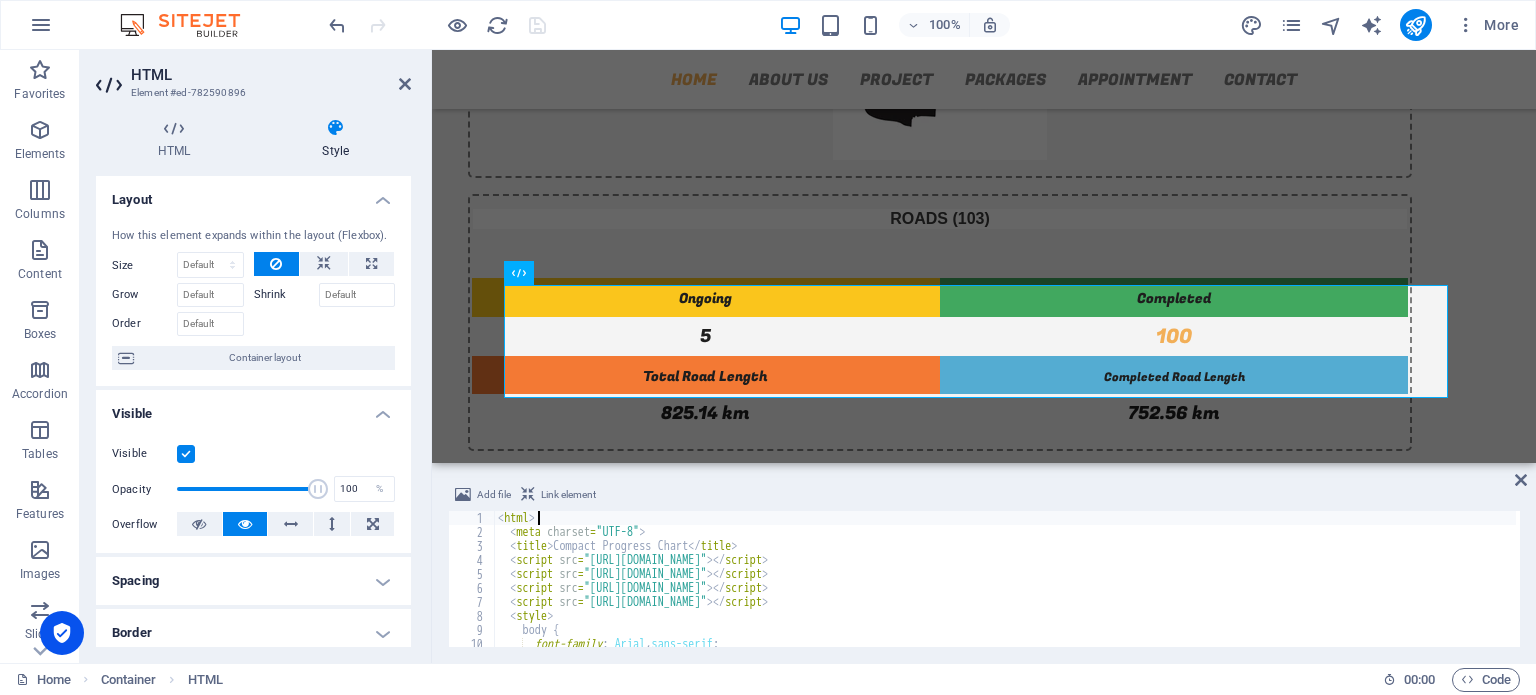 click on "< html >    < meta   charset = "UTF-8" >    < title > Compact Progress Chart </ title >    < script   src = "https://cdn.jsdelivr.net/npm/chart.js" > </ script >    < script   src = "https://cdn.jsdelivr.net/npm/jspdf@2.5.1/dist/jspdf.umd.min.js" > </ script >    < script   src = "https://cdnjs.cloudflare.com/ajax/libs/FileSaver.js/2.0.5/FileSaver.min.js" > </ script >    < script   src = "https://cdn.jsdelivr.net/npm/xlsx/dist/xlsx.full.min.js" > </ script >    < style >      body   {         font-family :   Arial ,  sans-serif ;         background :   #f4f4f4 ;" at bounding box center [1005, 593] 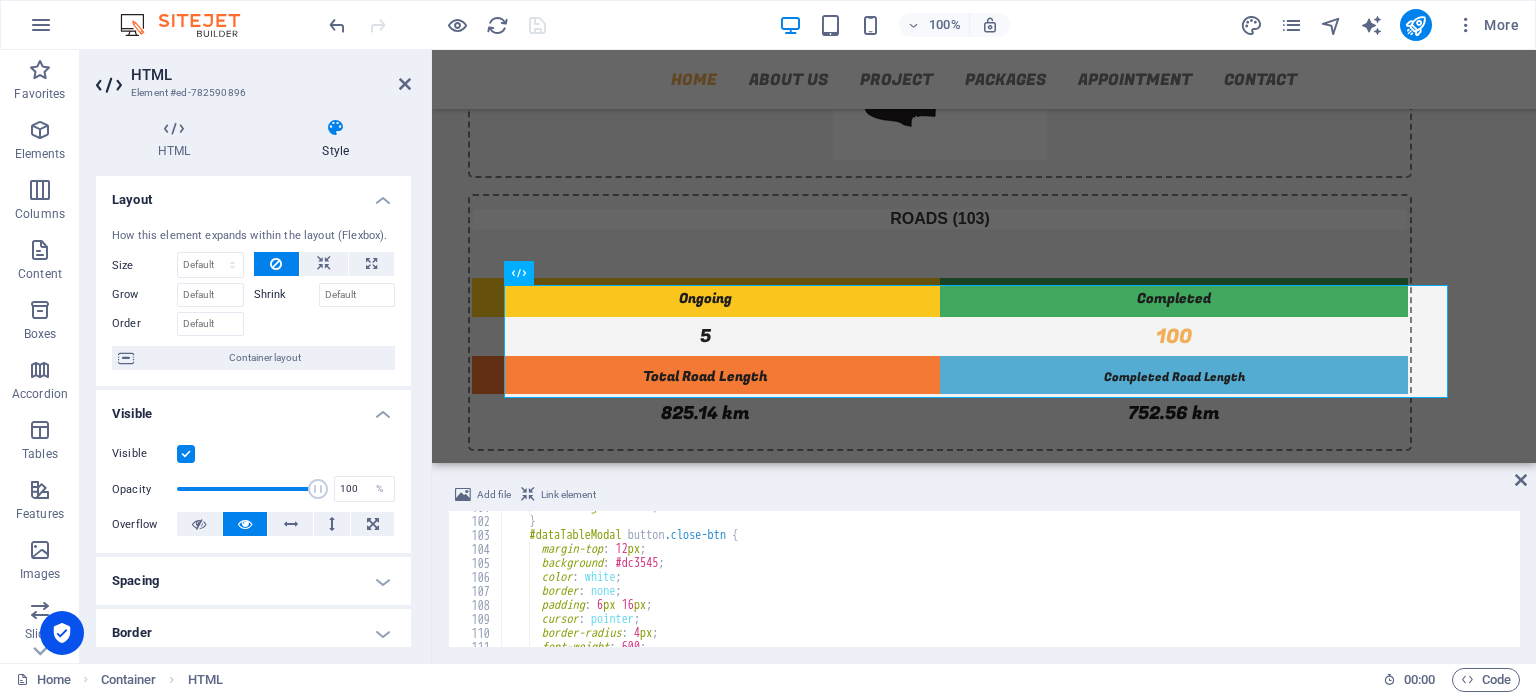 scroll, scrollTop: 1516, scrollLeft: 0, axis: vertical 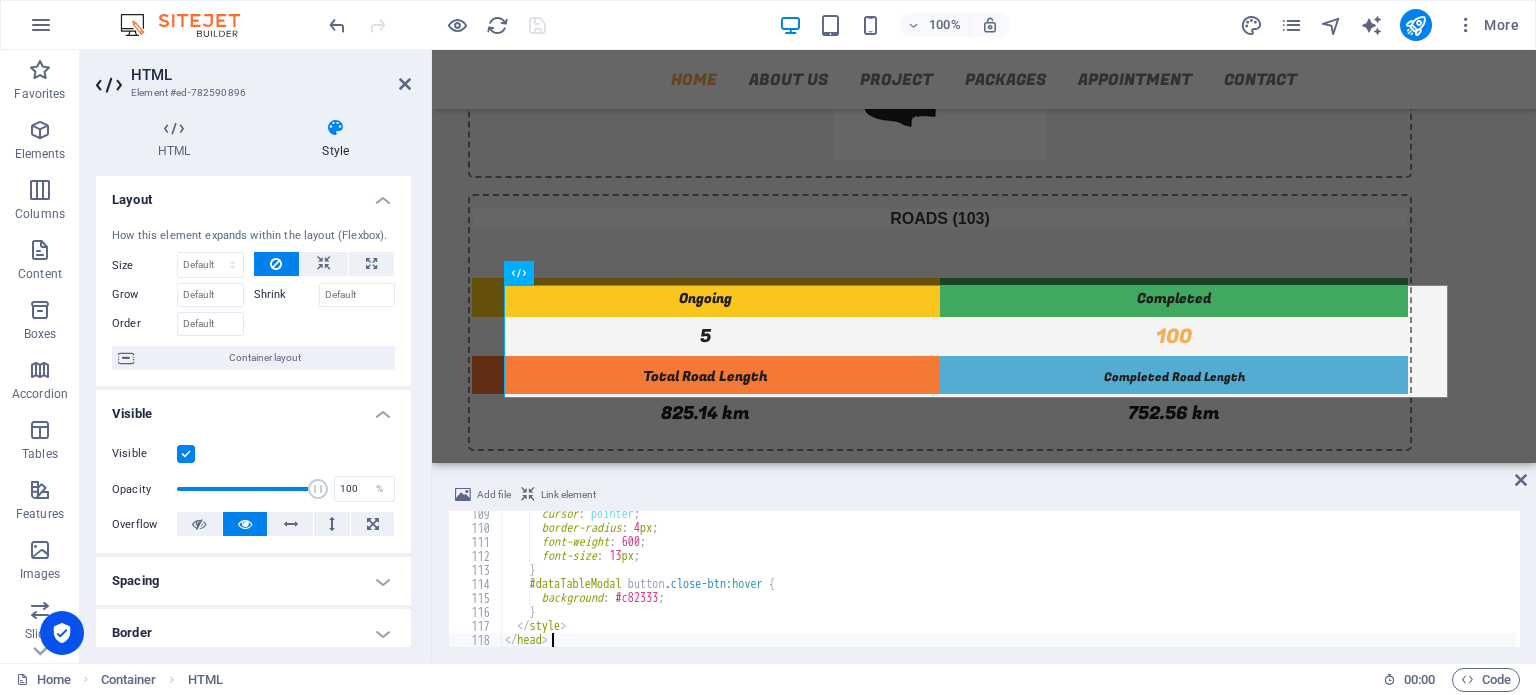 click on "cursor :   pointer ;         border-radius :   4 px ;         font-weight :   600 ;         font-size :   13 px ;      }      #dataTableModal   button .close-btn :hover   {         background :   #c82333 ;      }    </ style > </ head >" at bounding box center (1008, 589) 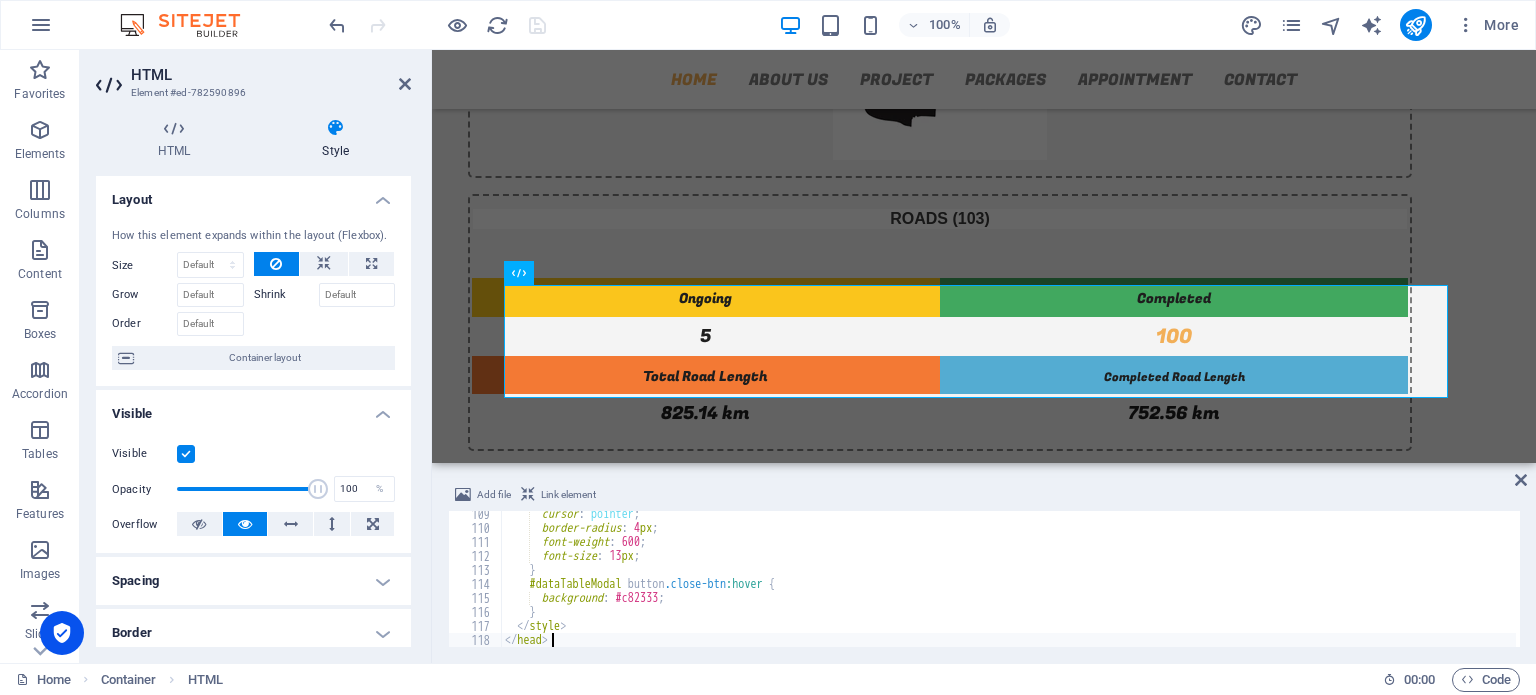 scroll, scrollTop: 0, scrollLeft: 0, axis: both 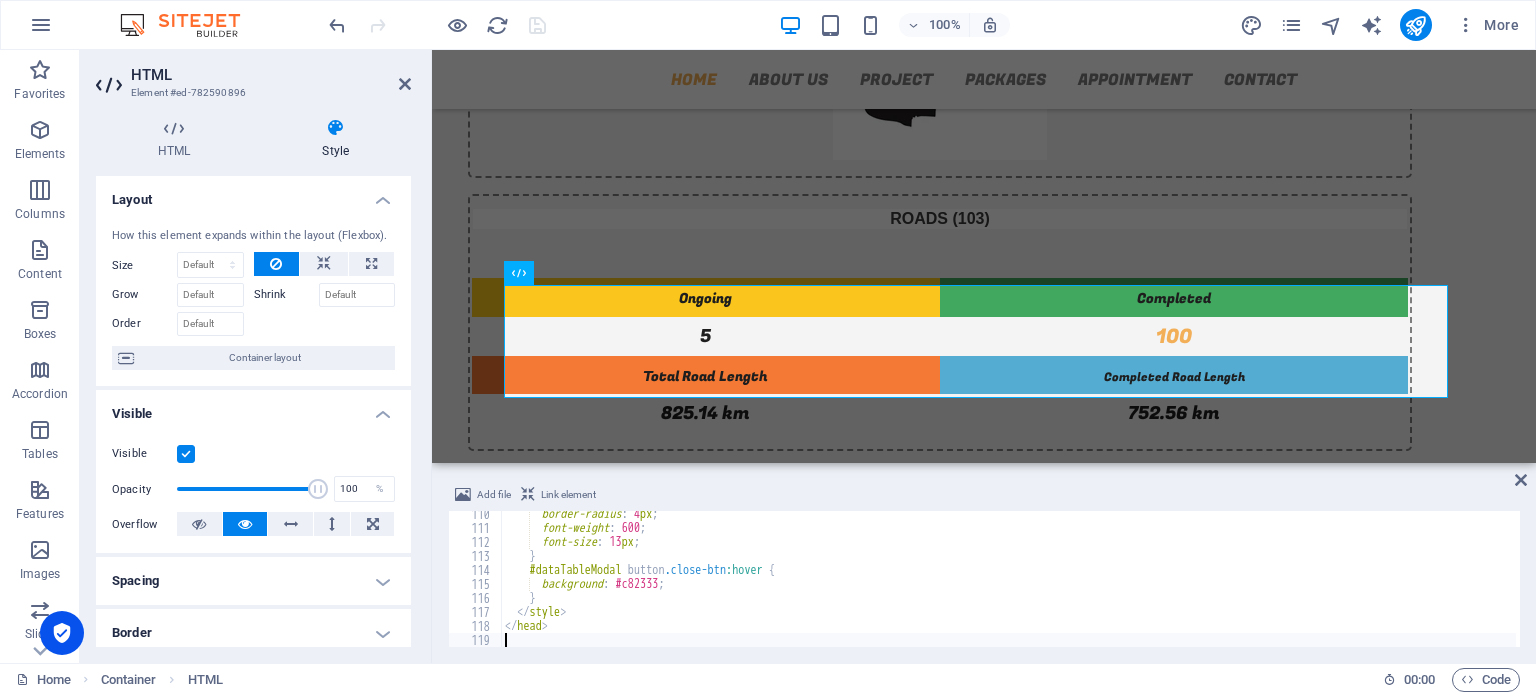 type on "h" 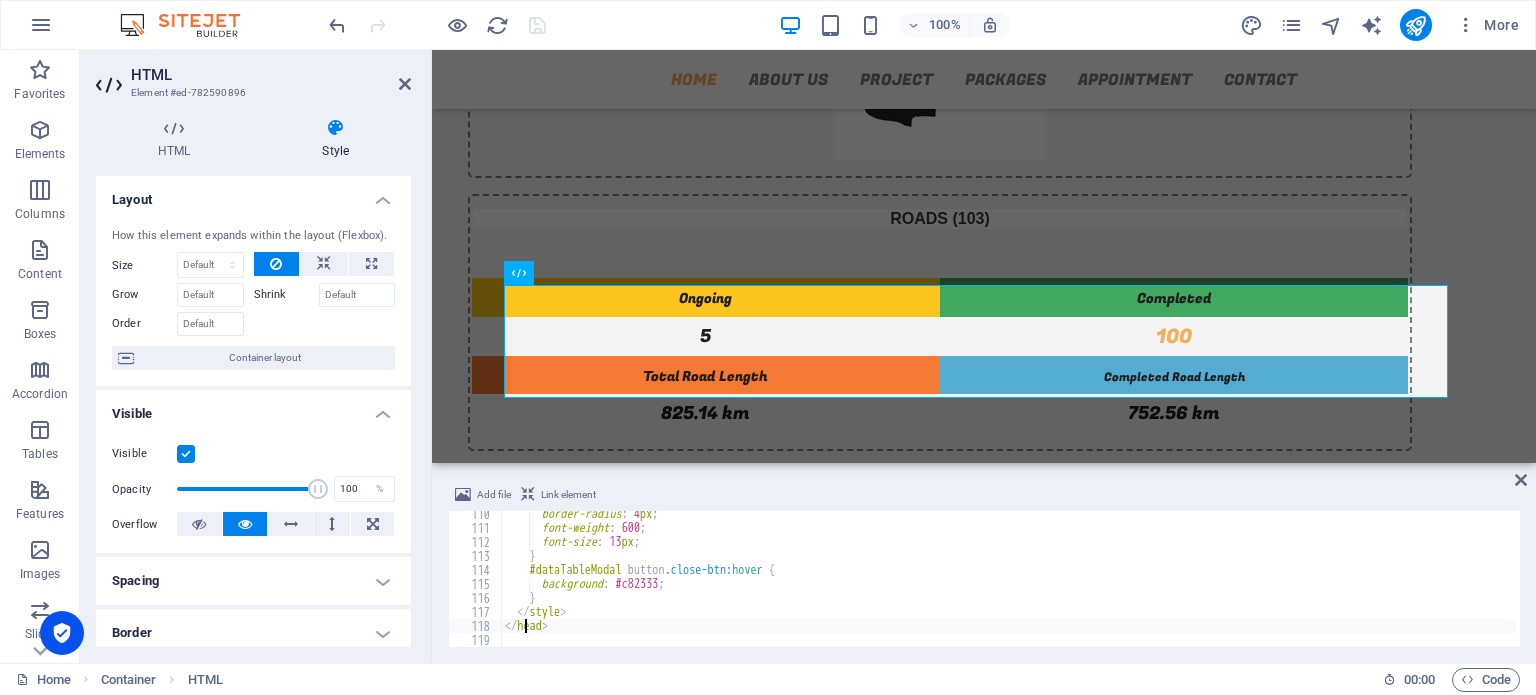 click on "border-radius :   4 px ;         font-weight :   600 ;         font-size :   13 px ;      }      #dataTableModal   button .close-btn :hover   {         background :   #c82333 ;      }    </ style > </ head >" at bounding box center [1008, 589] 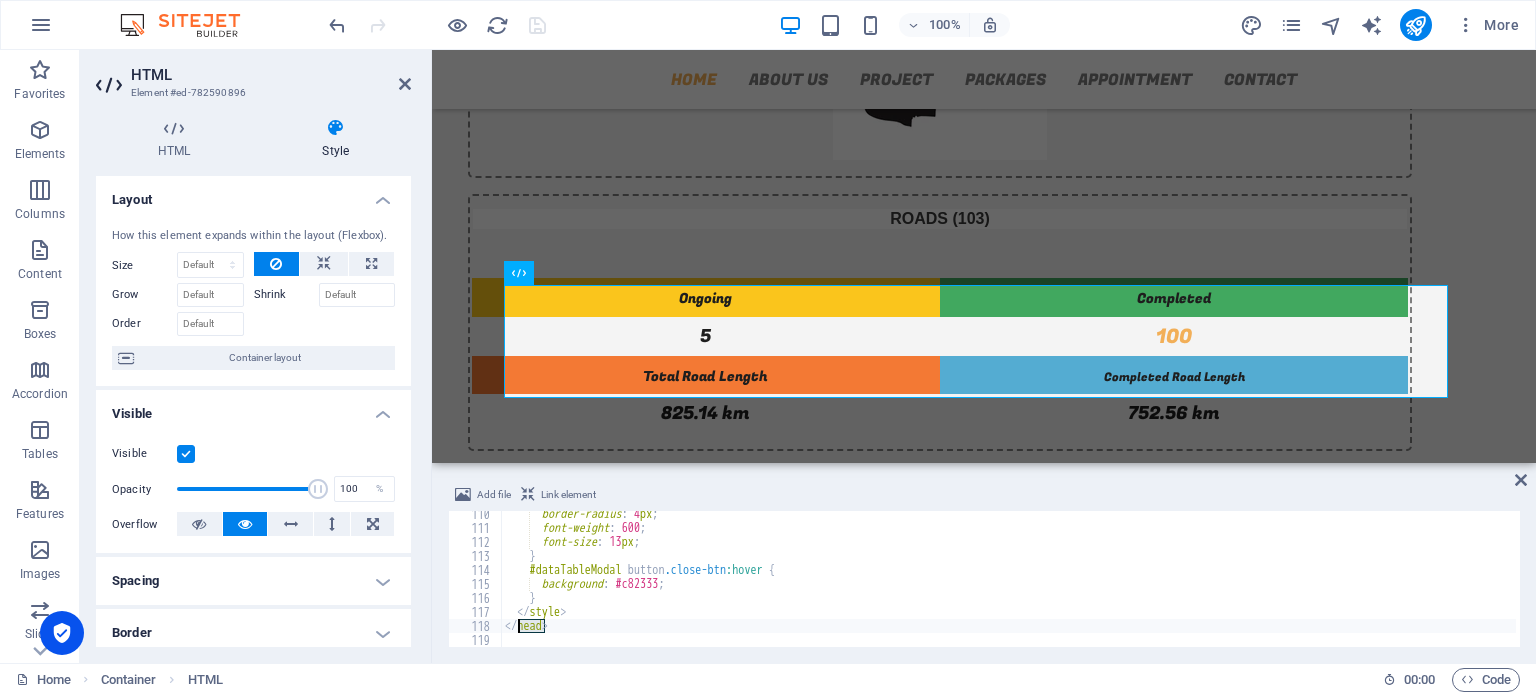 click on "border-radius :   4 px ;         font-weight :   600 ;         font-size :   13 px ;      }      #dataTableModal   button .close-btn :hover   {         background :   #c82333 ;      }    </ style > </ head >" at bounding box center (1008, 589) 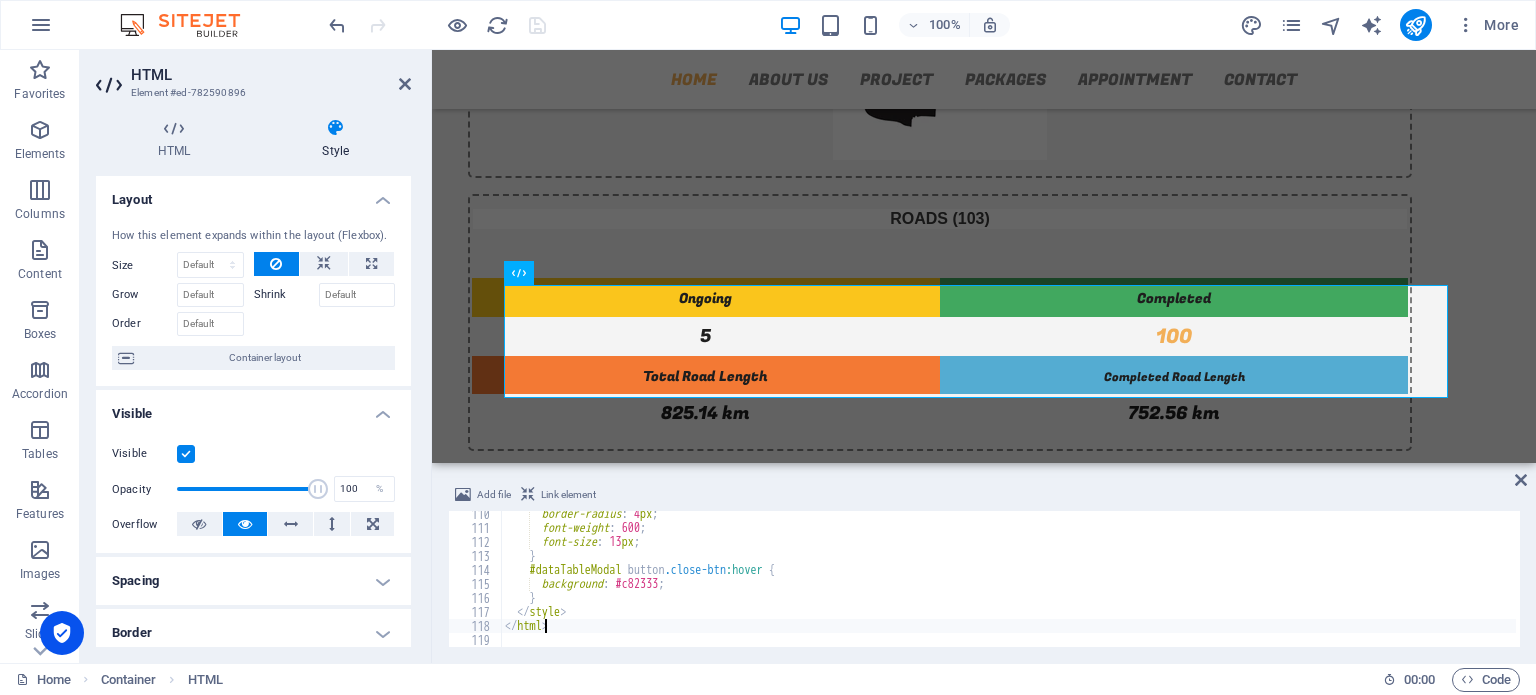 scroll, scrollTop: 0, scrollLeft: 2, axis: horizontal 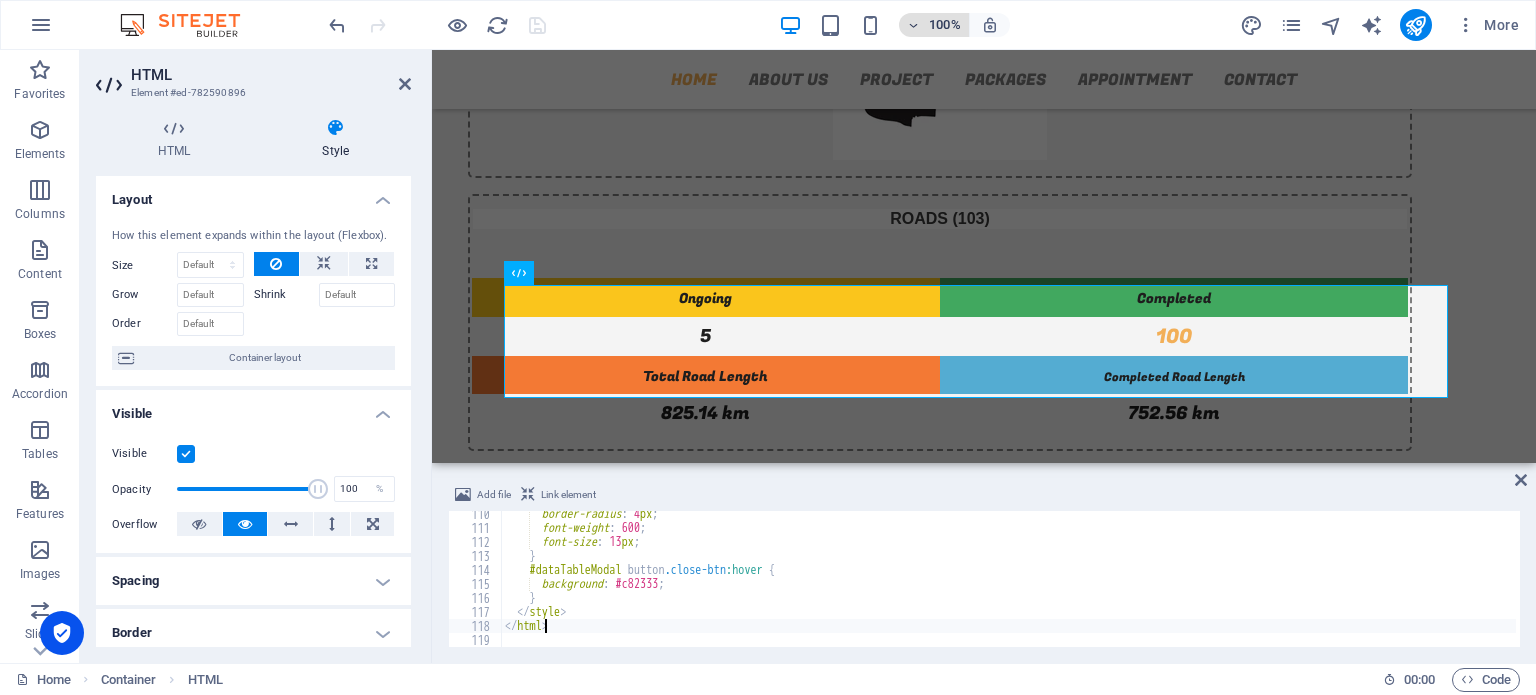 type on "</html>" 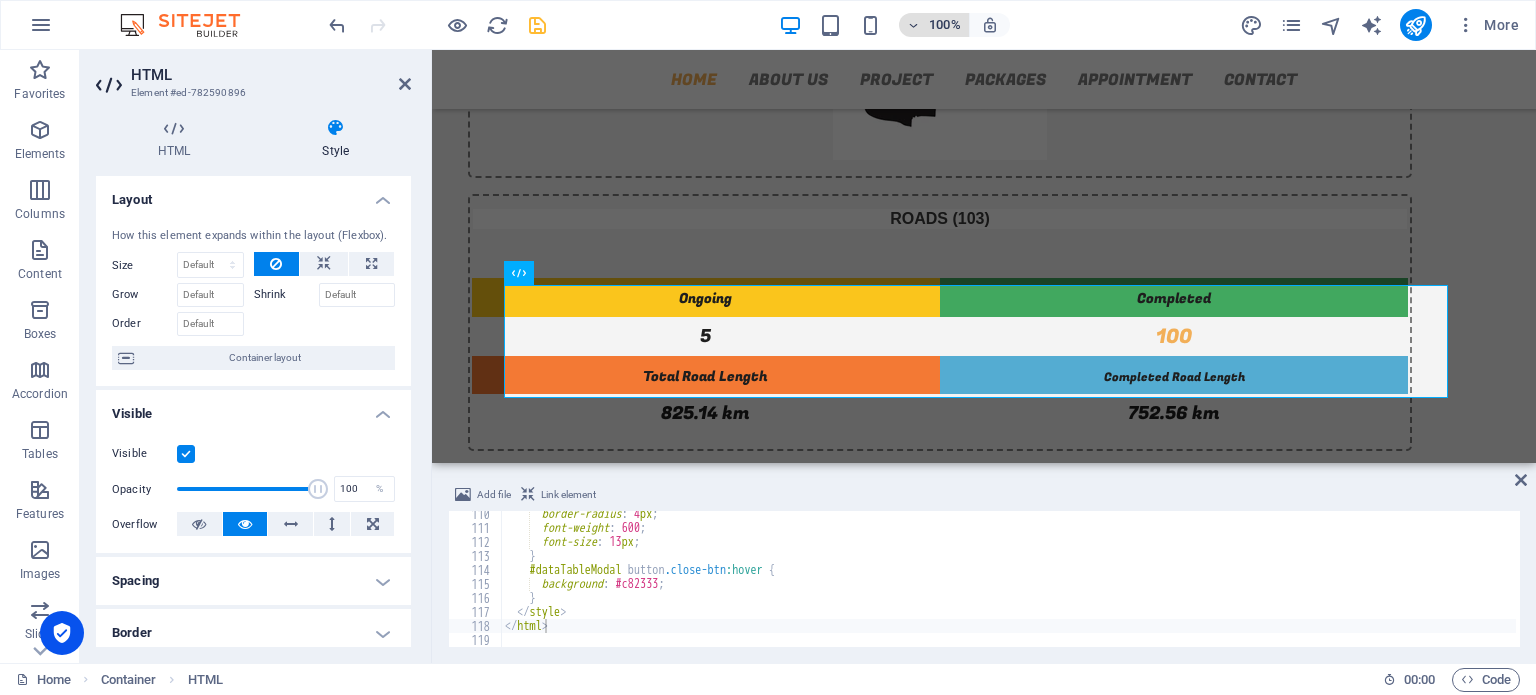 click on "100%" at bounding box center [934, 25] 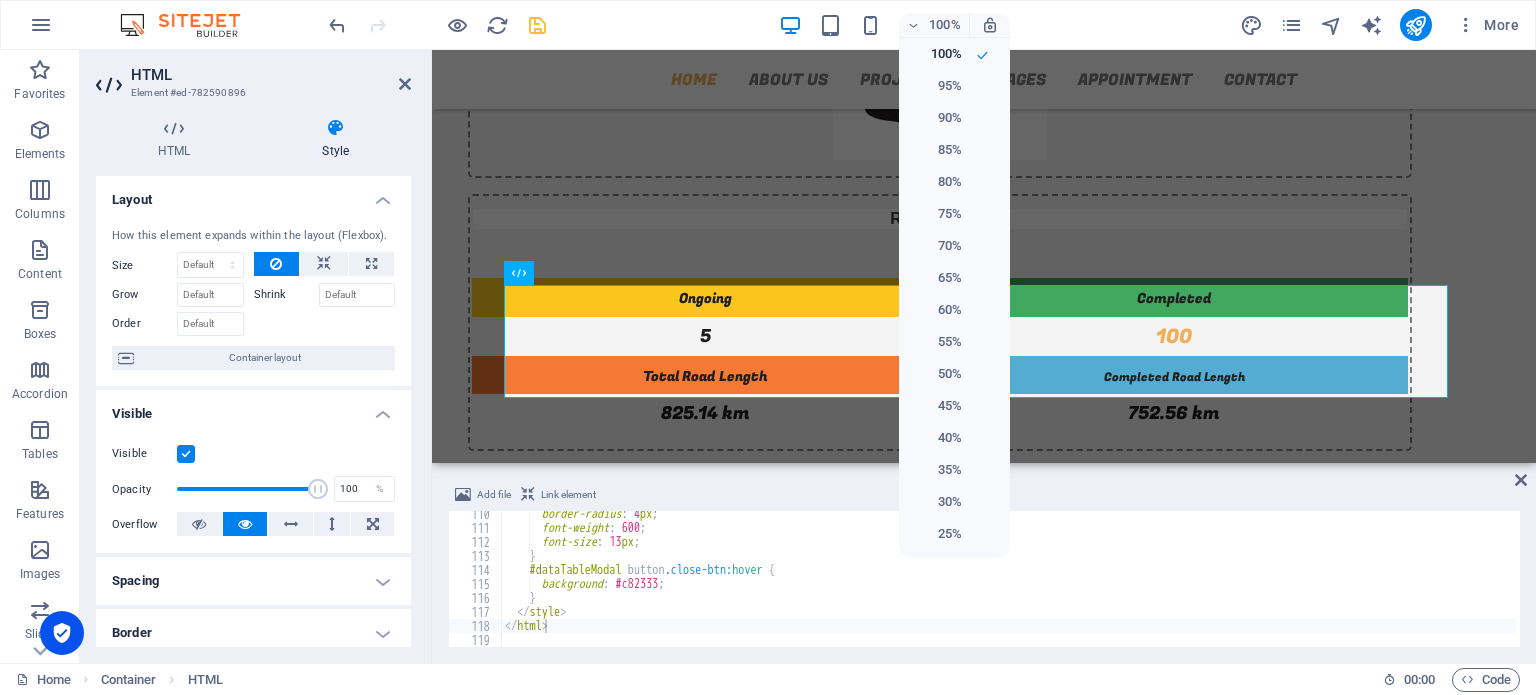 click at bounding box center [768, 347] 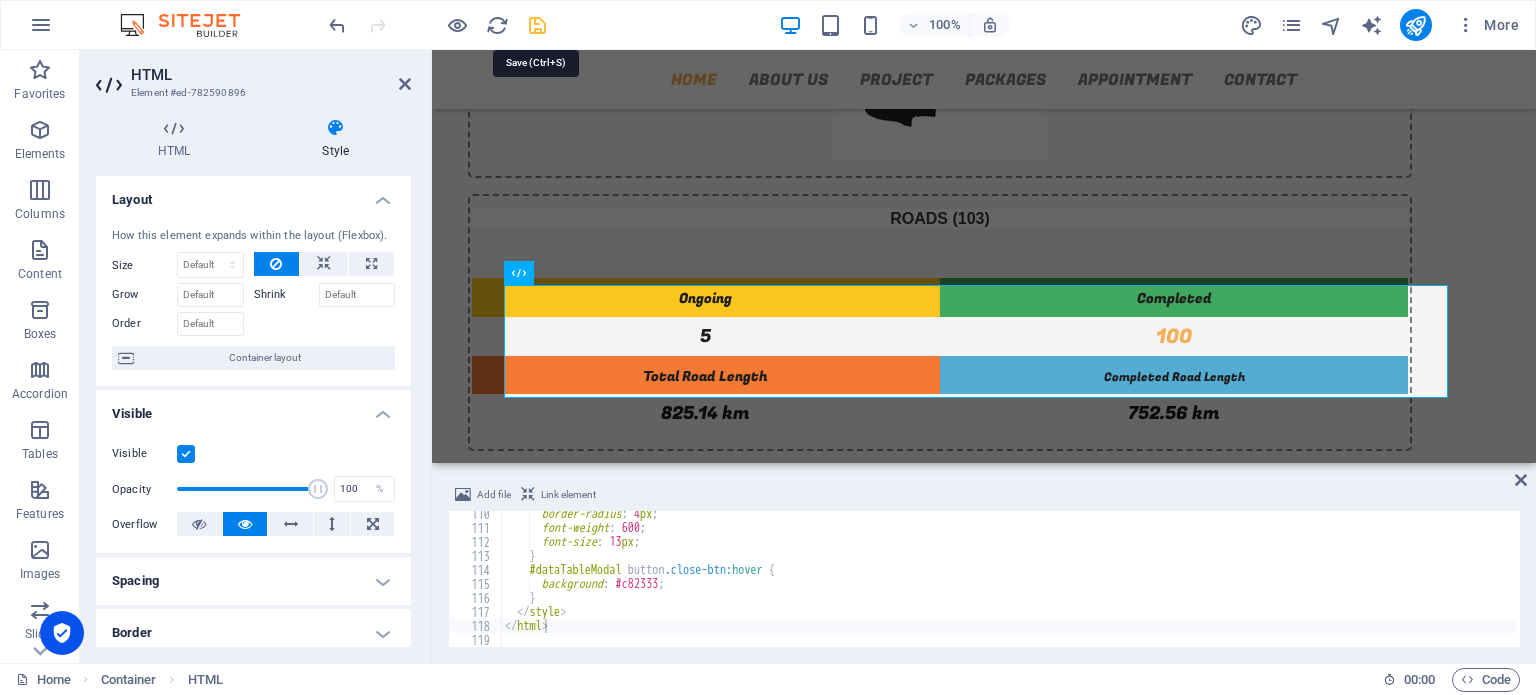 click at bounding box center [537, 25] 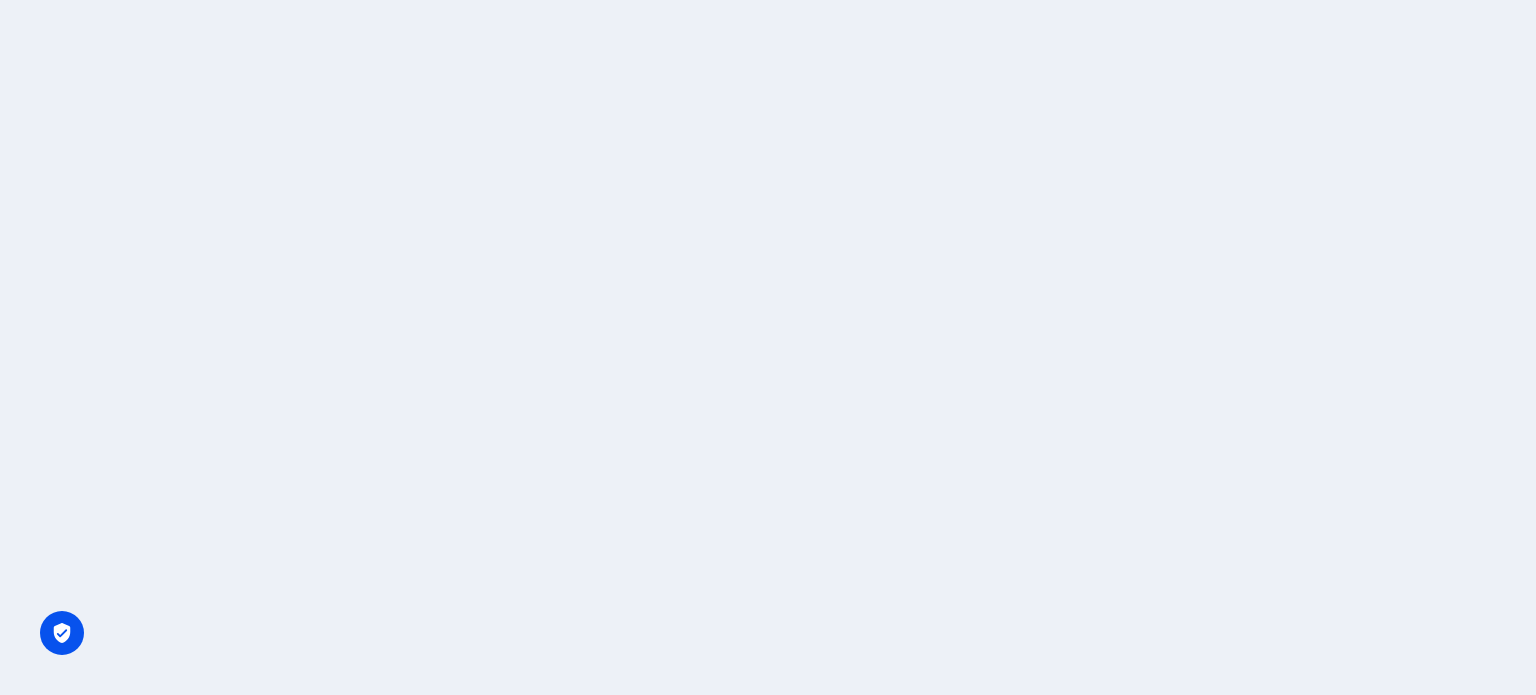 scroll, scrollTop: 0, scrollLeft: 0, axis: both 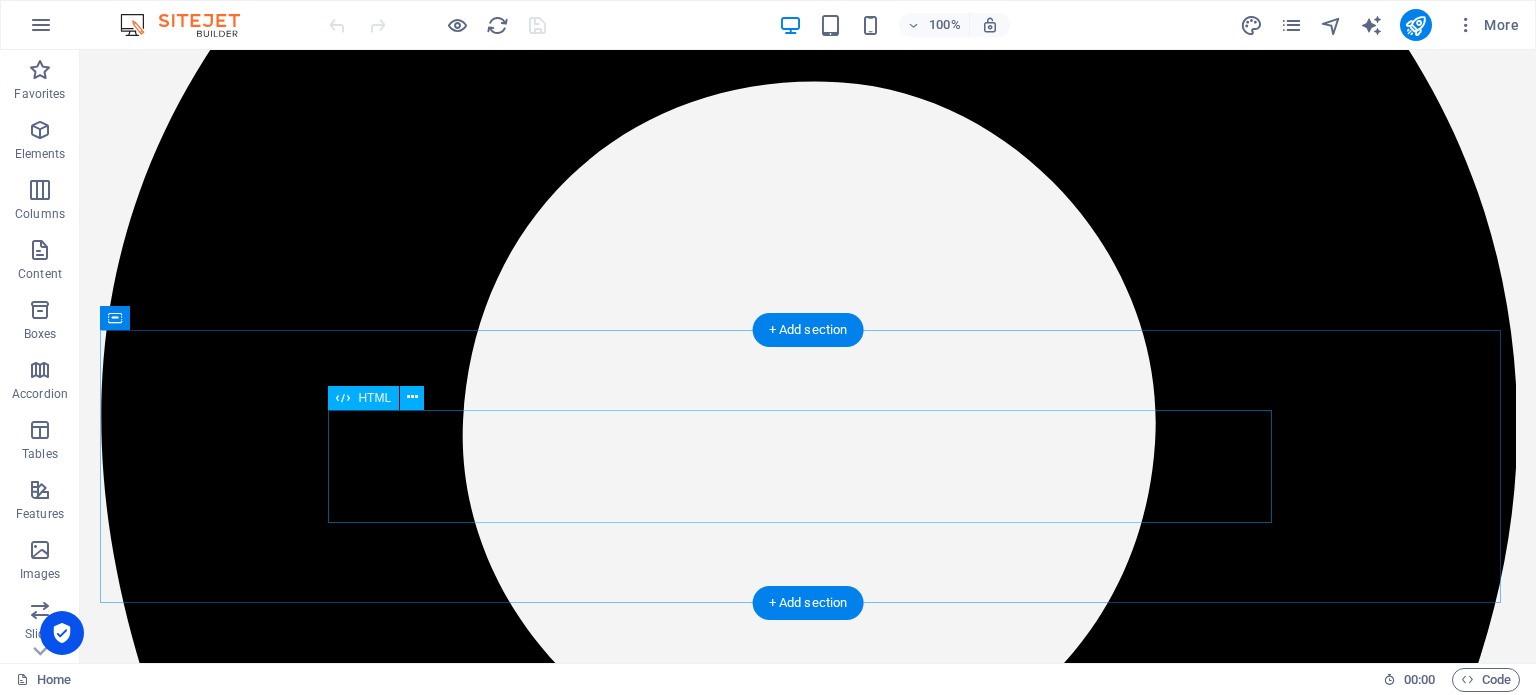 click on "Compact Progress Chart" at bounding box center [808, 5351] 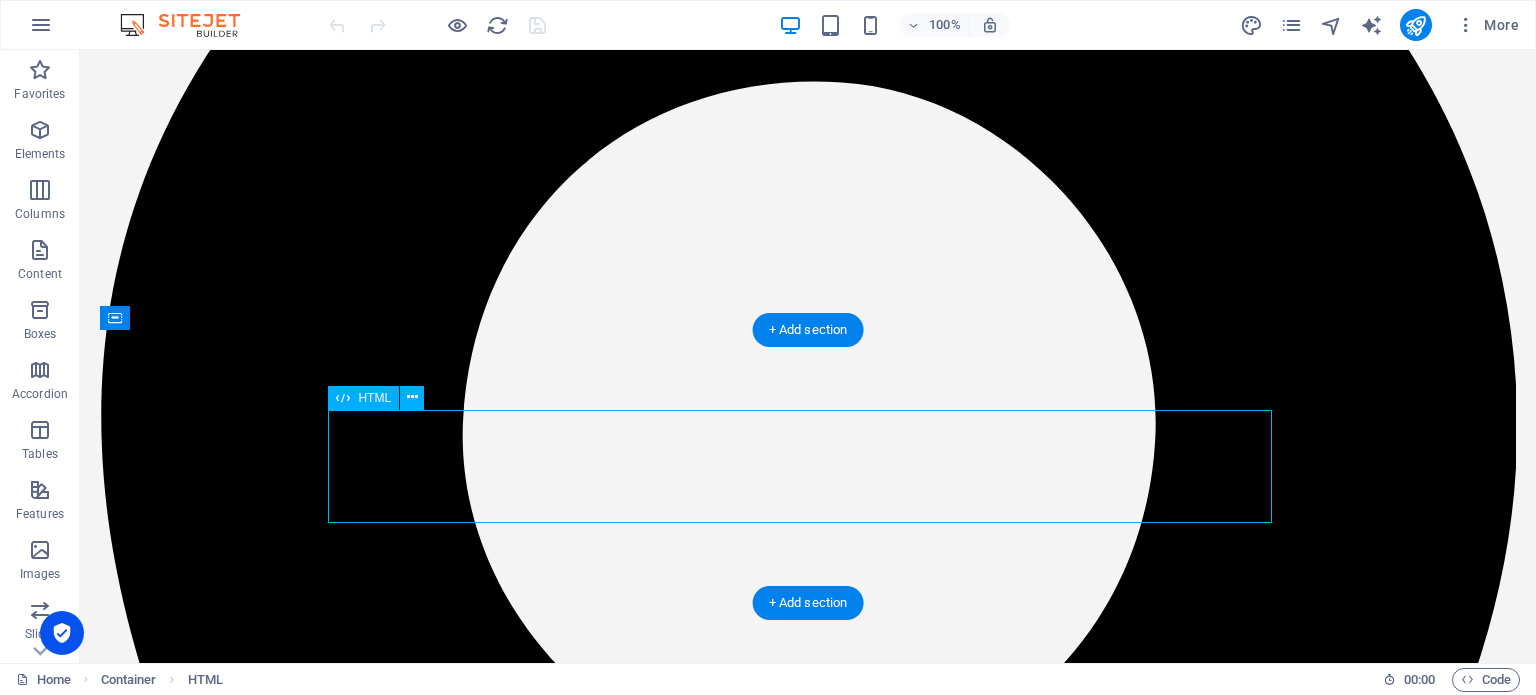 click on "Compact Progress Chart" at bounding box center (808, 5351) 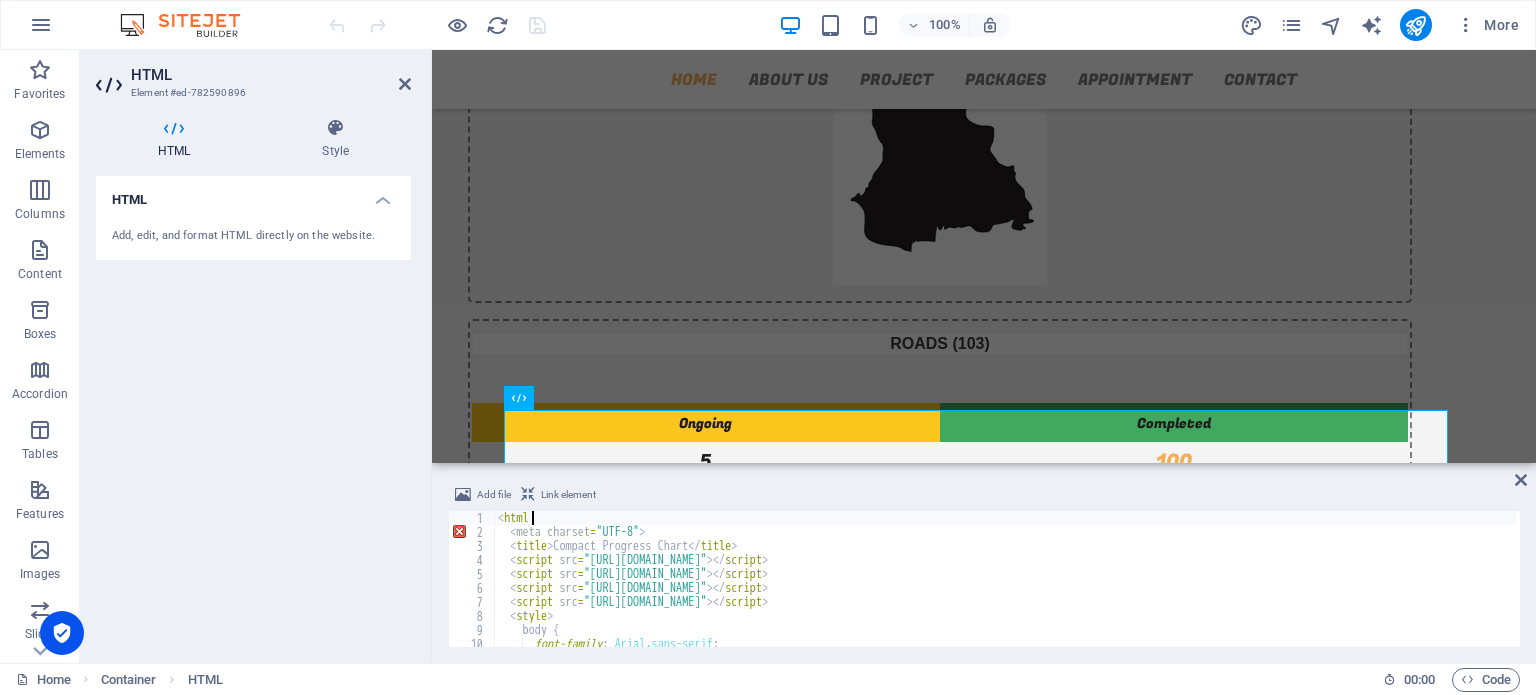 scroll, scrollTop: 0, scrollLeft: 2, axis: horizontal 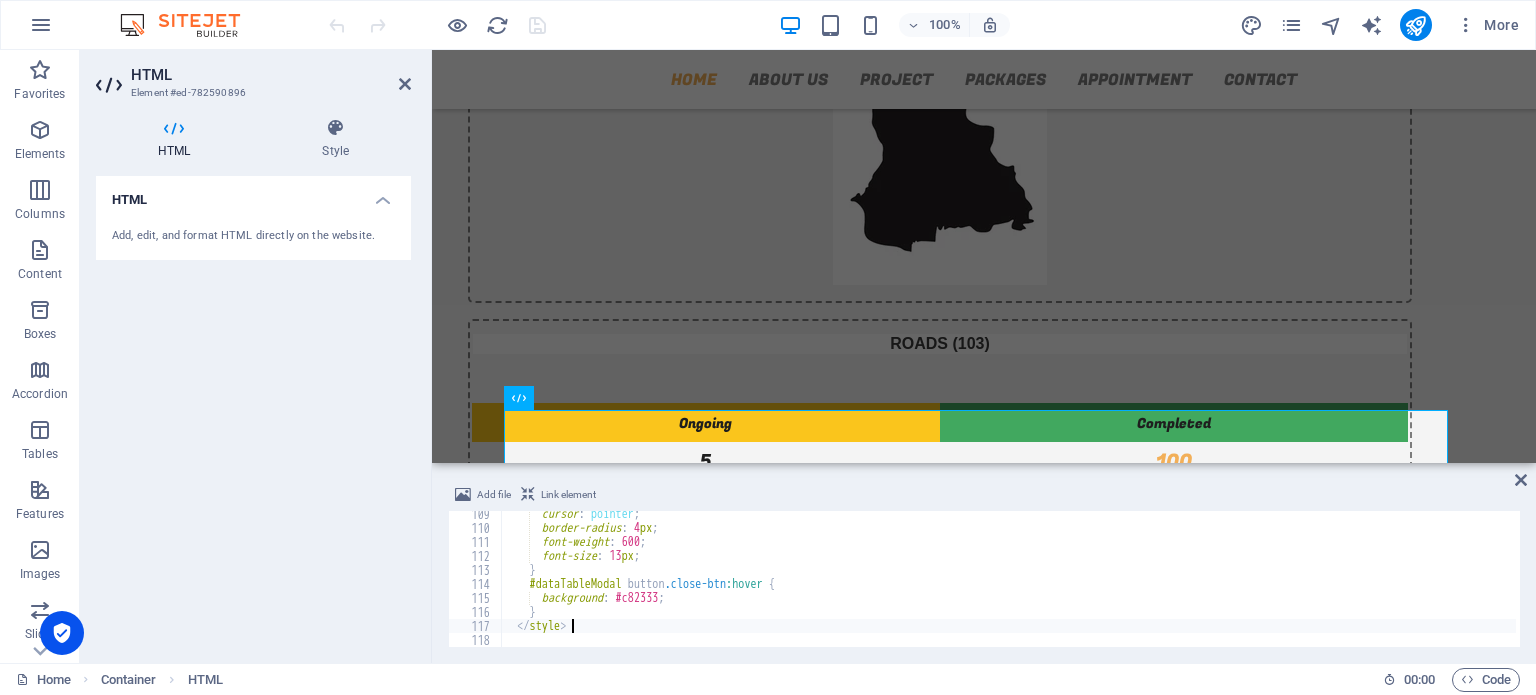 click on "cursor :   pointer ;         border-radius :   4 px ;         font-weight :   600 ;         font-size :   13 px ;      }      #dataTableModal   button .close-btn :hover   {         background :   #c82333 ;      }    </ style >" at bounding box center [1008, 589] 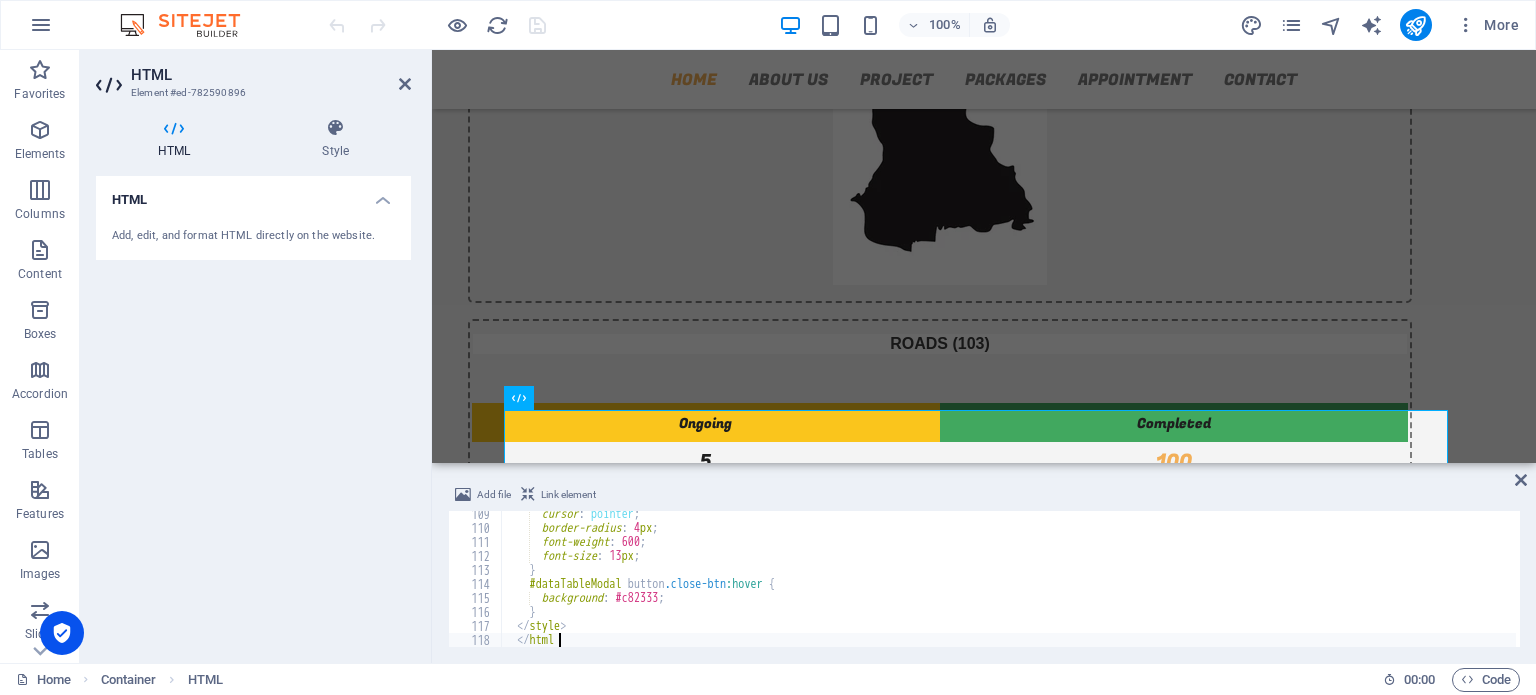 scroll, scrollTop: 0, scrollLeft: 3, axis: horizontal 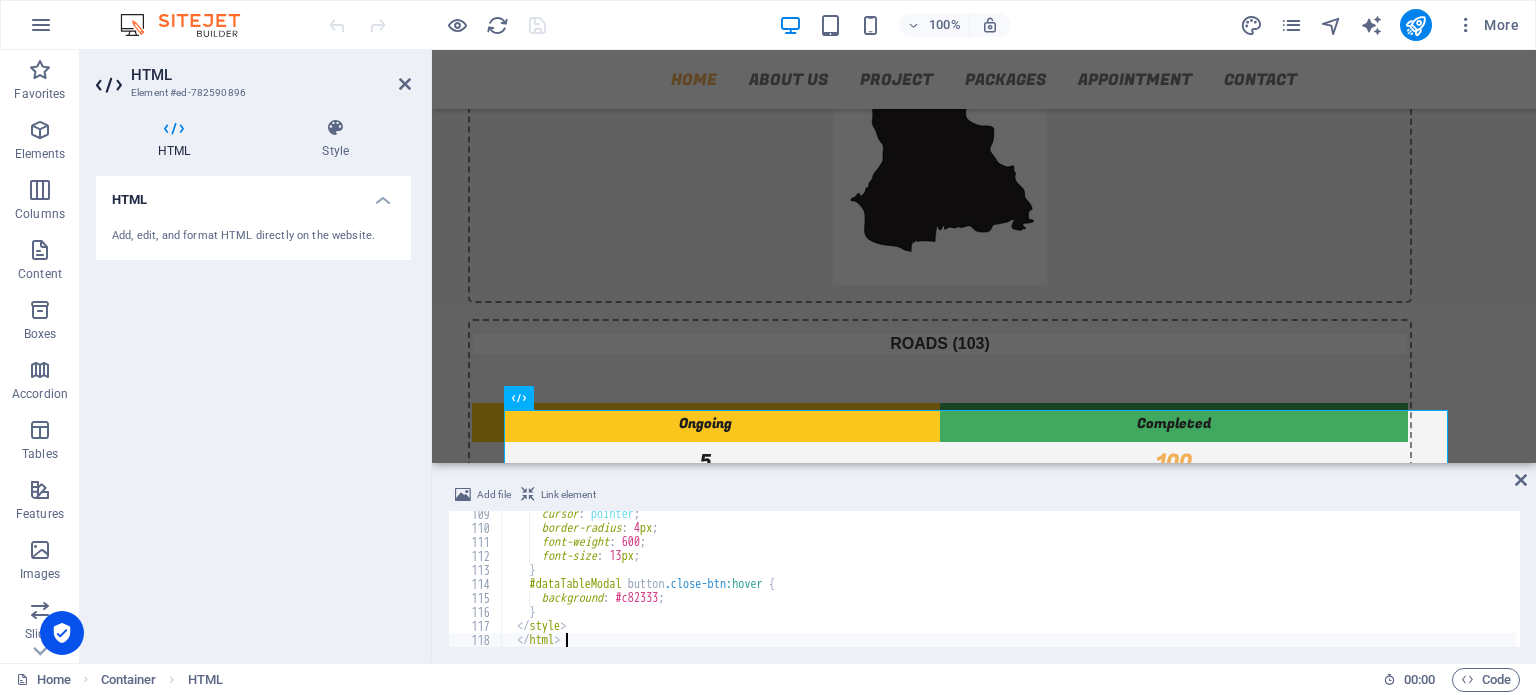 type on "</html>" 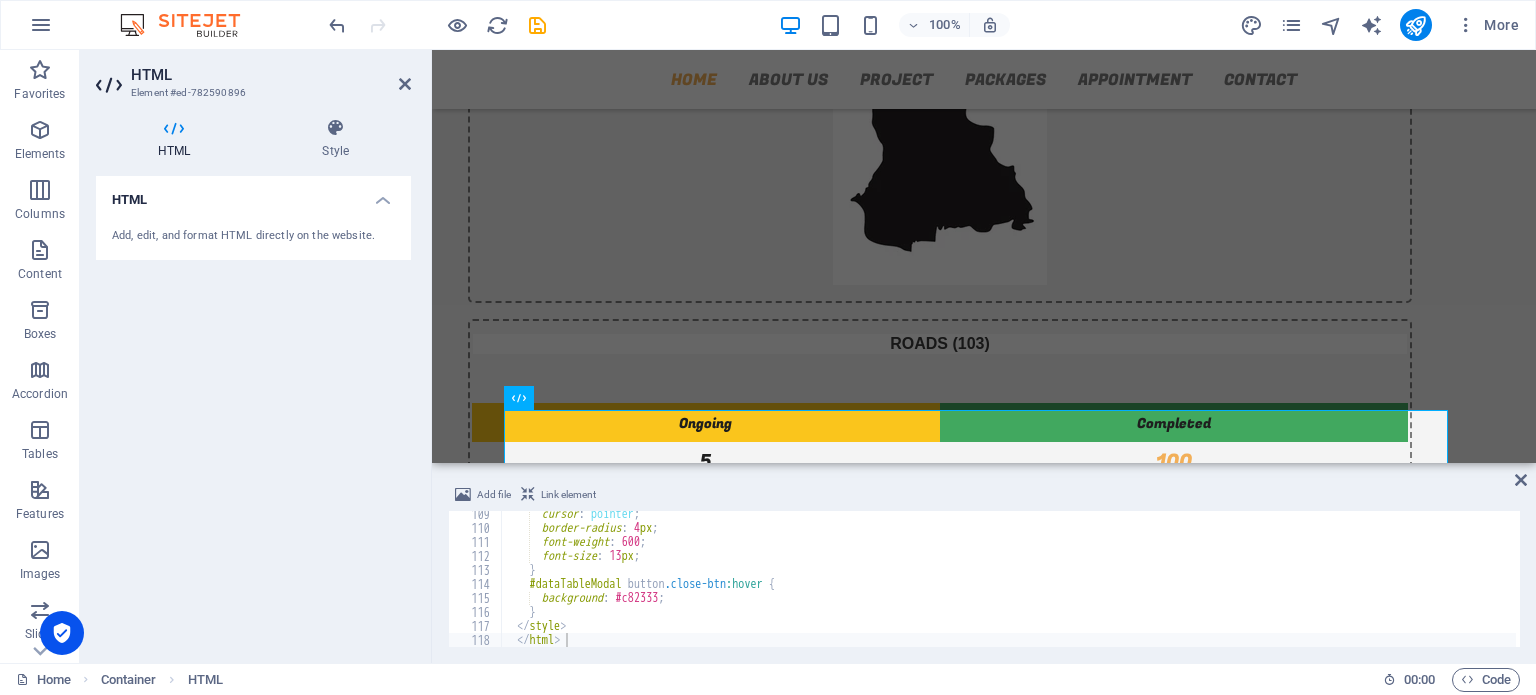 click on "100% More" at bounding box center (926, 25) 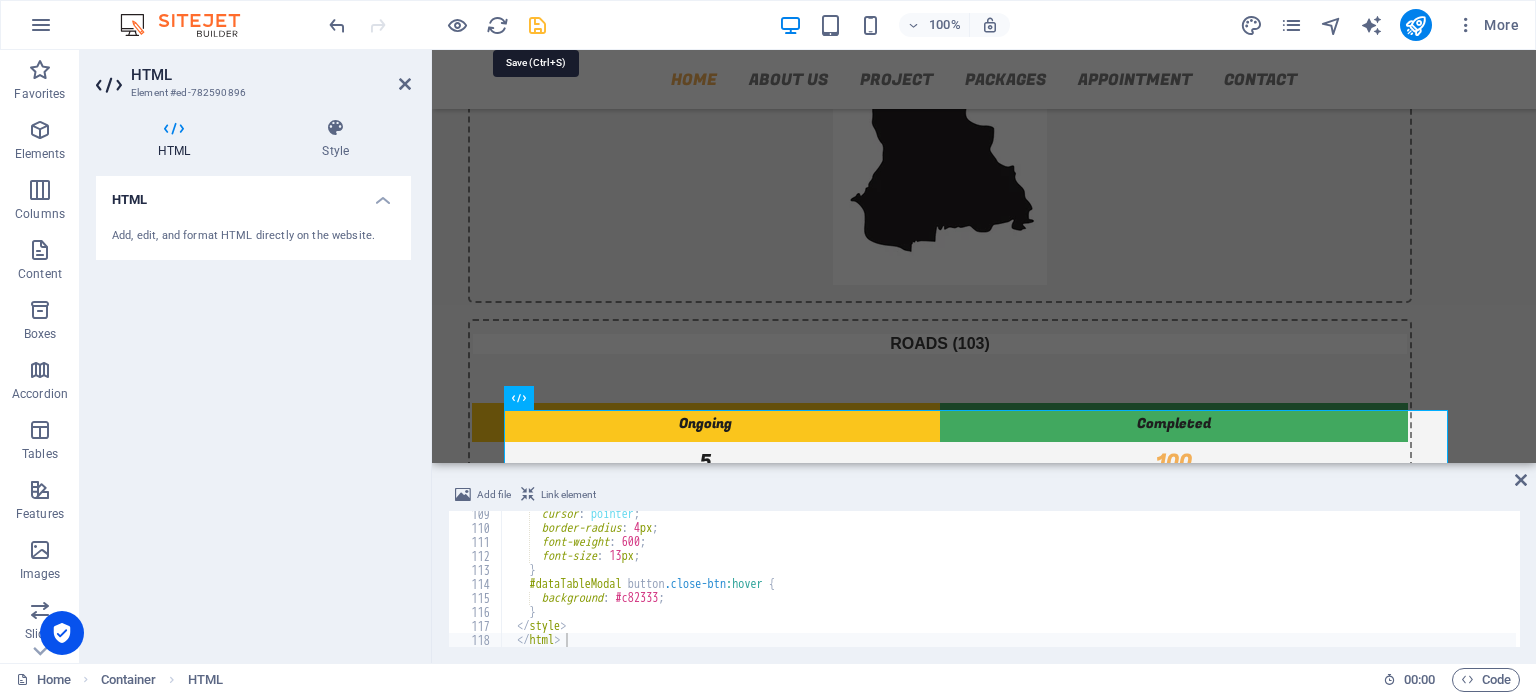click at bounding box center (537, 25) 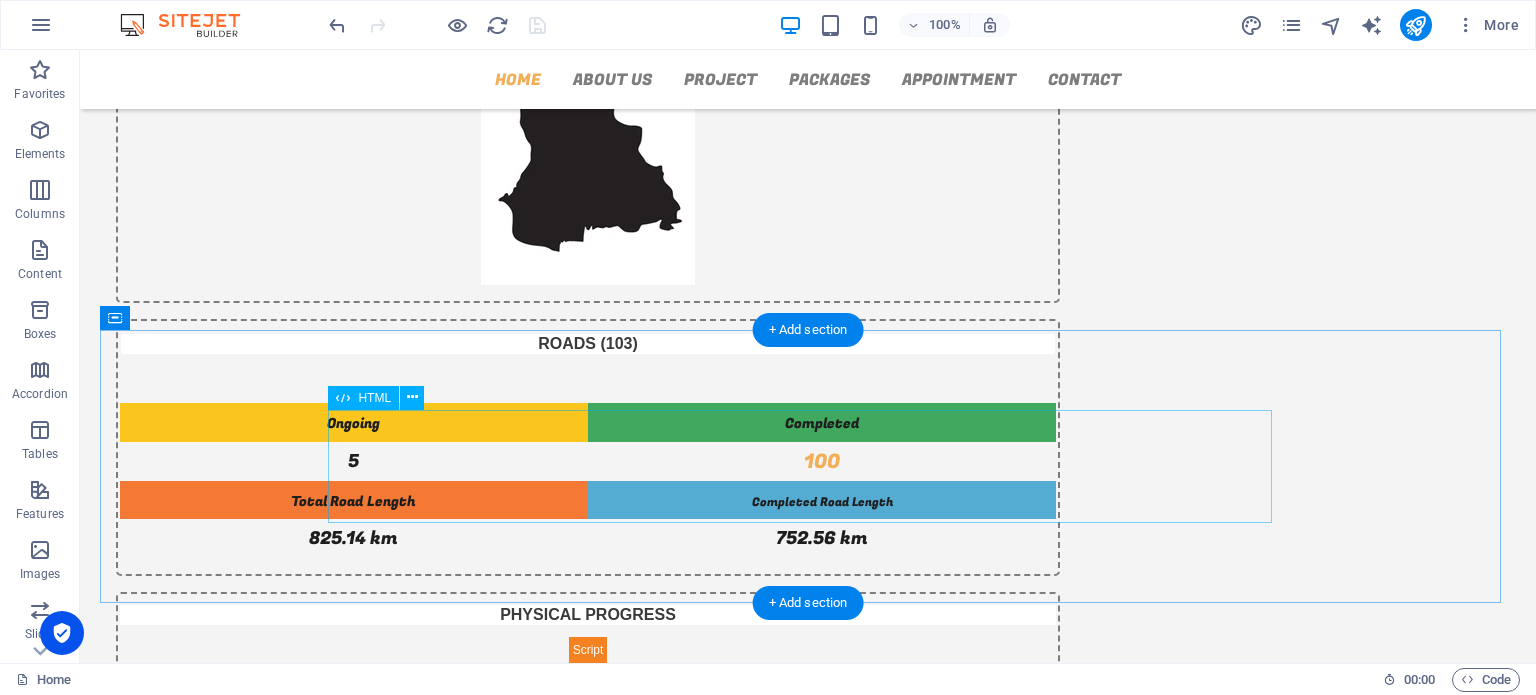 click on "Compact Progress Chart" at bounding box center (808, 1175) 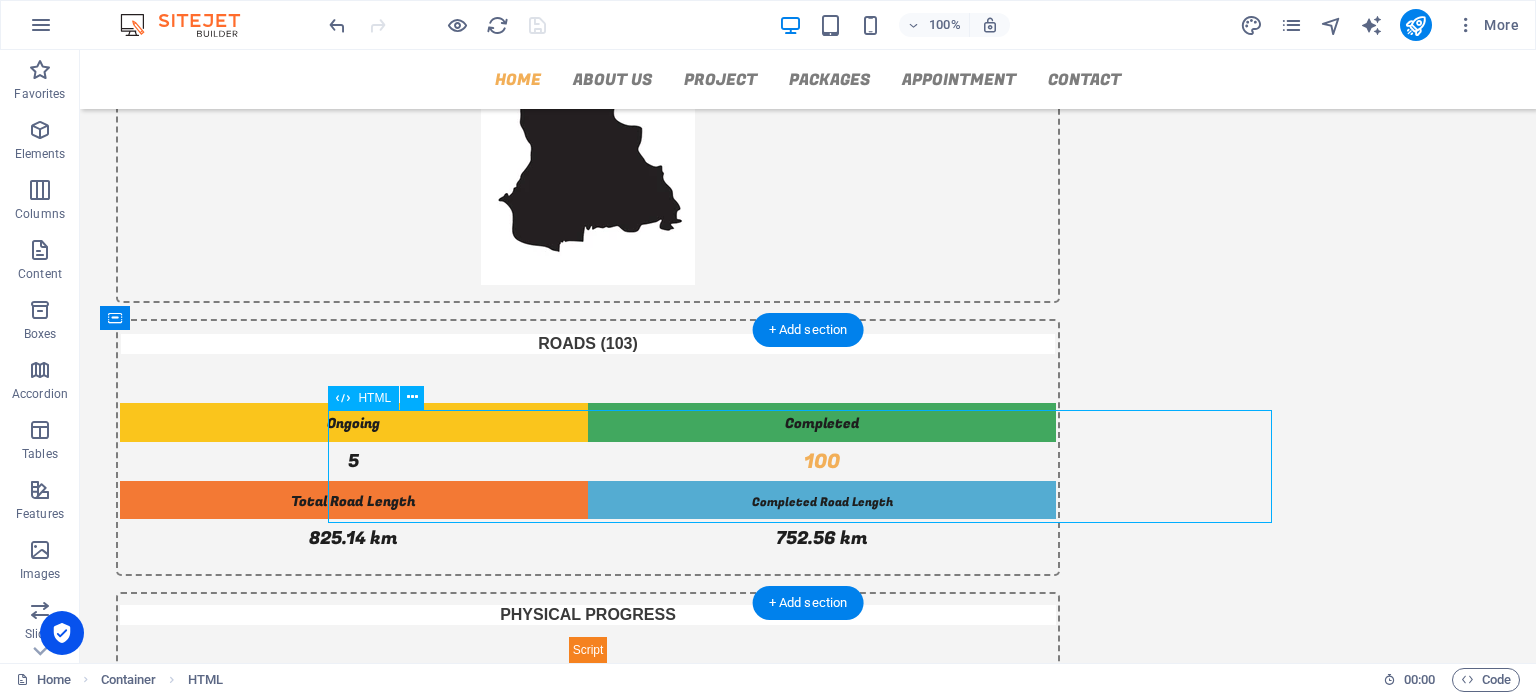 click on "Compact Progress Chart" at bounding box center (808, 1175) 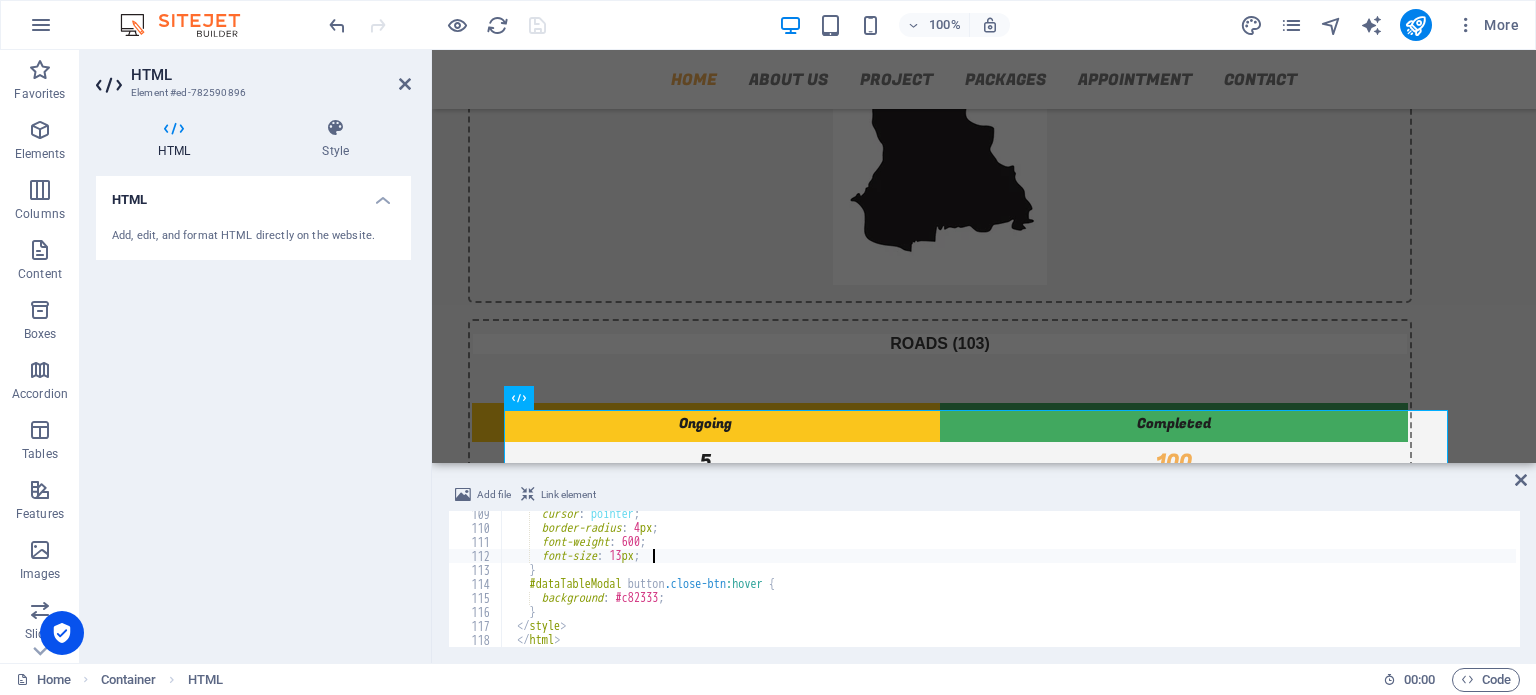click on "cursor :   pointer ;         border-radius :   4 px ;         font-weight :   600 ;         font-size :   13 px ;      }      #dataTableModal   button .close-btn :hover   {         background :   #c82333 ;      }    </ style >    </ html >" at bounding box center [1008, 589] 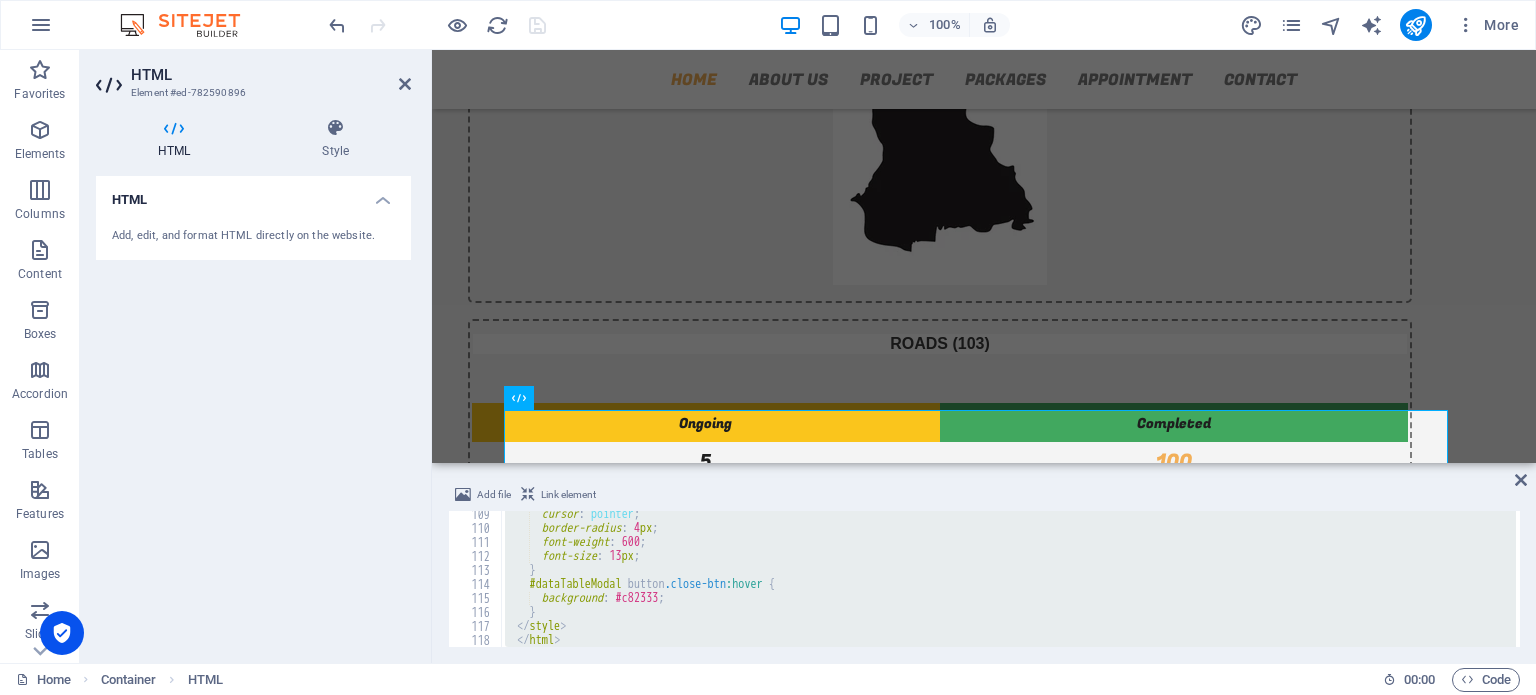 type 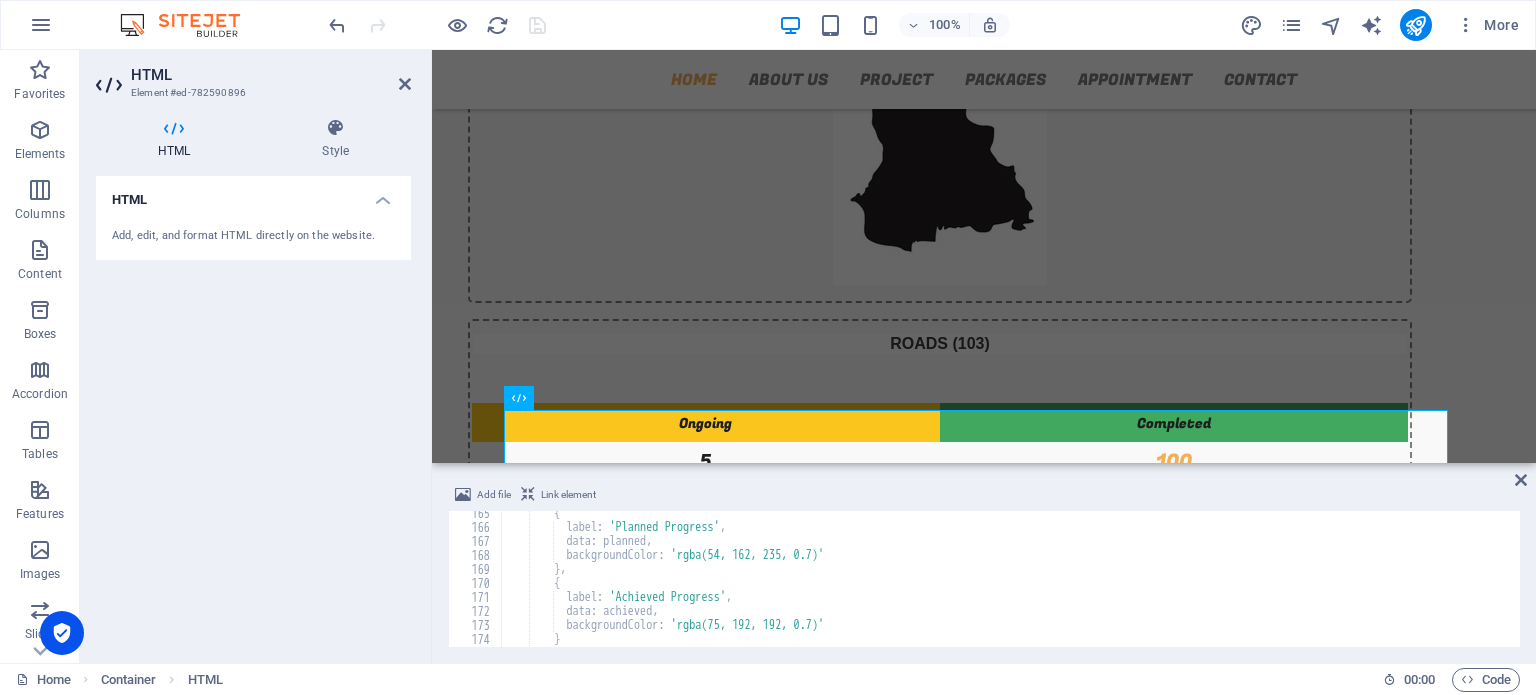 scroll, scrollTop: 2289, scrollLeft: 0, axis: vertical 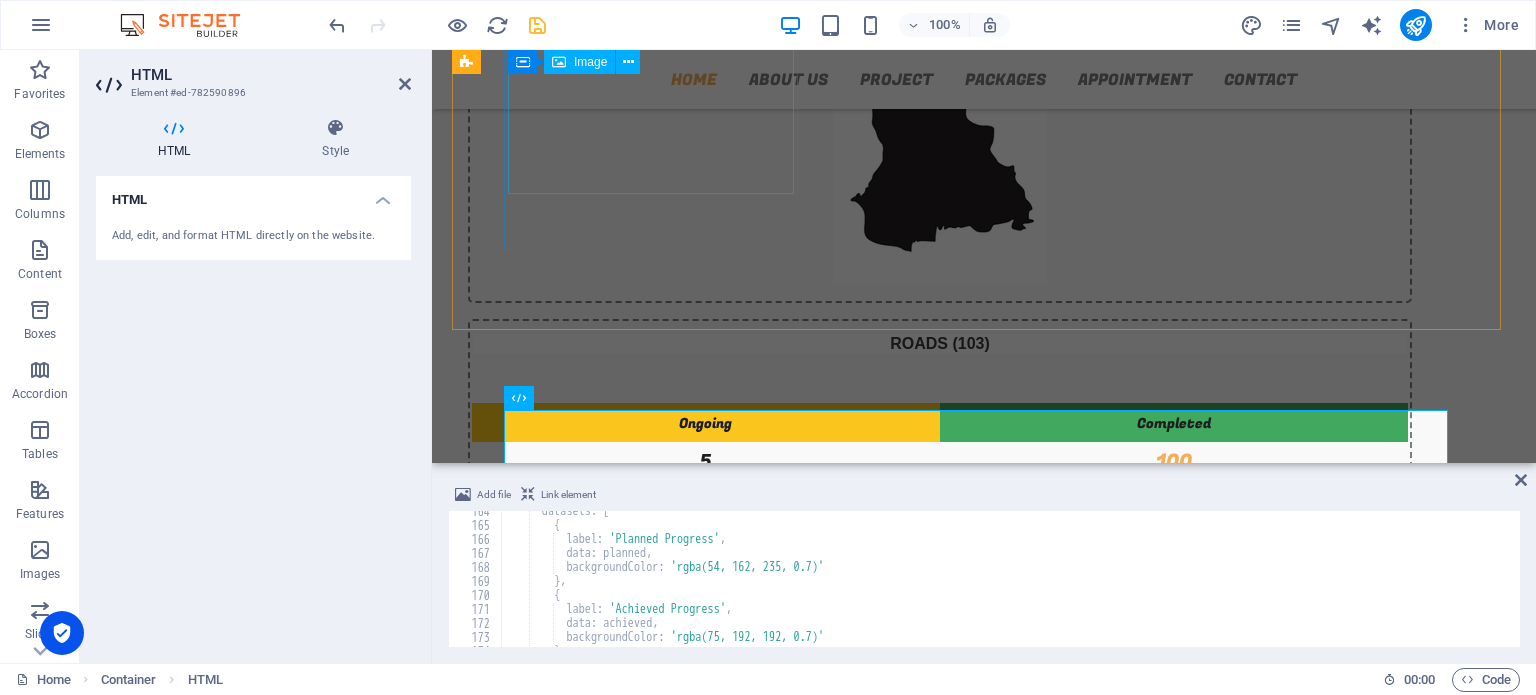 click at bounding box center (940, 150) 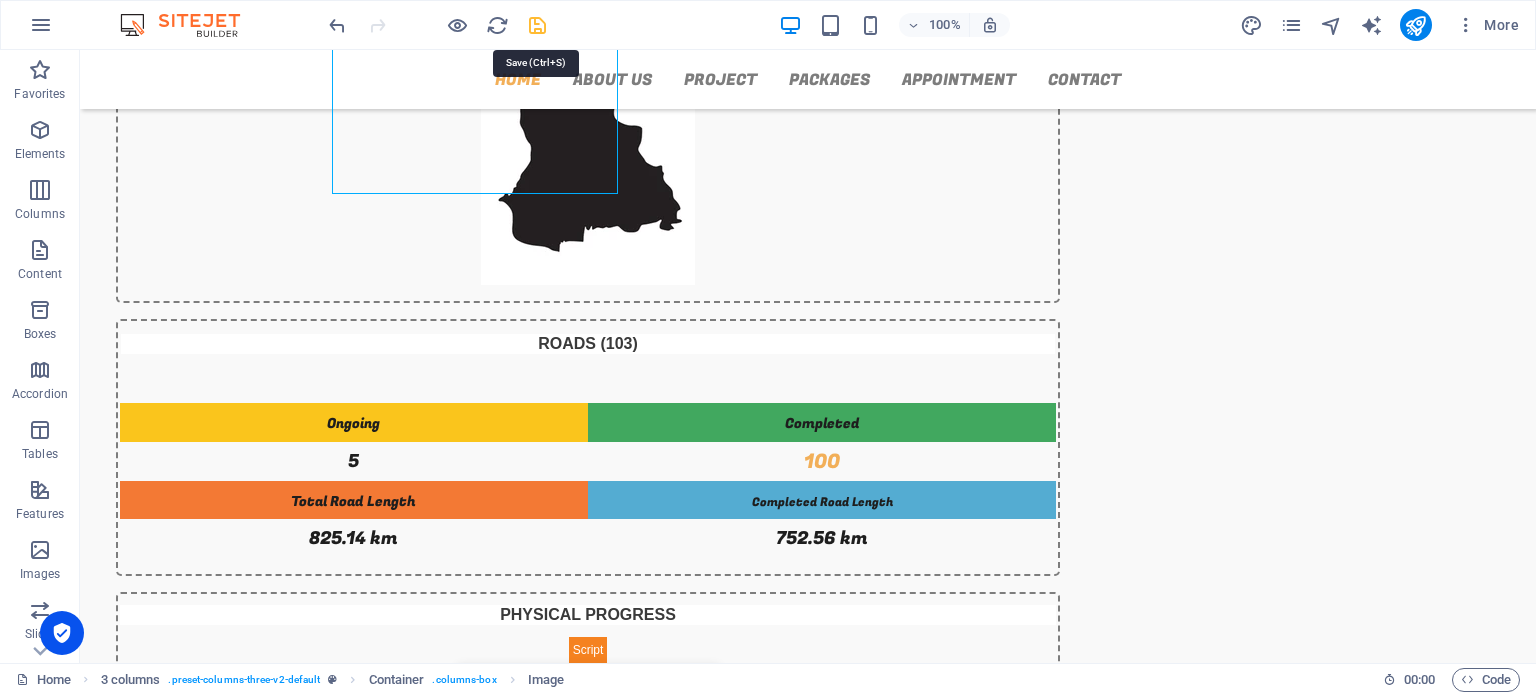 click at bounding box center (537, 25) 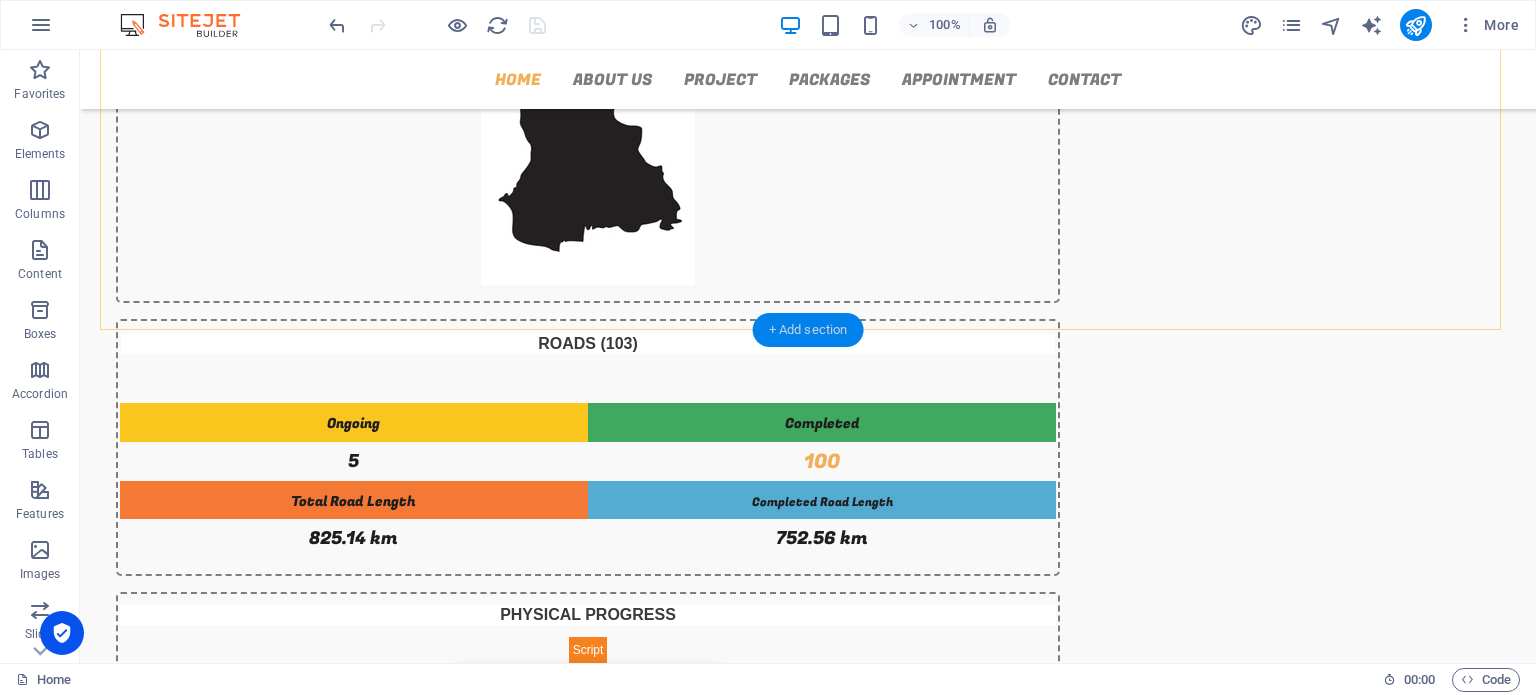 click on "+ Add section" at bounding box center [808, 330] 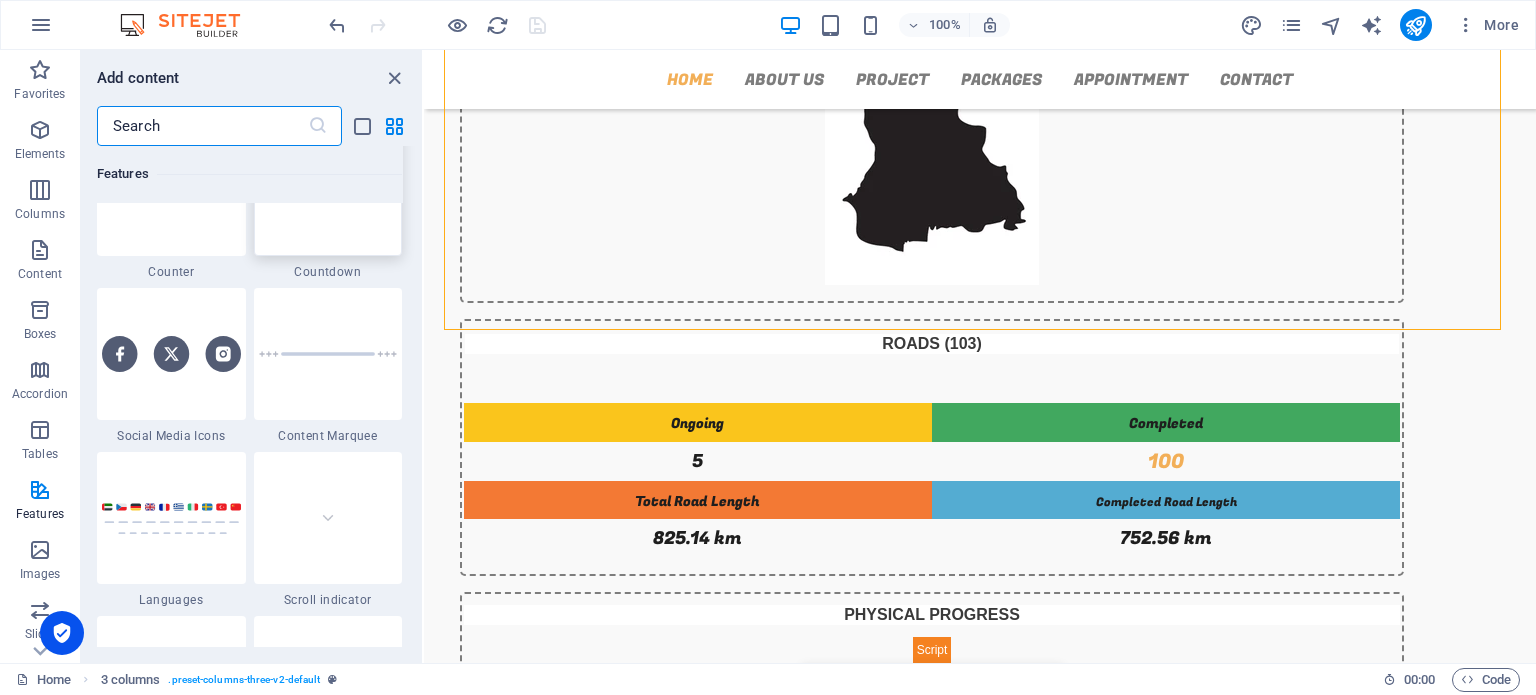 scroll, scrollTop: 8869, scrollLeft: 0, axis: vertical 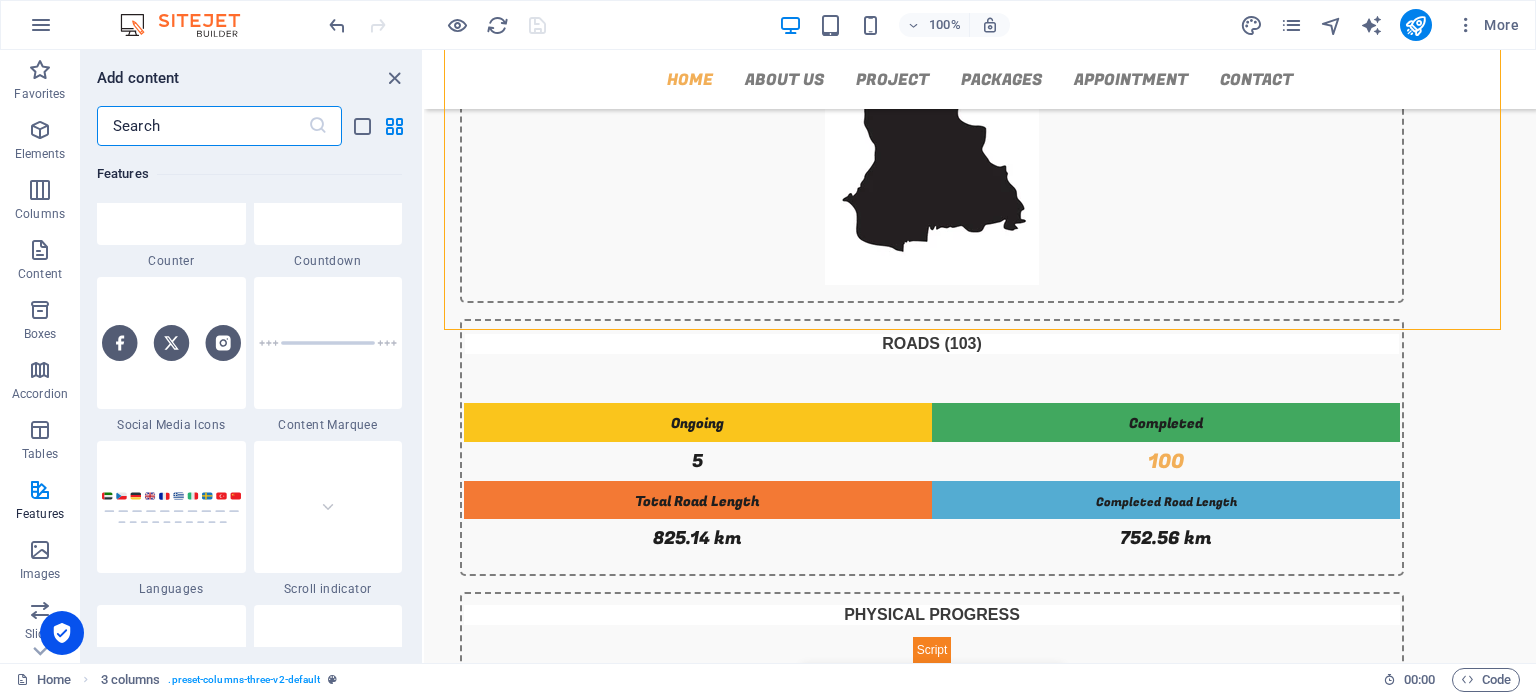 click at bounding box center [202, 126] 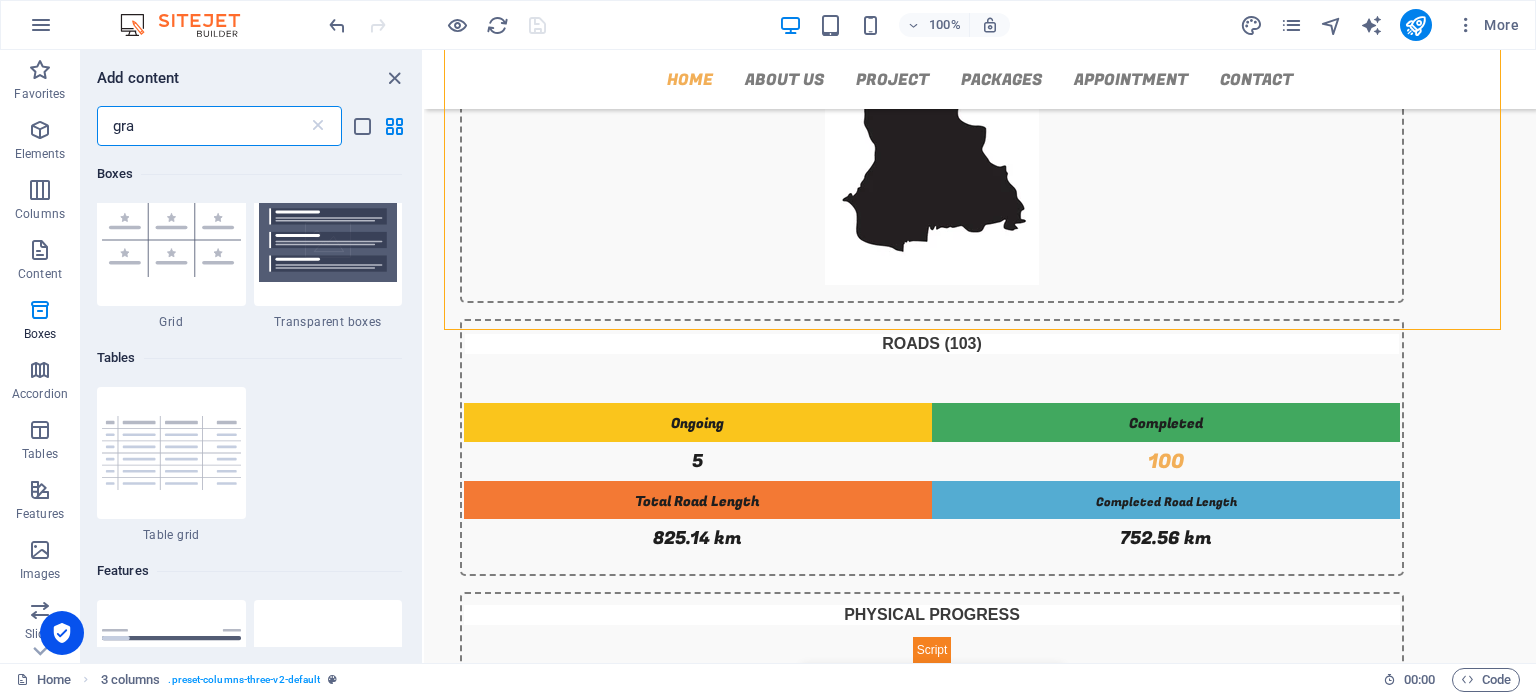 scroll, scrollTop: 0, scrollLeft: 0, axis: both 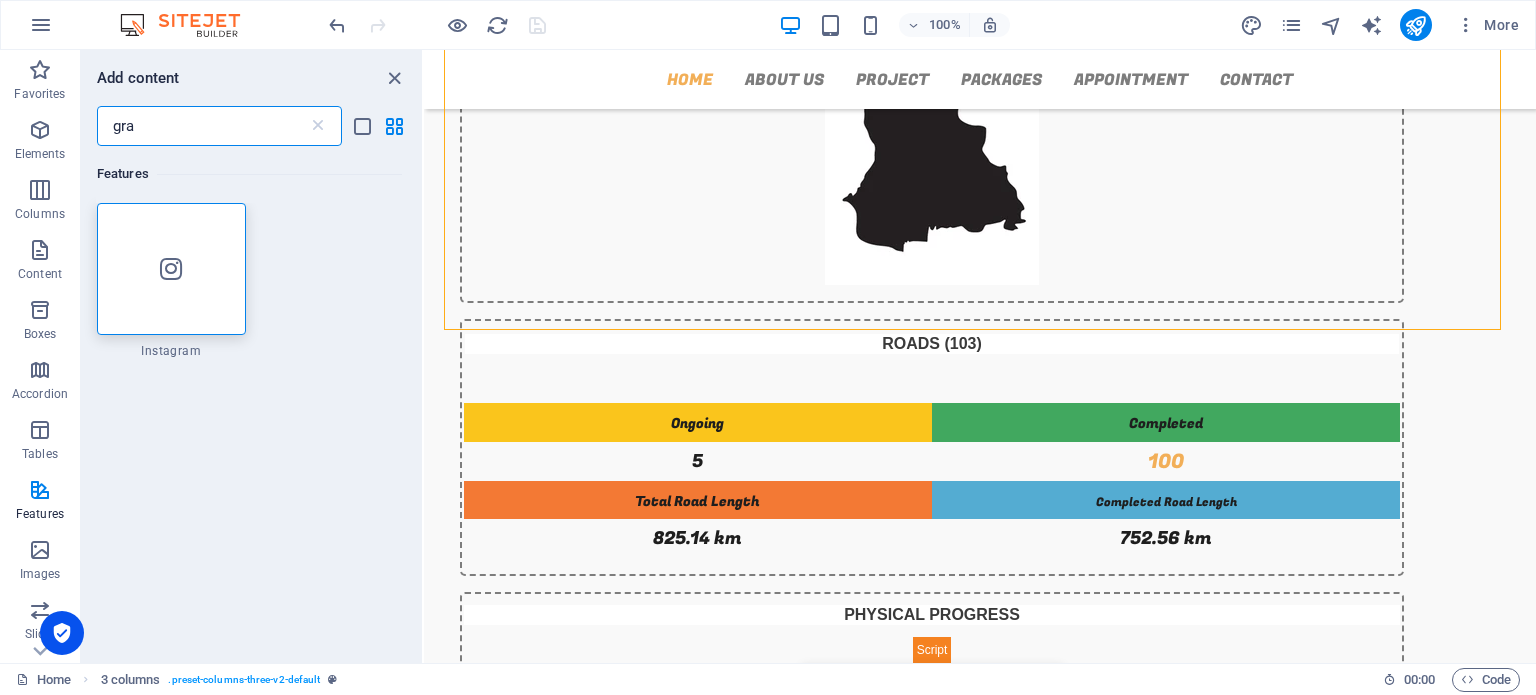 type on "grap" 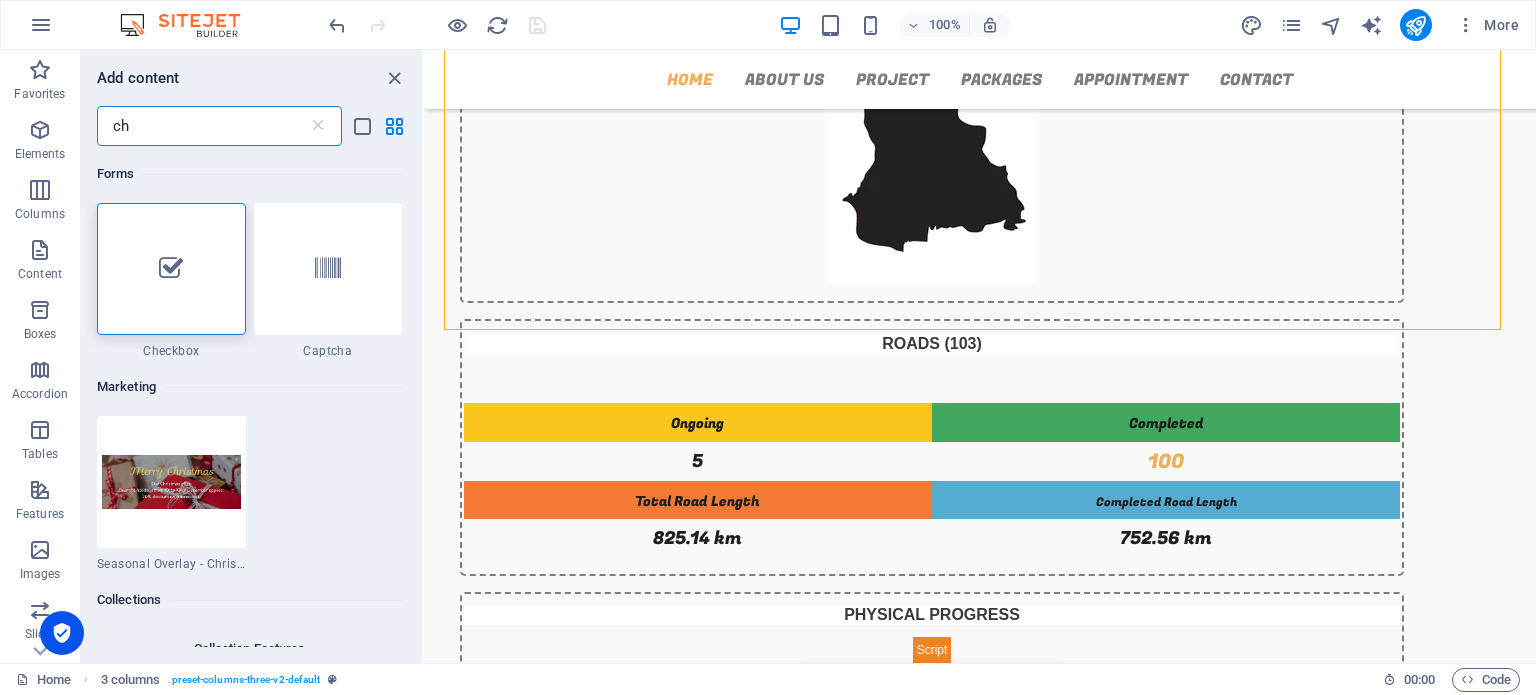 type on "c" 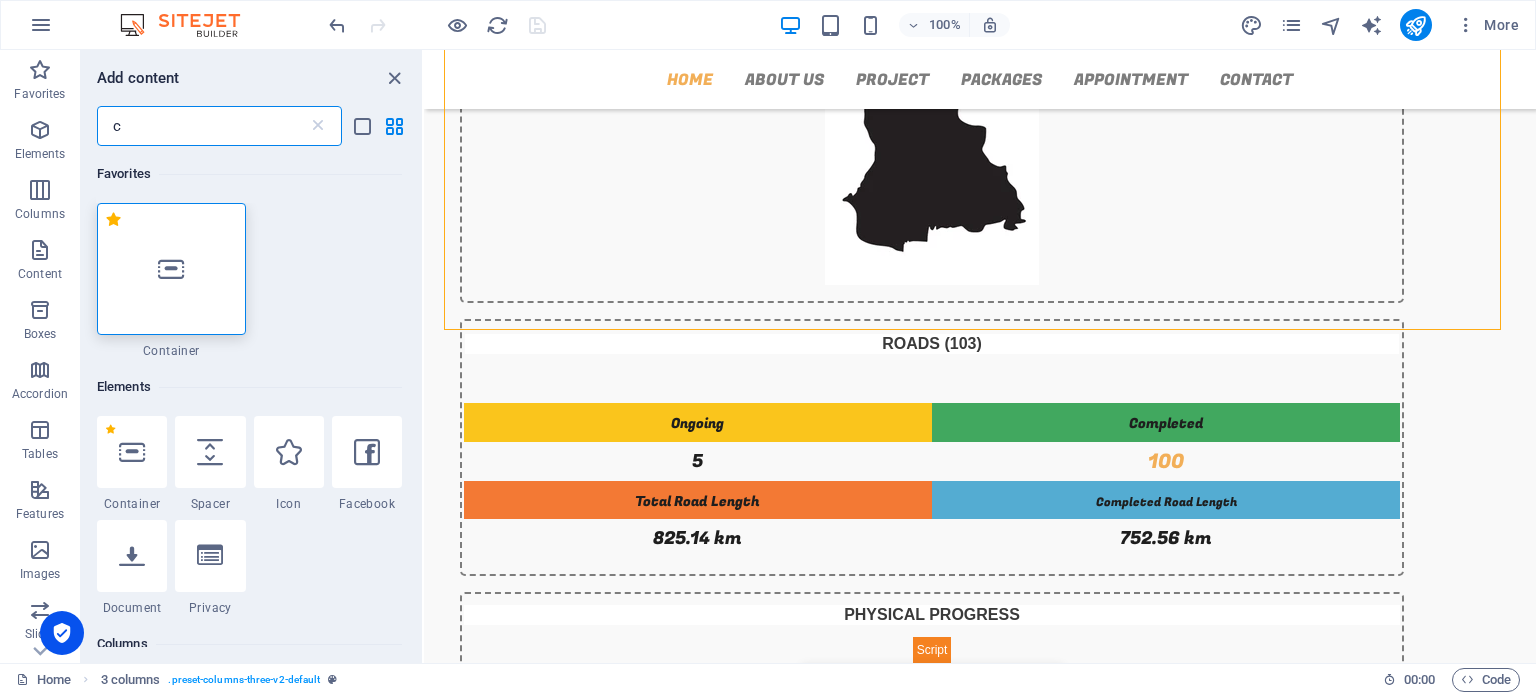 type 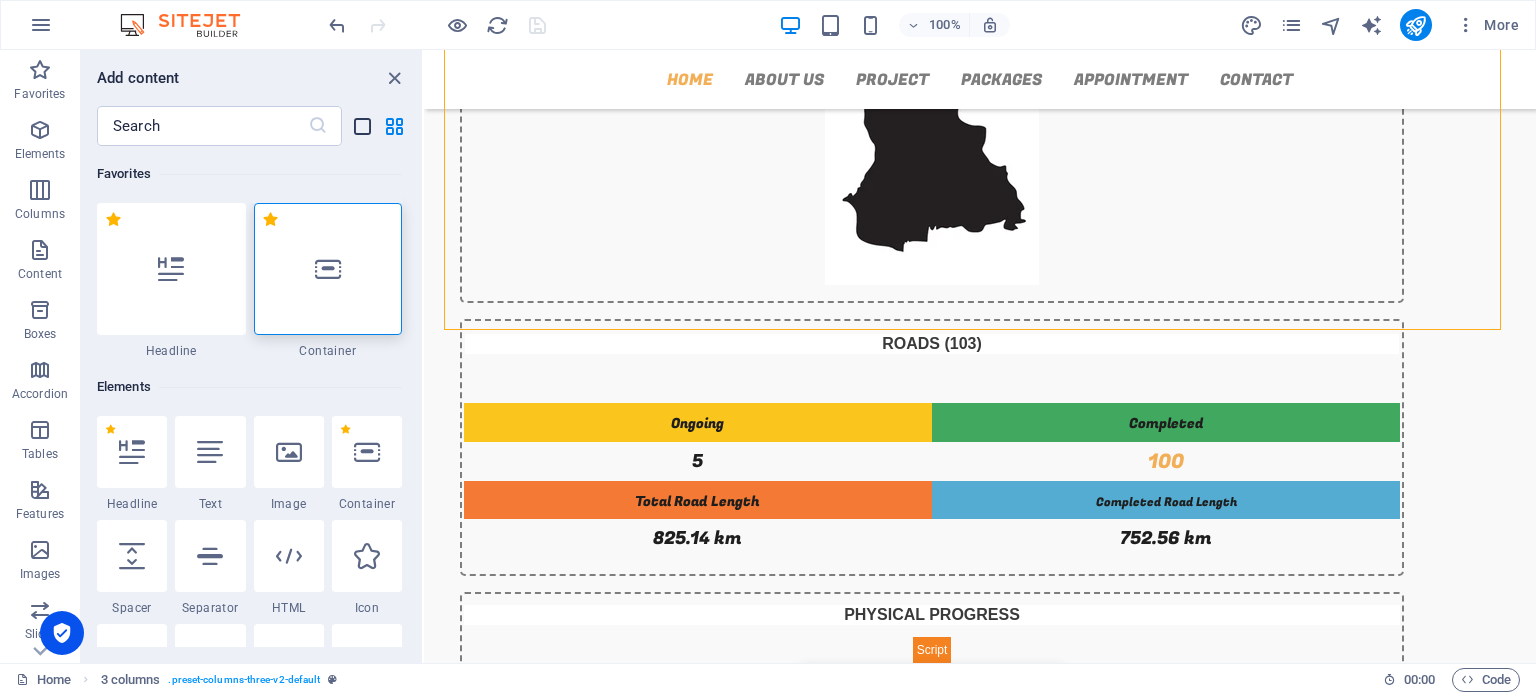 click at bounding box center [362, 126] 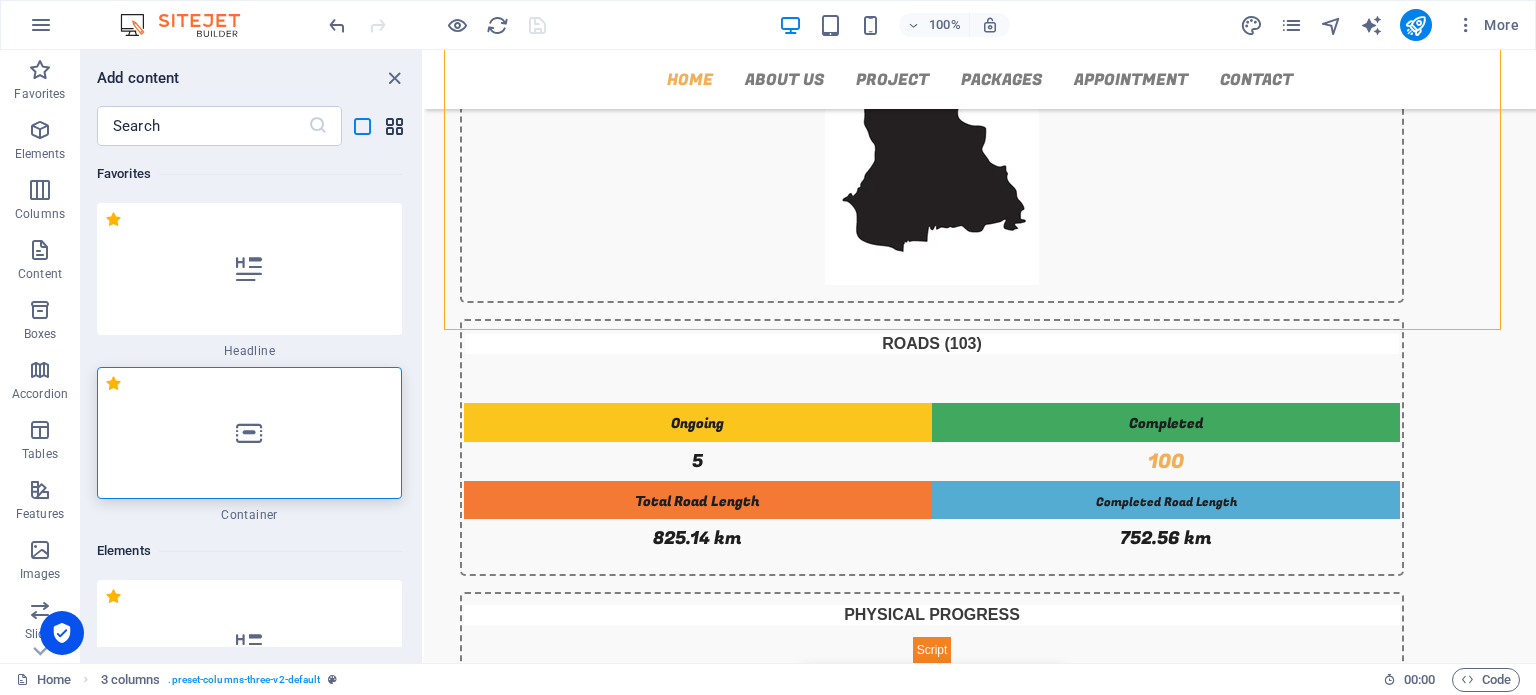 click at bounding box center [394, 126] 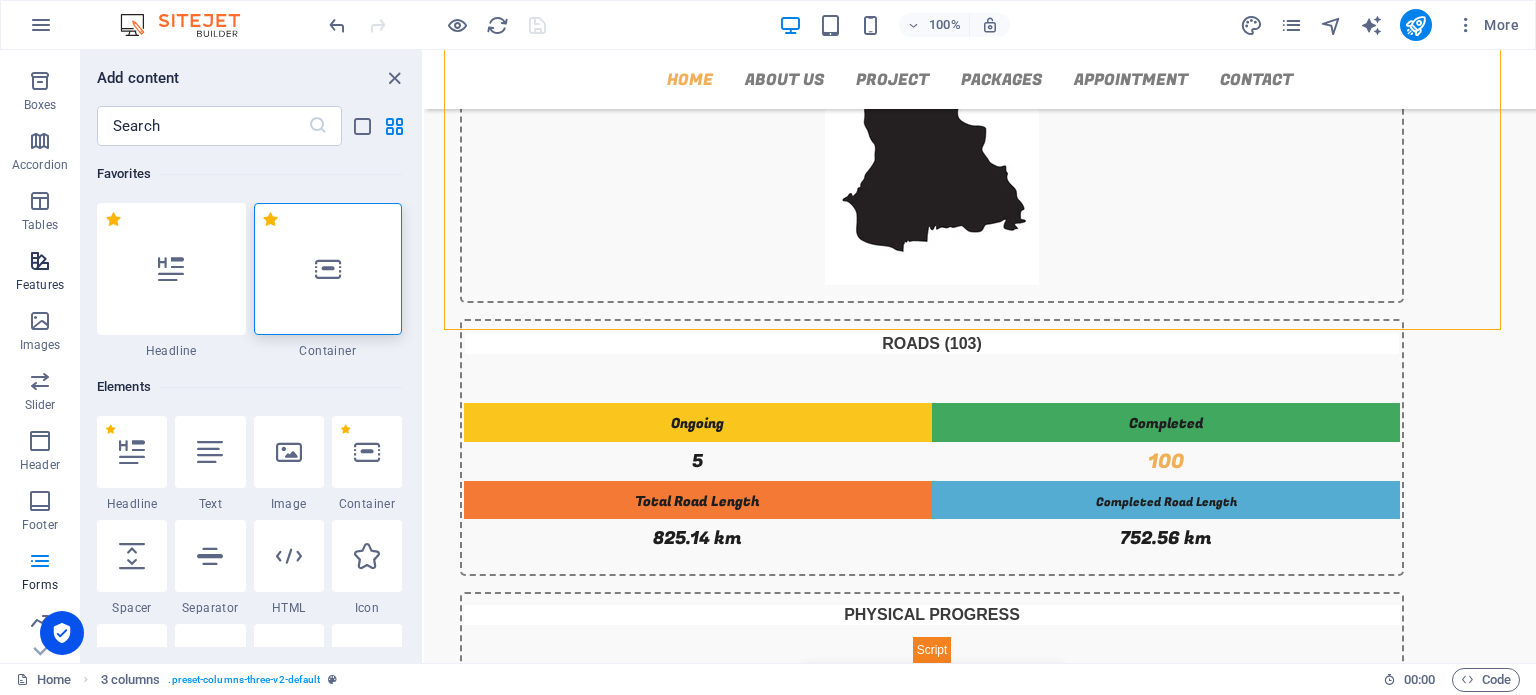 scroll, scrollTop: 286, scrollLeft: 0, axis: vertical 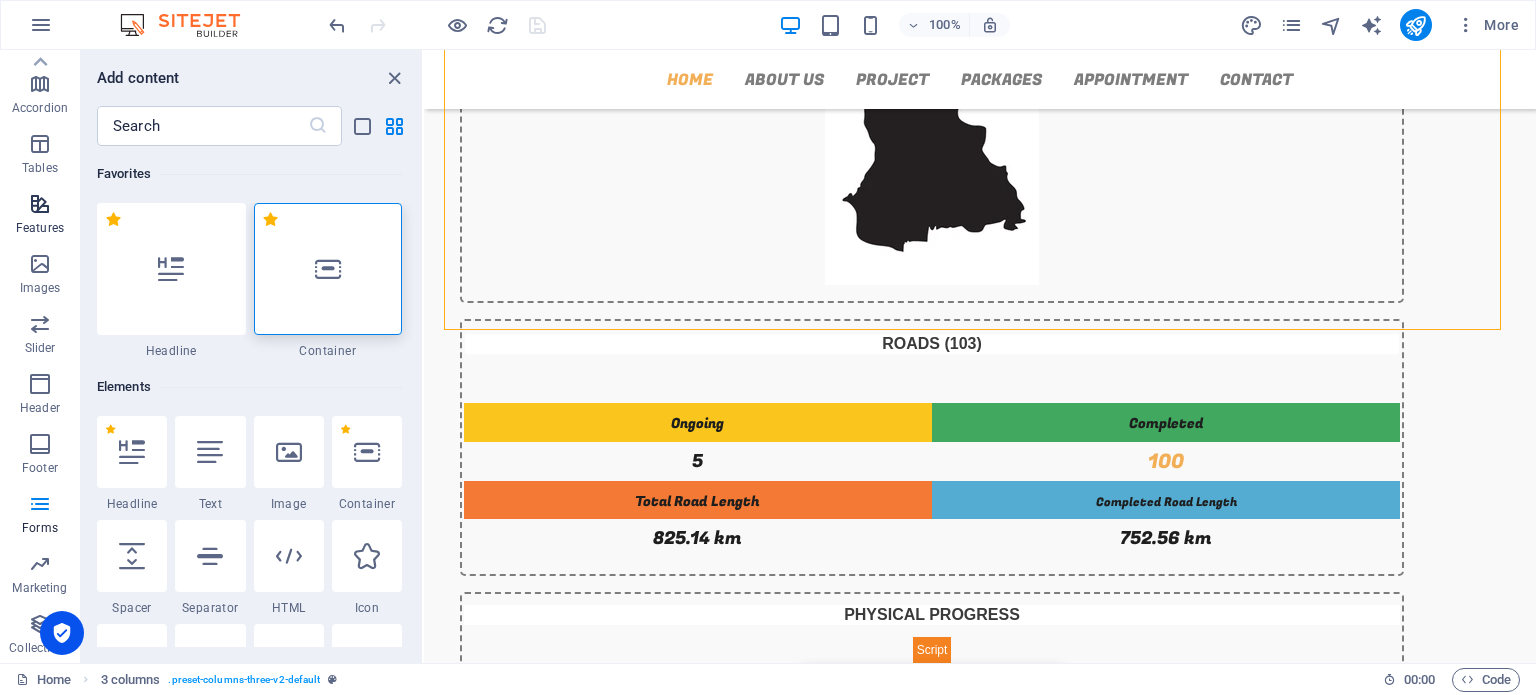 click at bounding box center (40, 204) 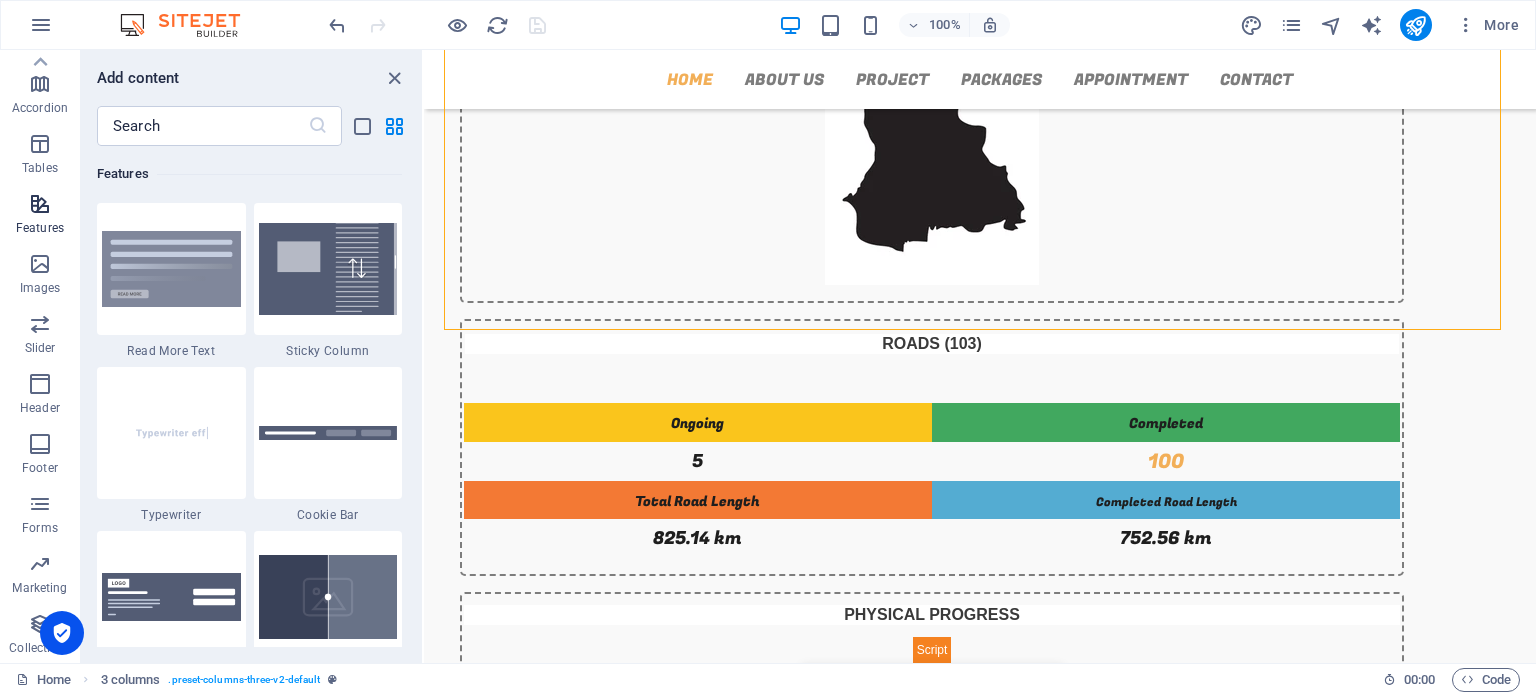 scroll, scrollTop: 7631, scrollLeft: 0, axis: vertical 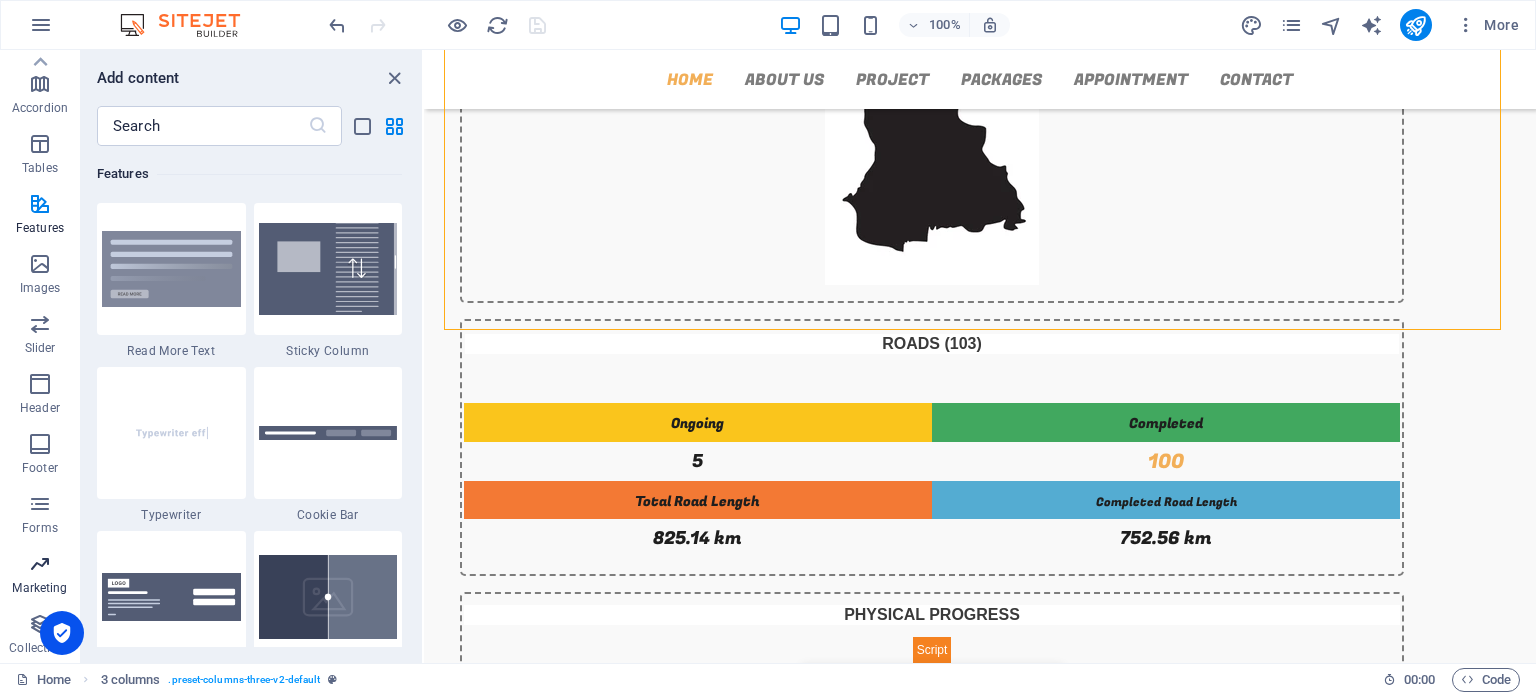 click at bounding box center (40, 564) 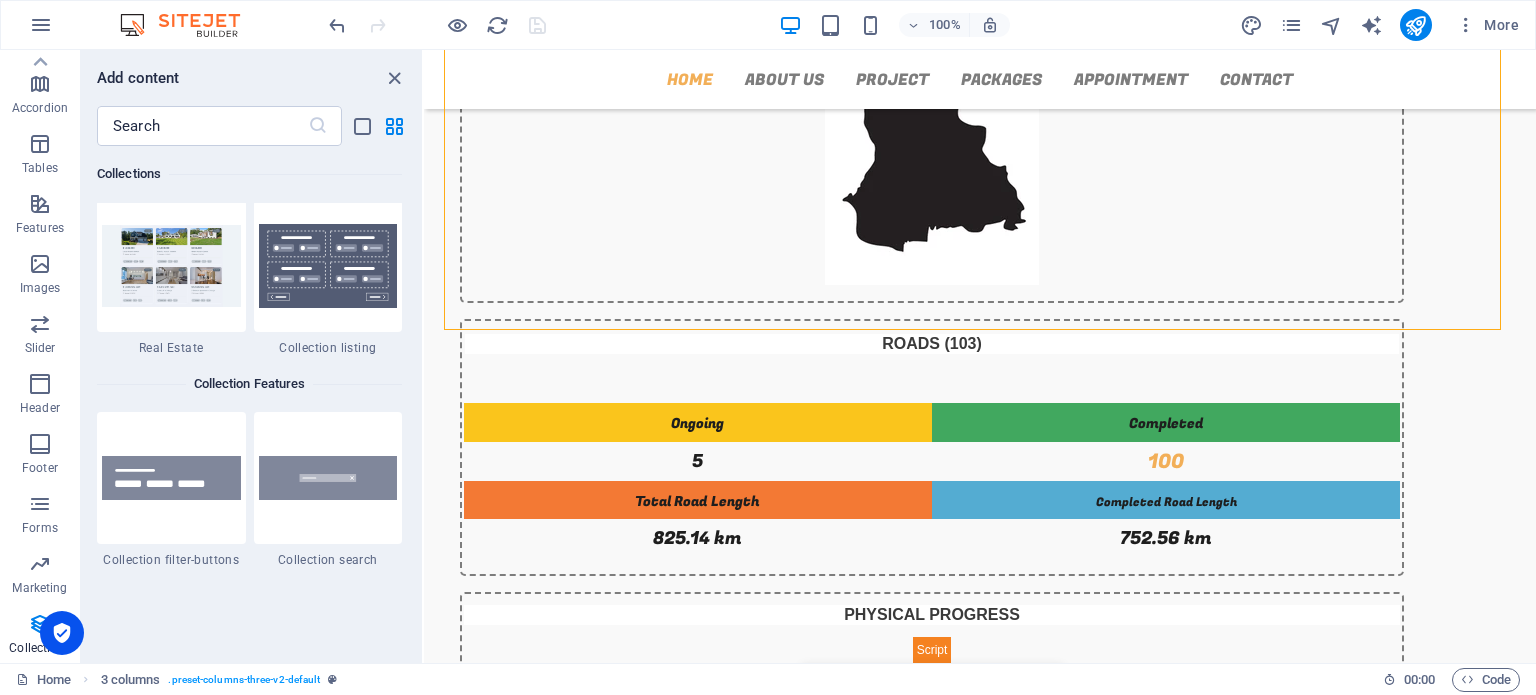 scroll, scrollTop: 18980, scrollLeft: 0, axis: vertical 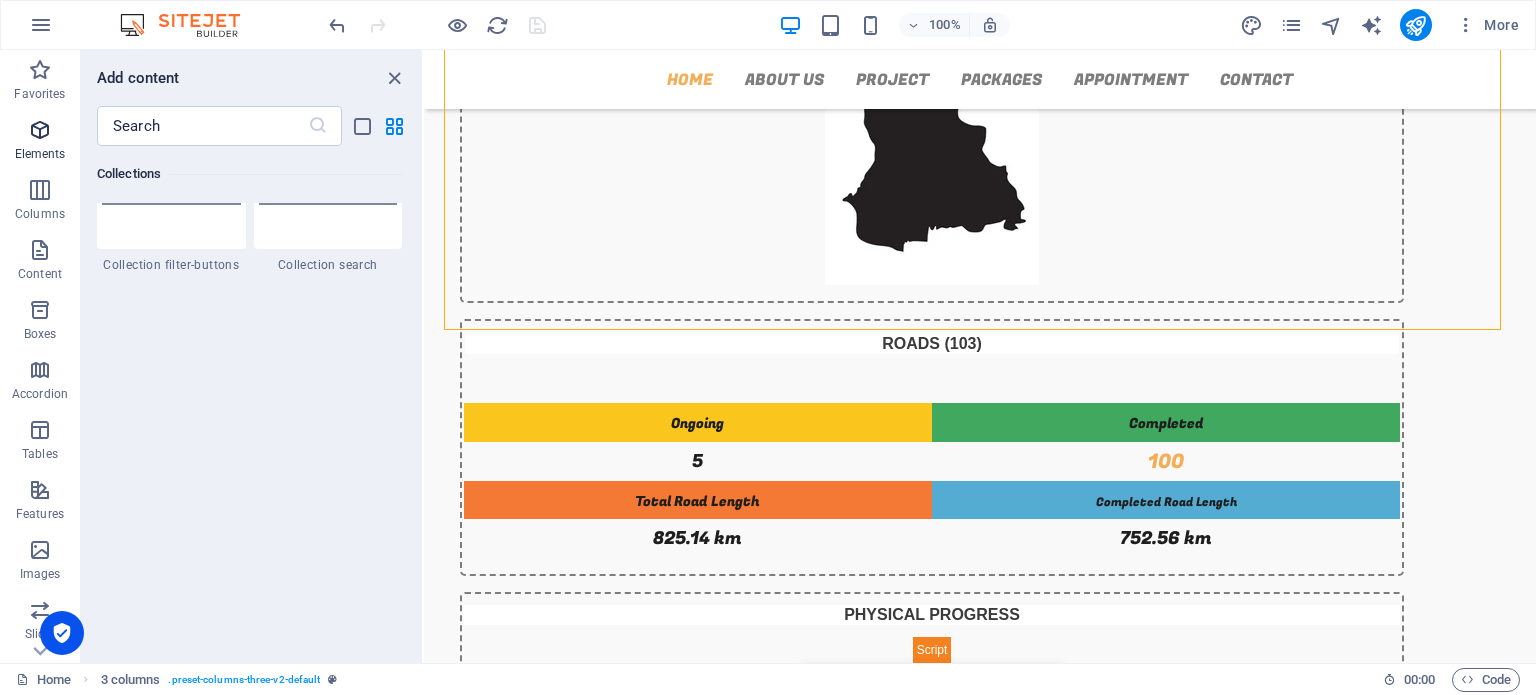 click at bounding box center (40, 130) 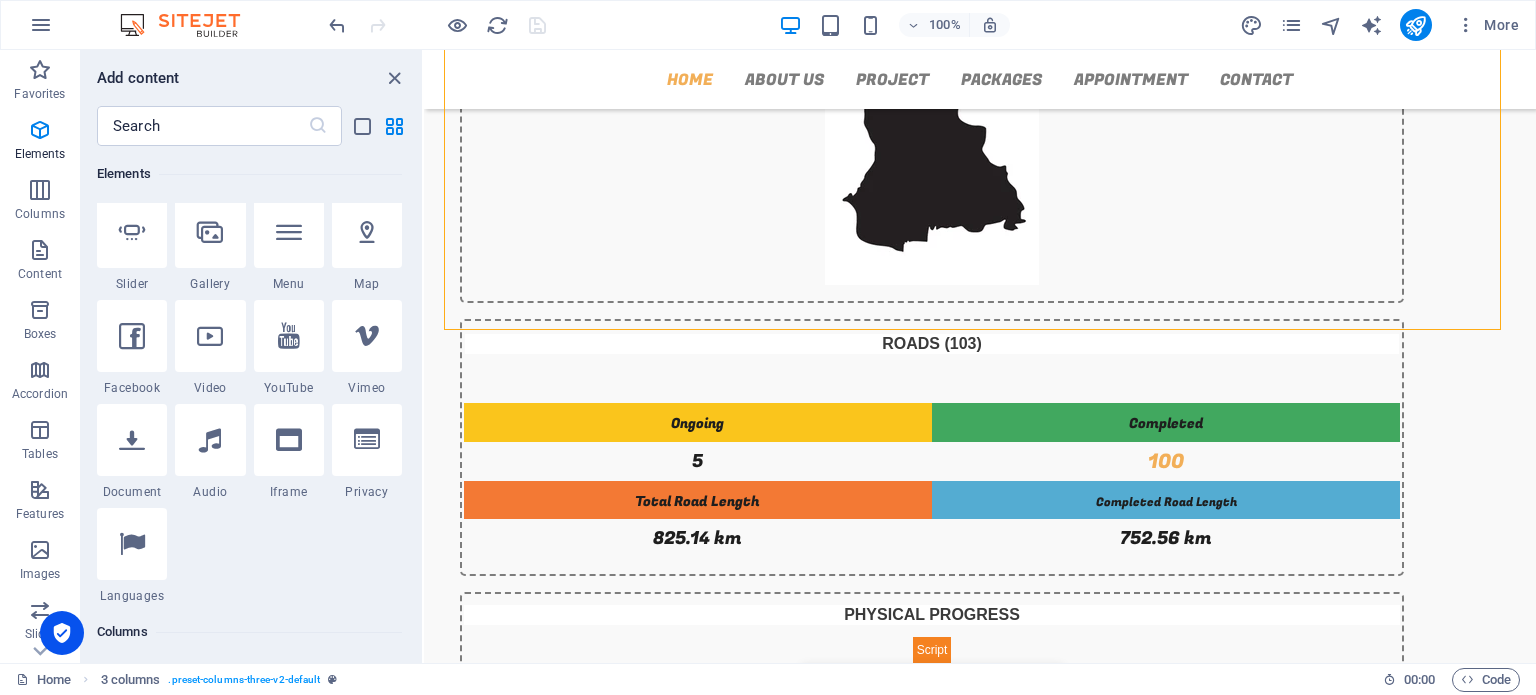scroll, scrollTop: 538, scrollLeft: 0, axis: vertical 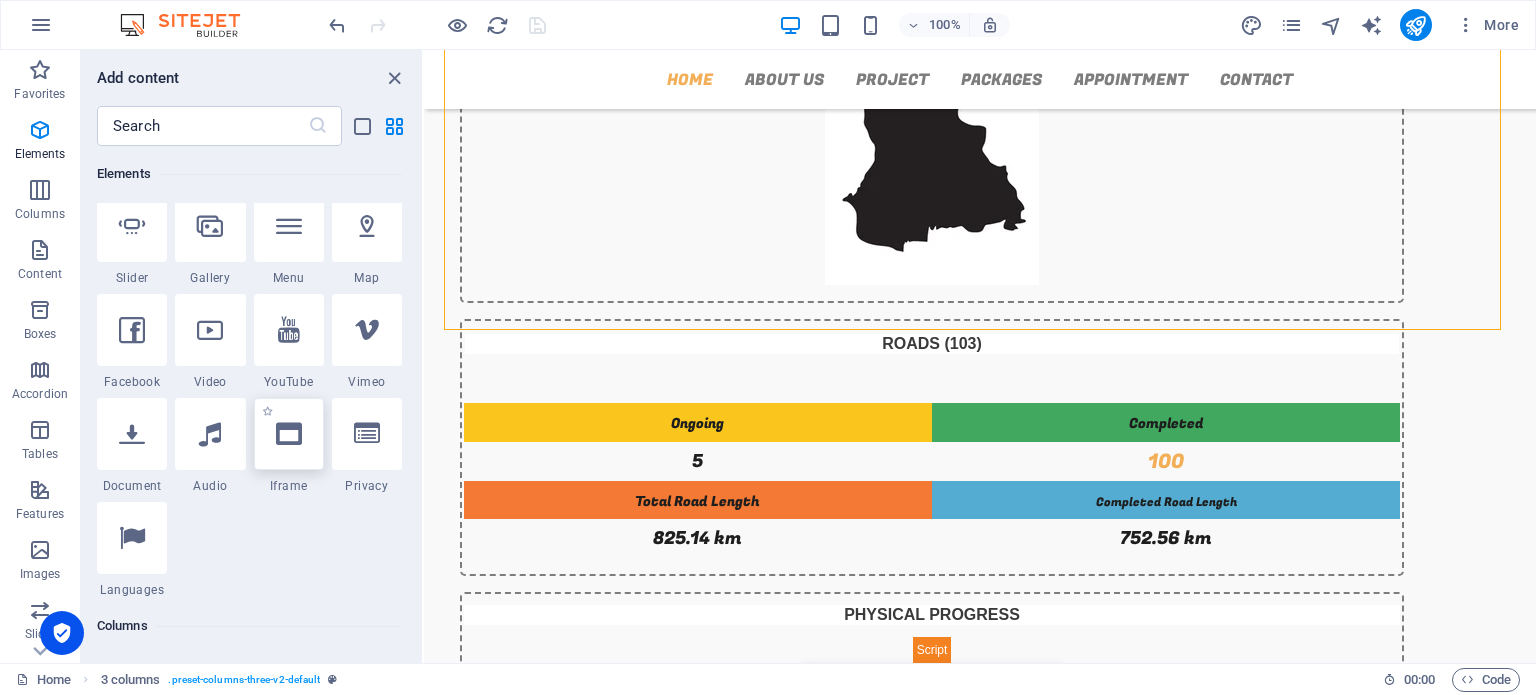 click at bounding box center [289, 434] 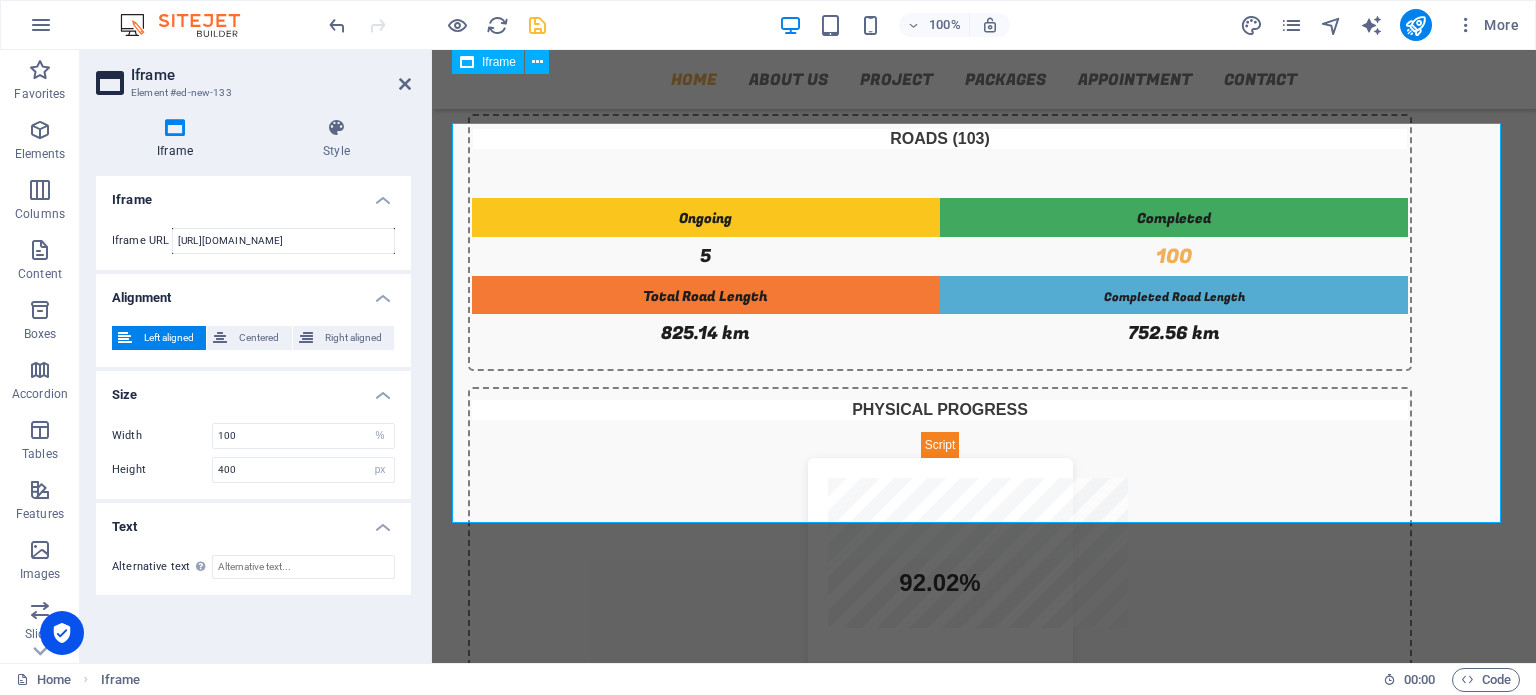 scroll, scrollTop: 567, scrollLeft: 0, axis: vertical 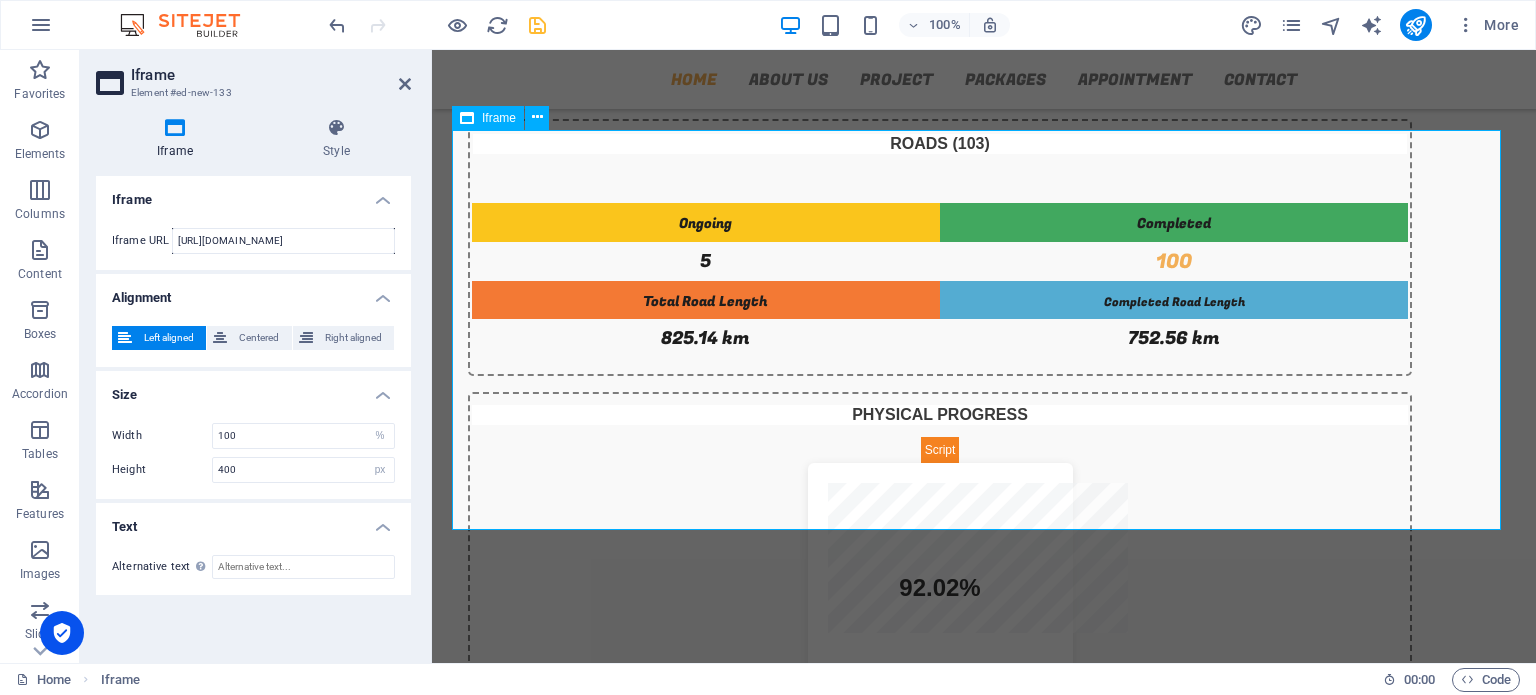 click on "</div>" at bounding box center (984, 1039) 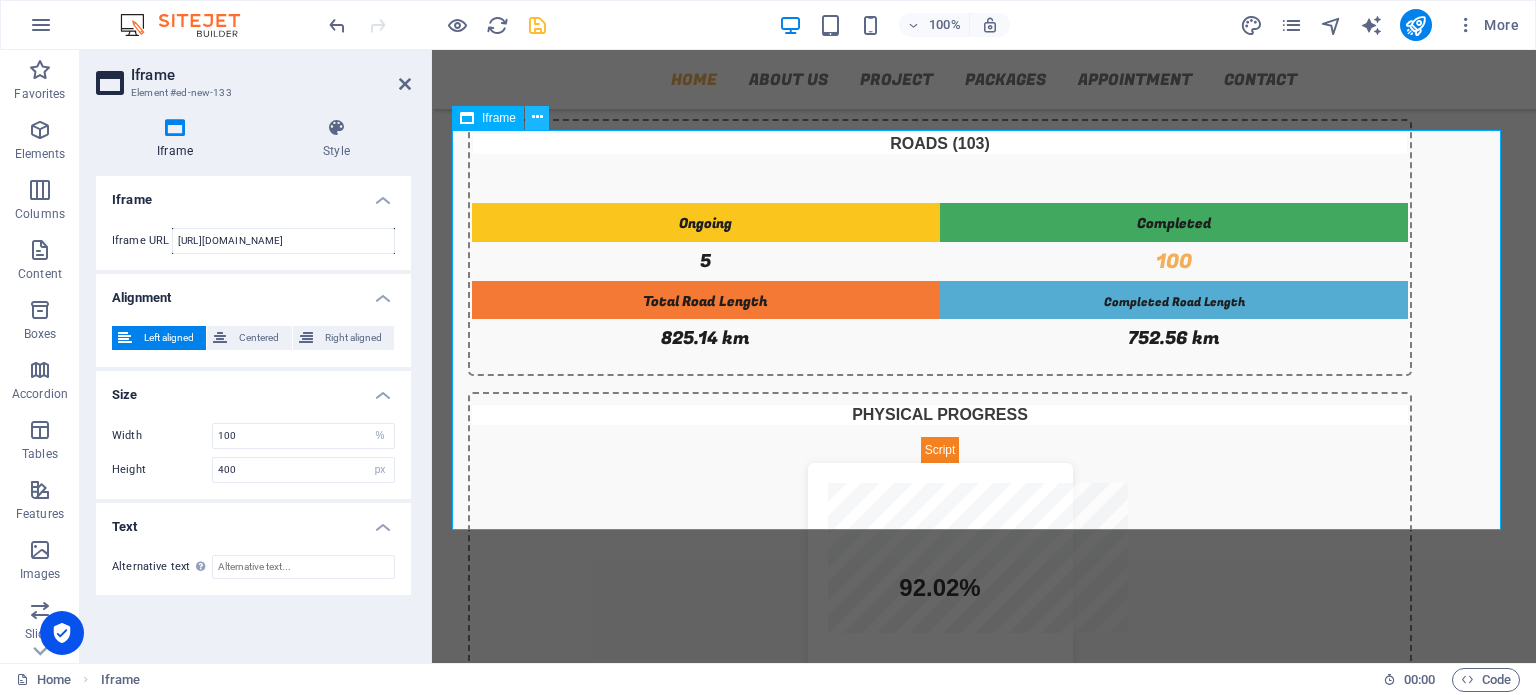 click at bounding box center (537, 117) 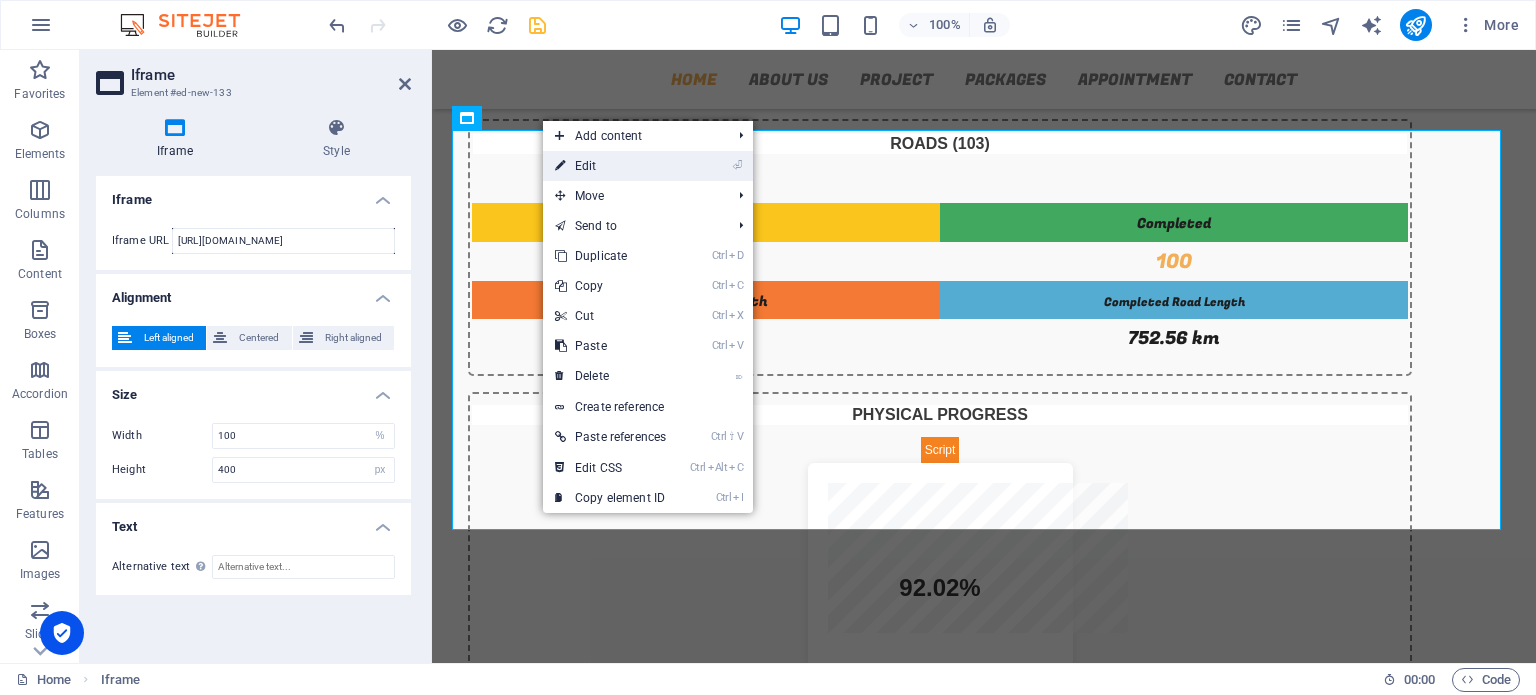 click on "⏎  Edit" at bounding box center (610, 166) 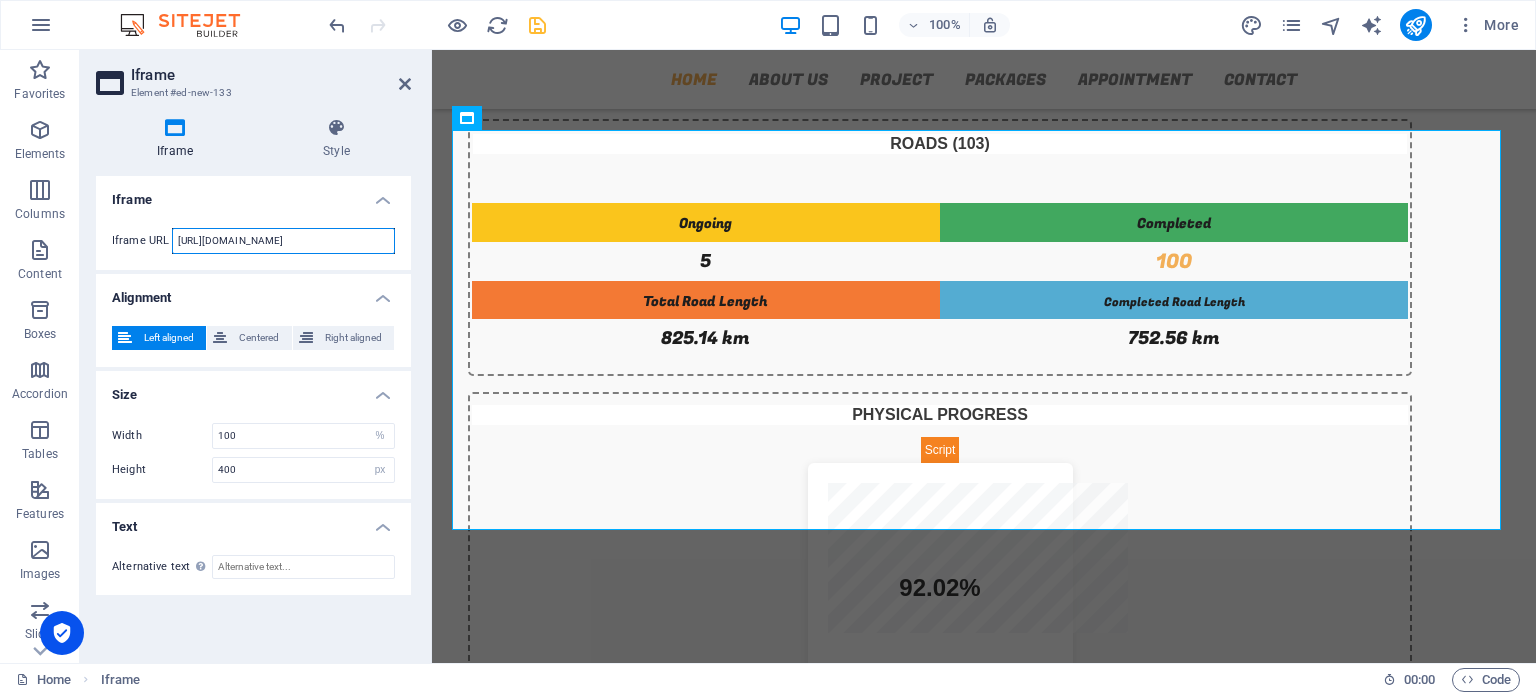 click on "[URL][DOMAIN_NAME]" at bounding box center (283, 241) 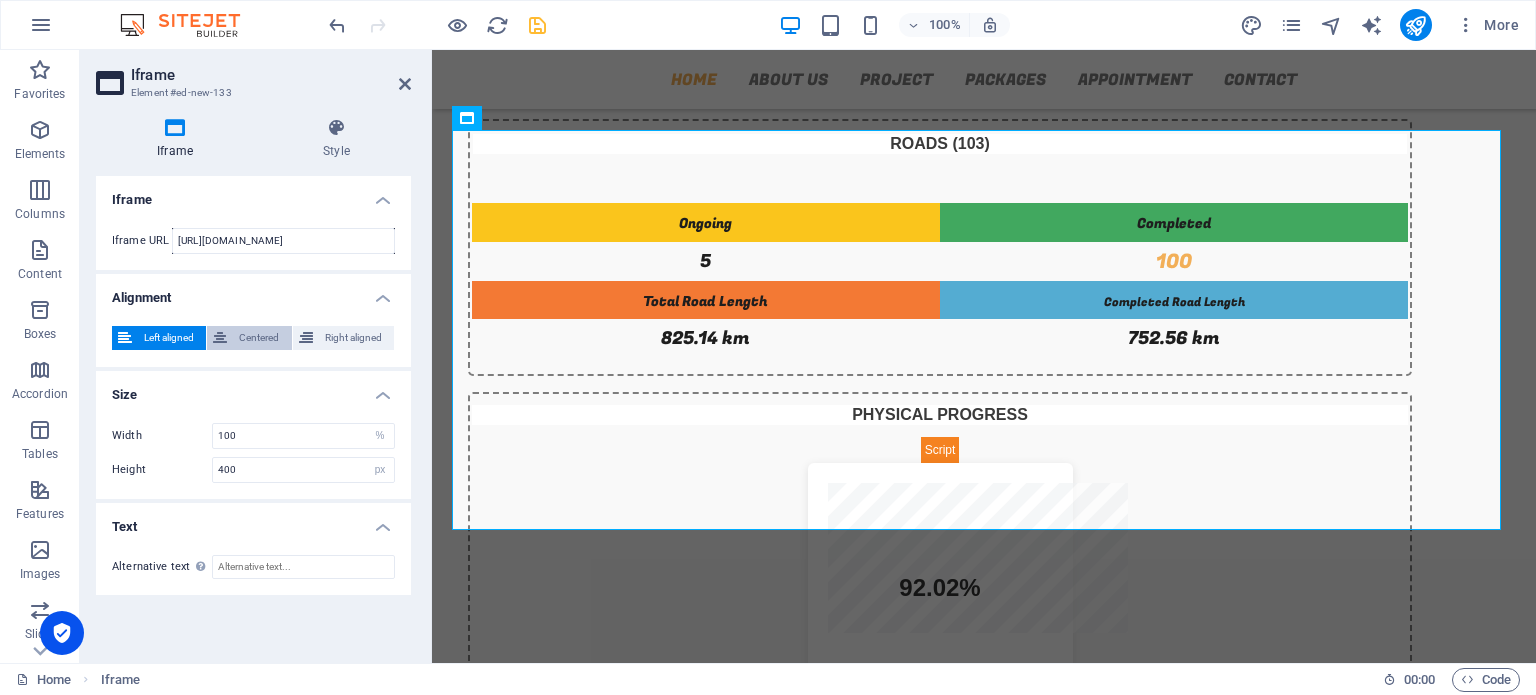 click on "Centered" at bounding box center (259, 338) 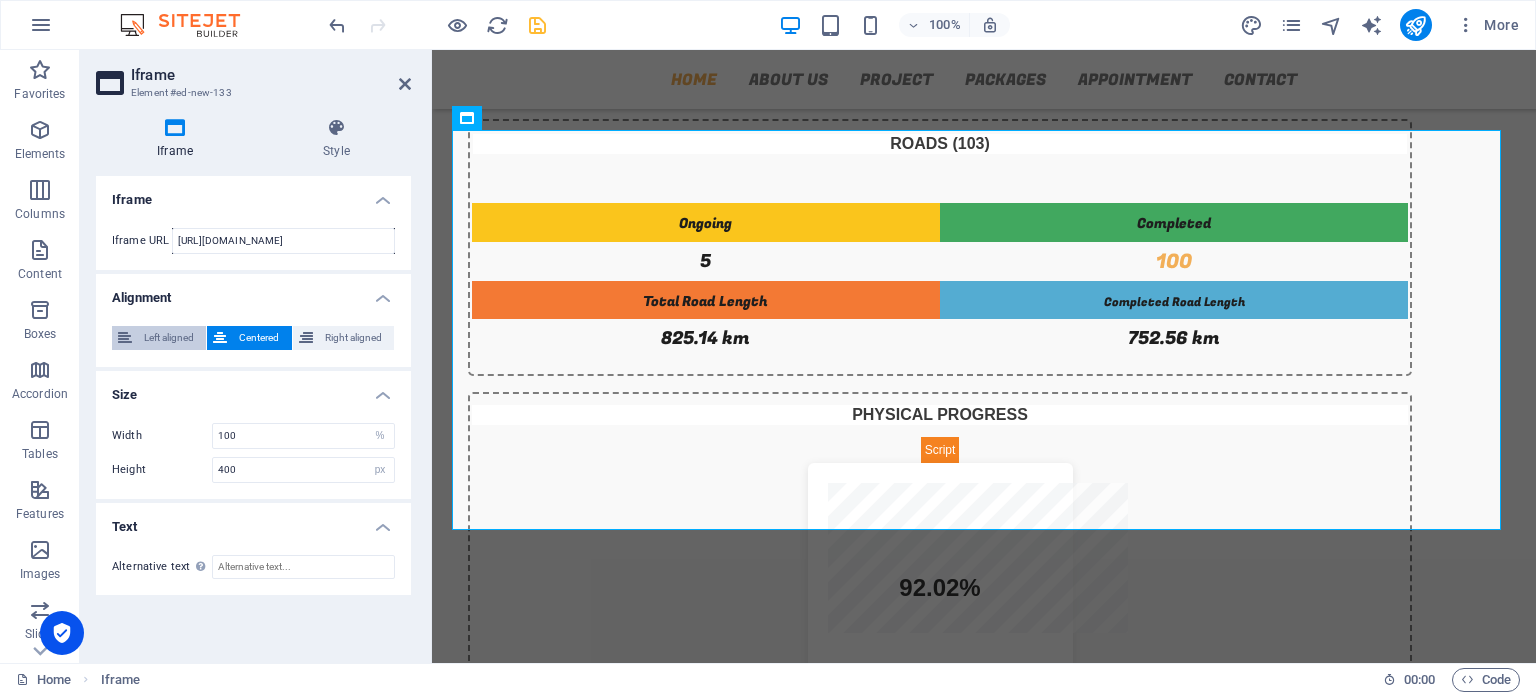 click on "Left aligned" at bounding box center [169, 338] 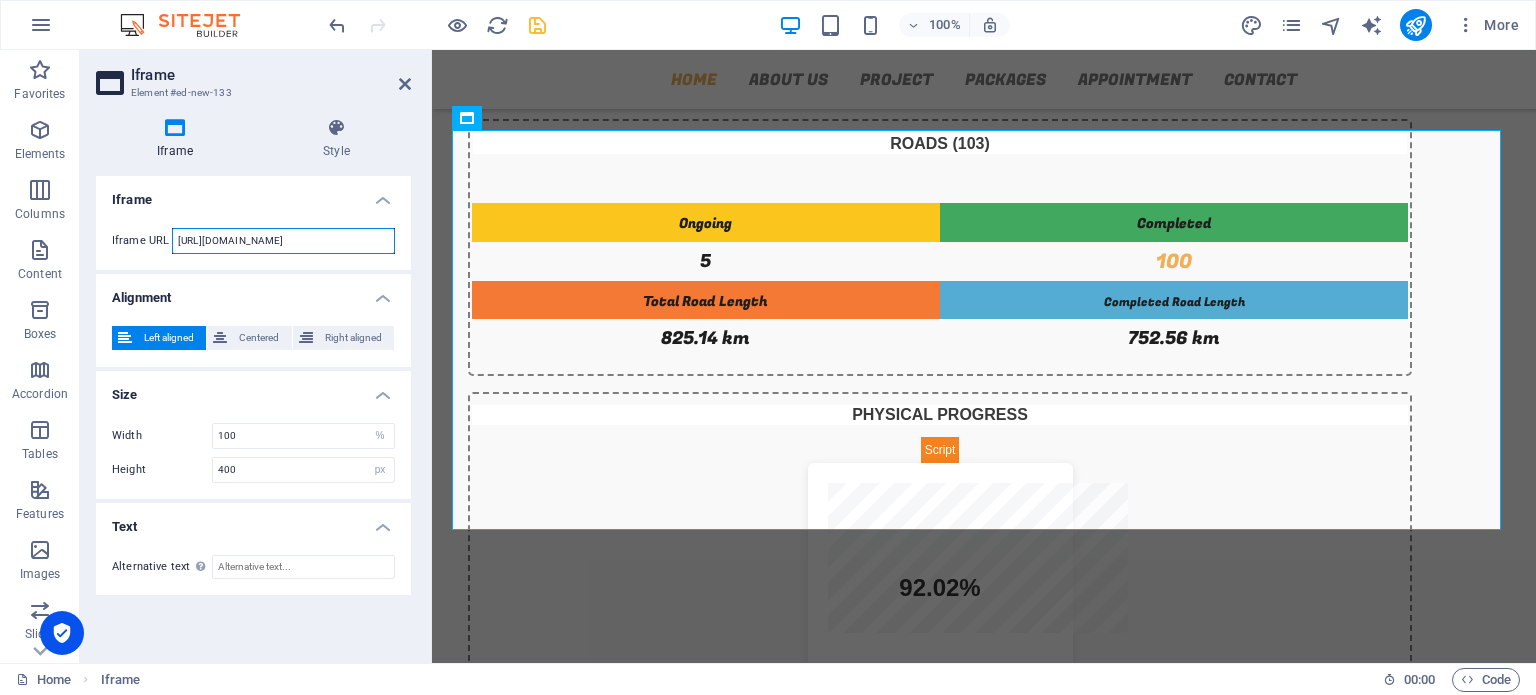 click on "[URL][DOMAIN_NAME]" at bounding box center (283, 241) 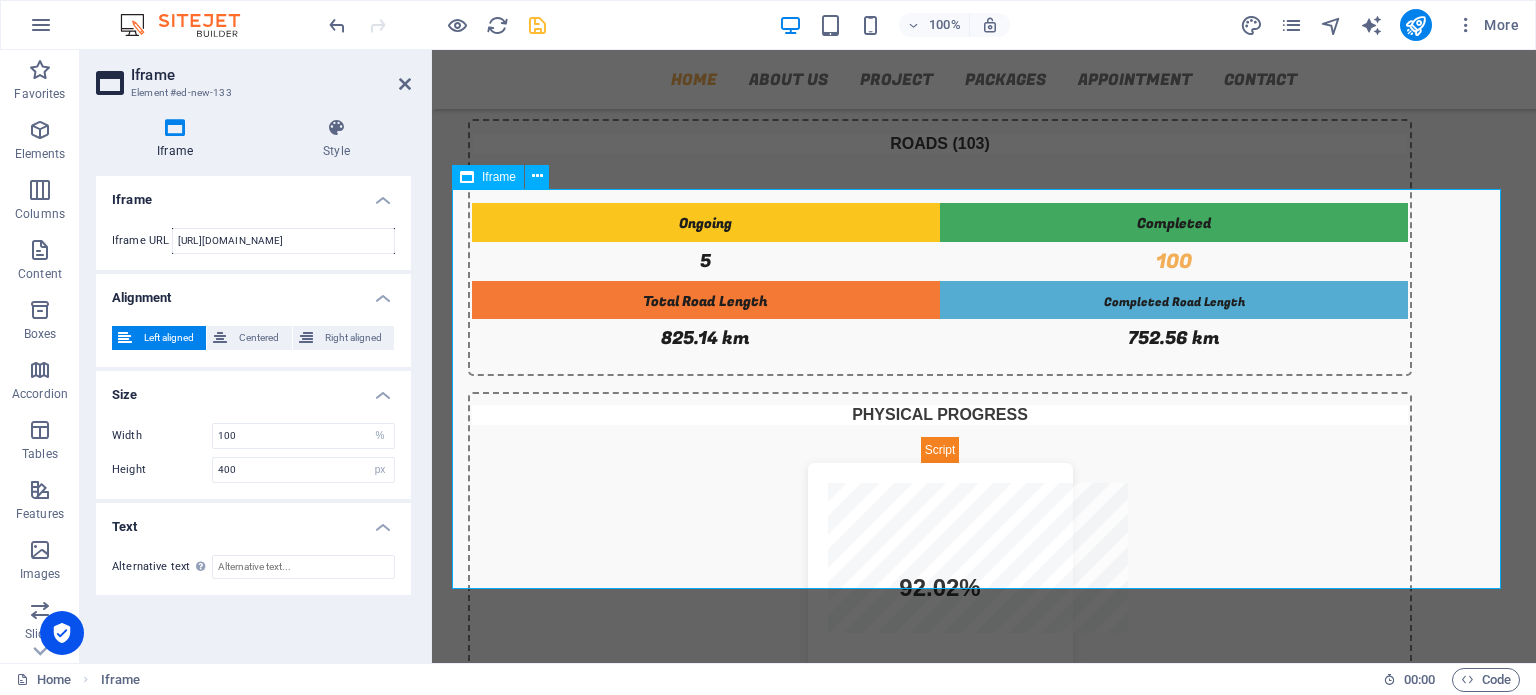 scroll, scrollTop: 393, scrollLeft: 0, axis: vertical 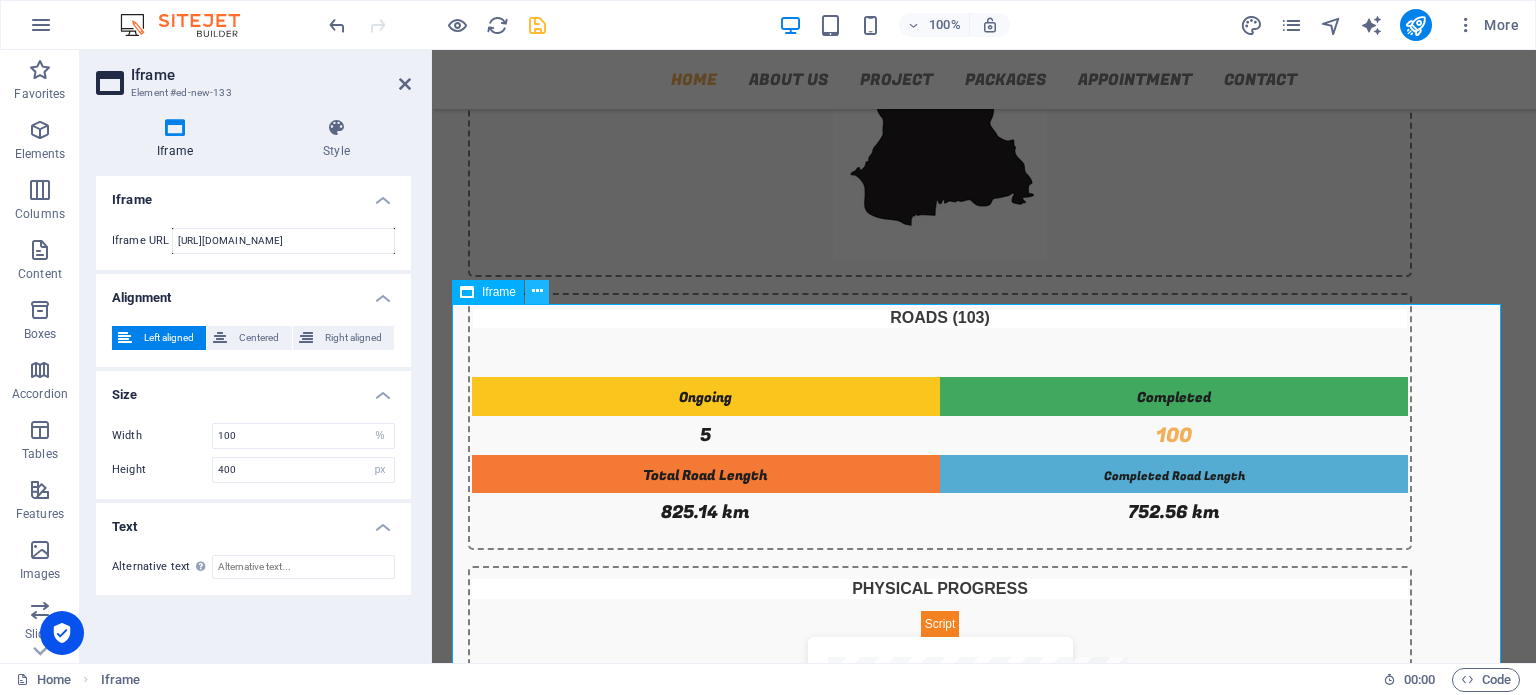 click at bounding box center [537, 291] 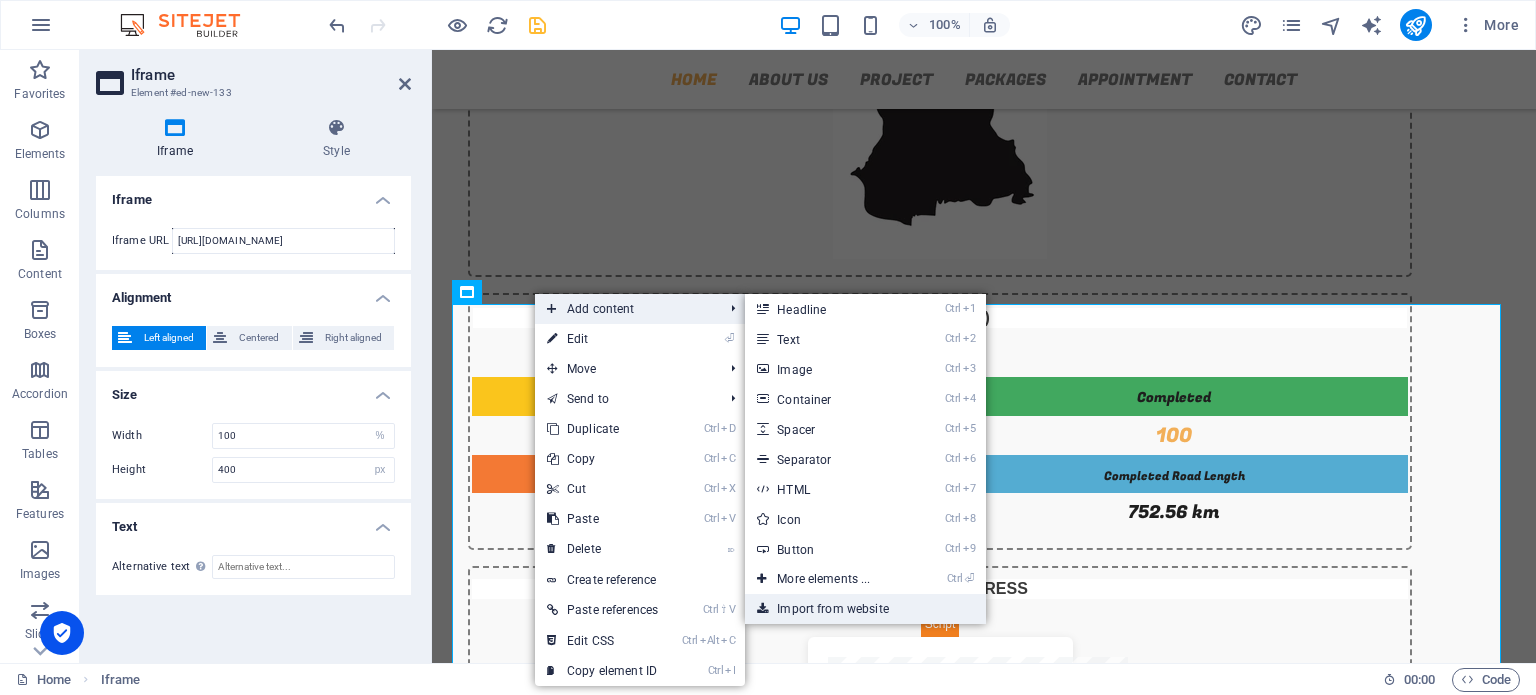 click on "Import from website" at bounding box center (865, 609) 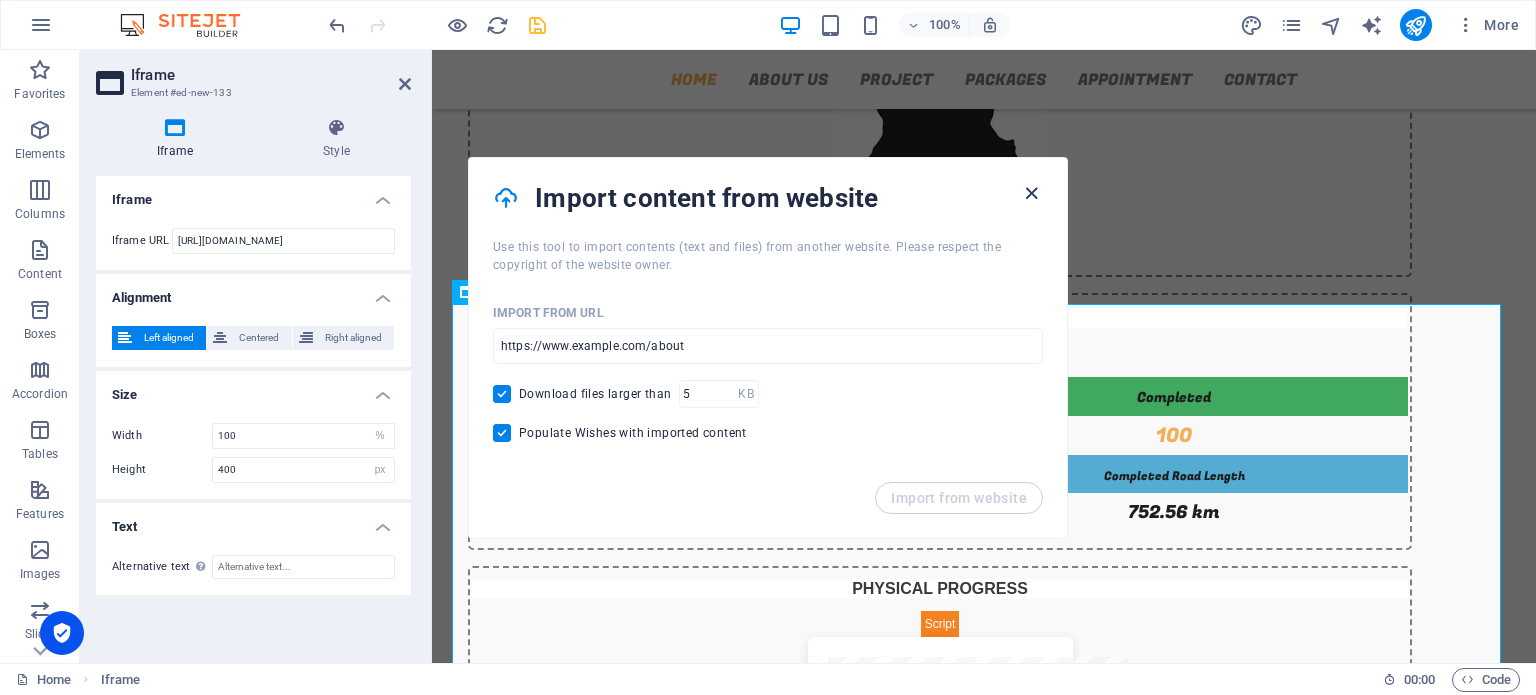 click at bounding box center (1031, 193) 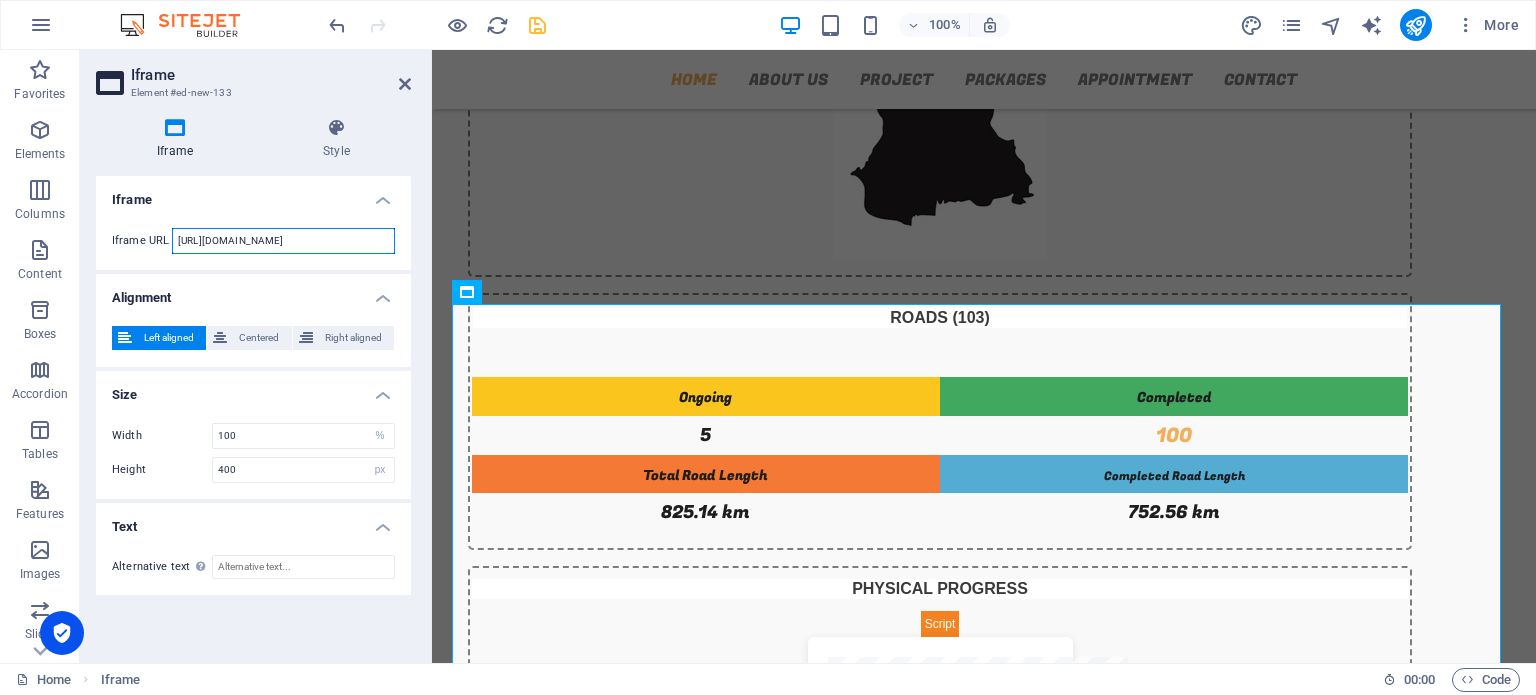 click on "[URL][DOMAIN_NAME]" at bounding box center [283, 241] 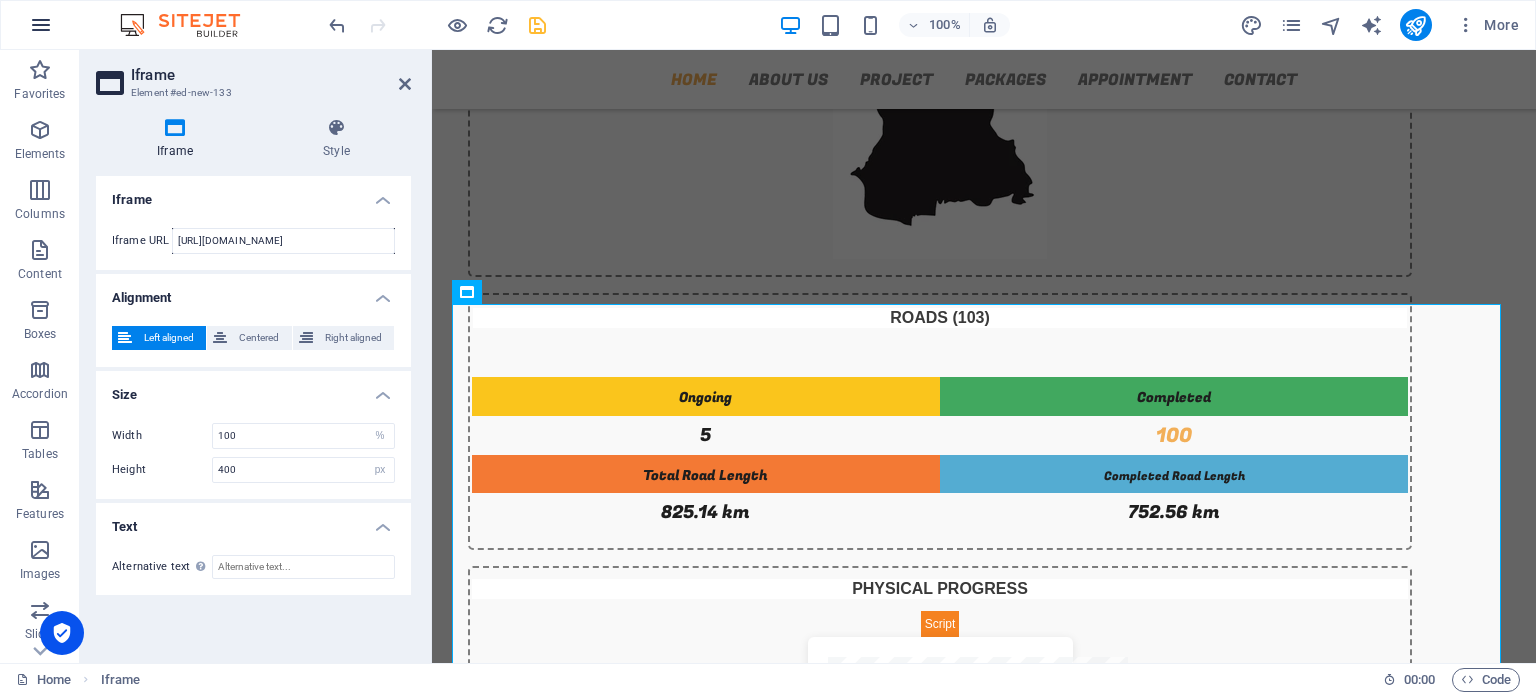 click at bounding box center (41, 25) 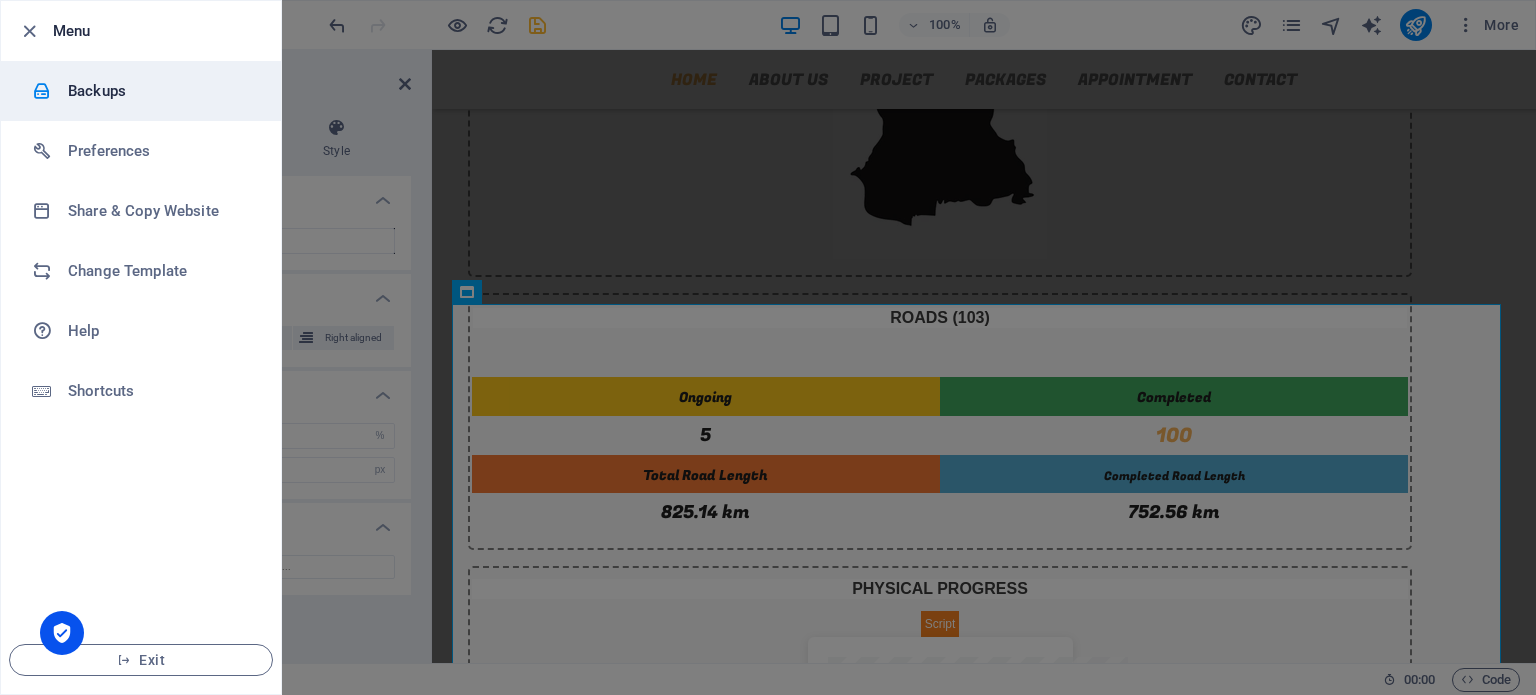 click on "Backups" at bounding box center (160, 91) 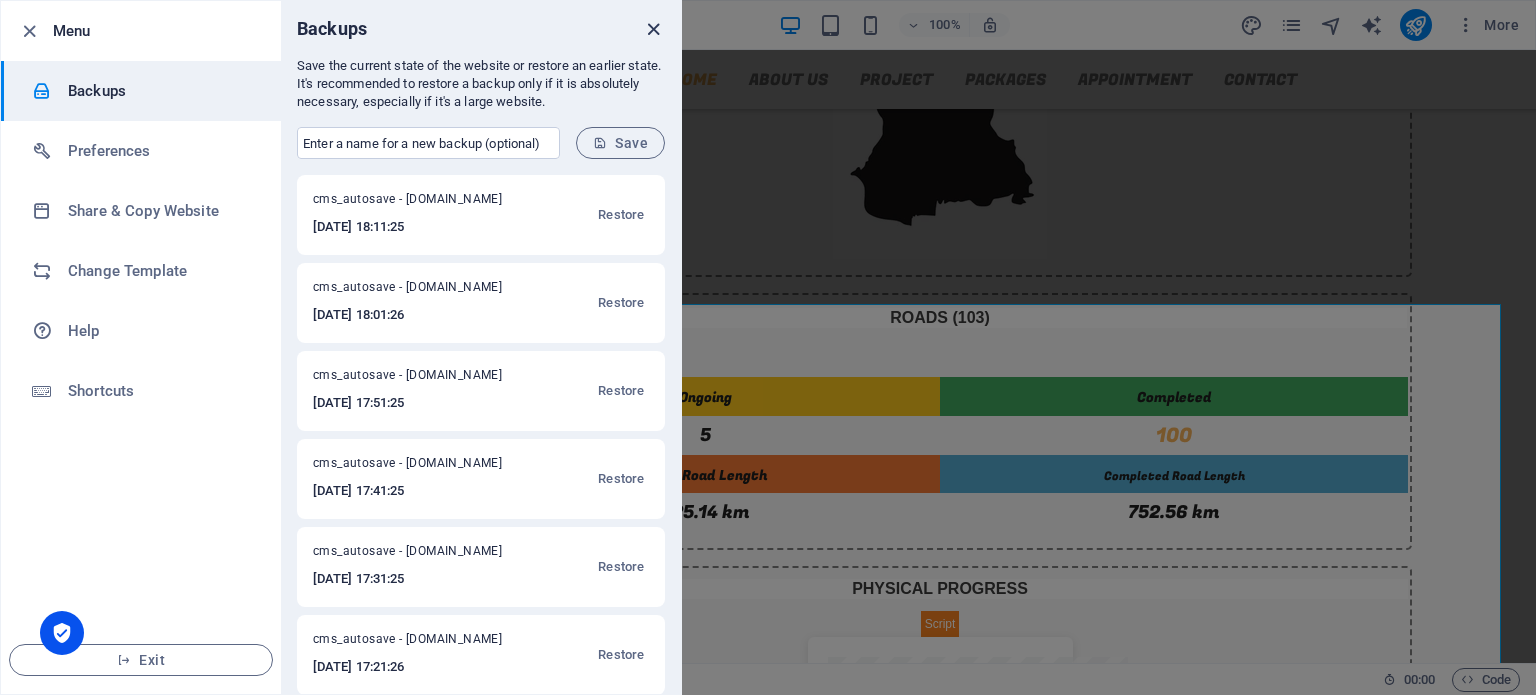 click at bounding box center (653, 29) 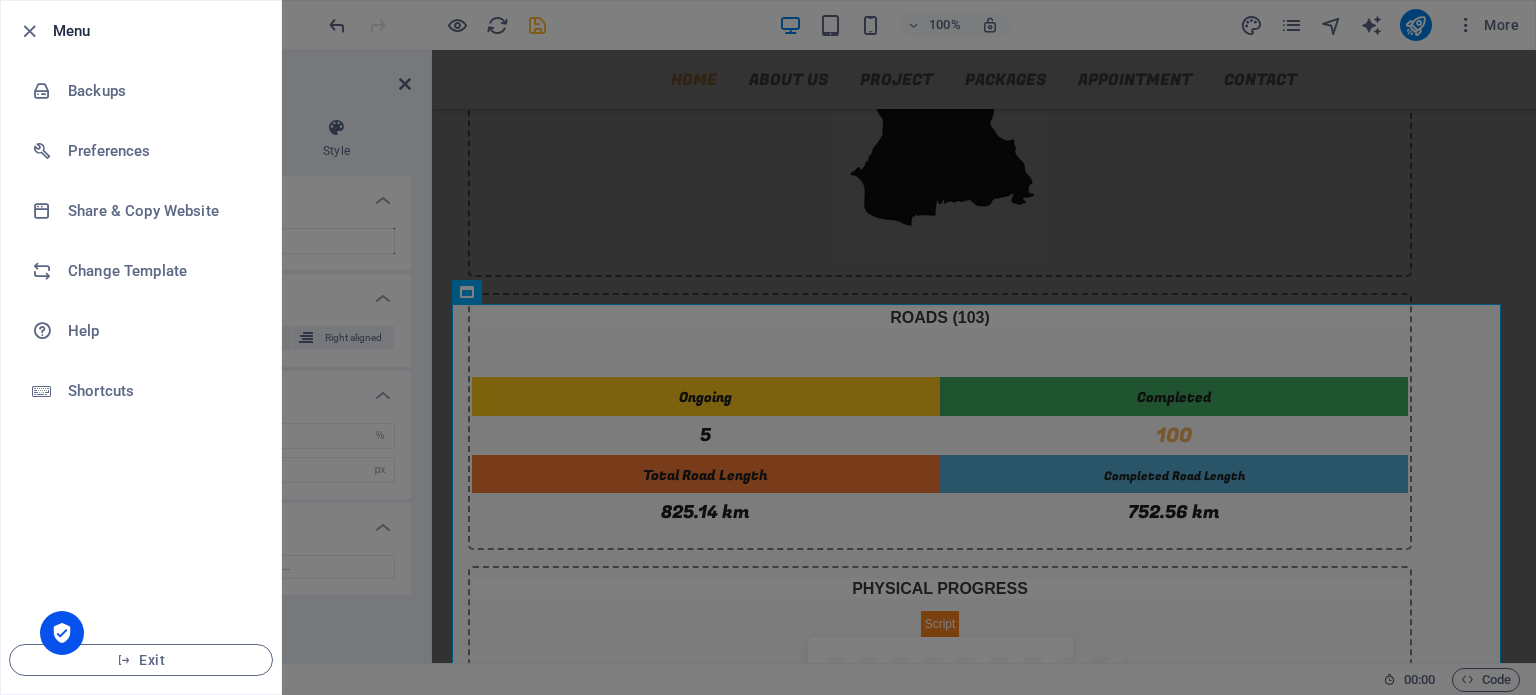 click at bounding box center (768, 347) 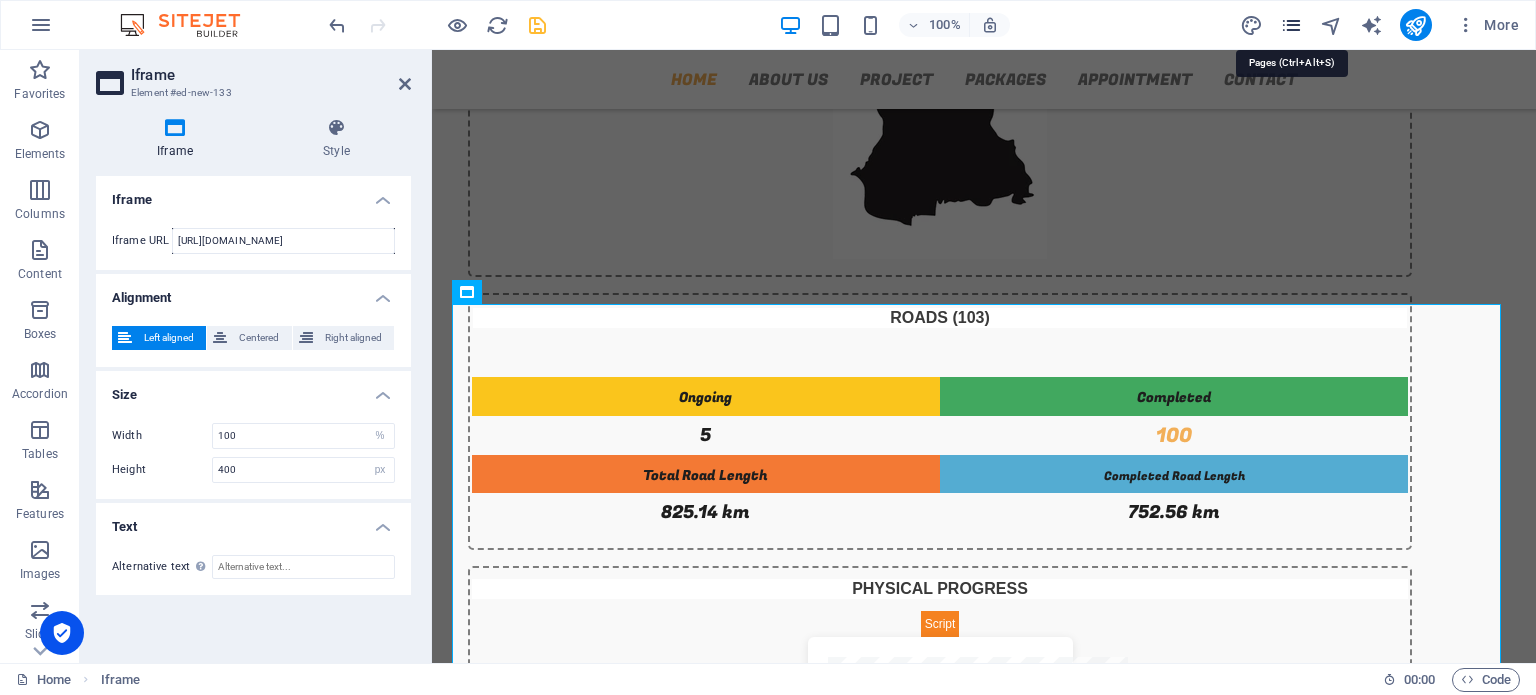 click at bounding box center (1291, 25) 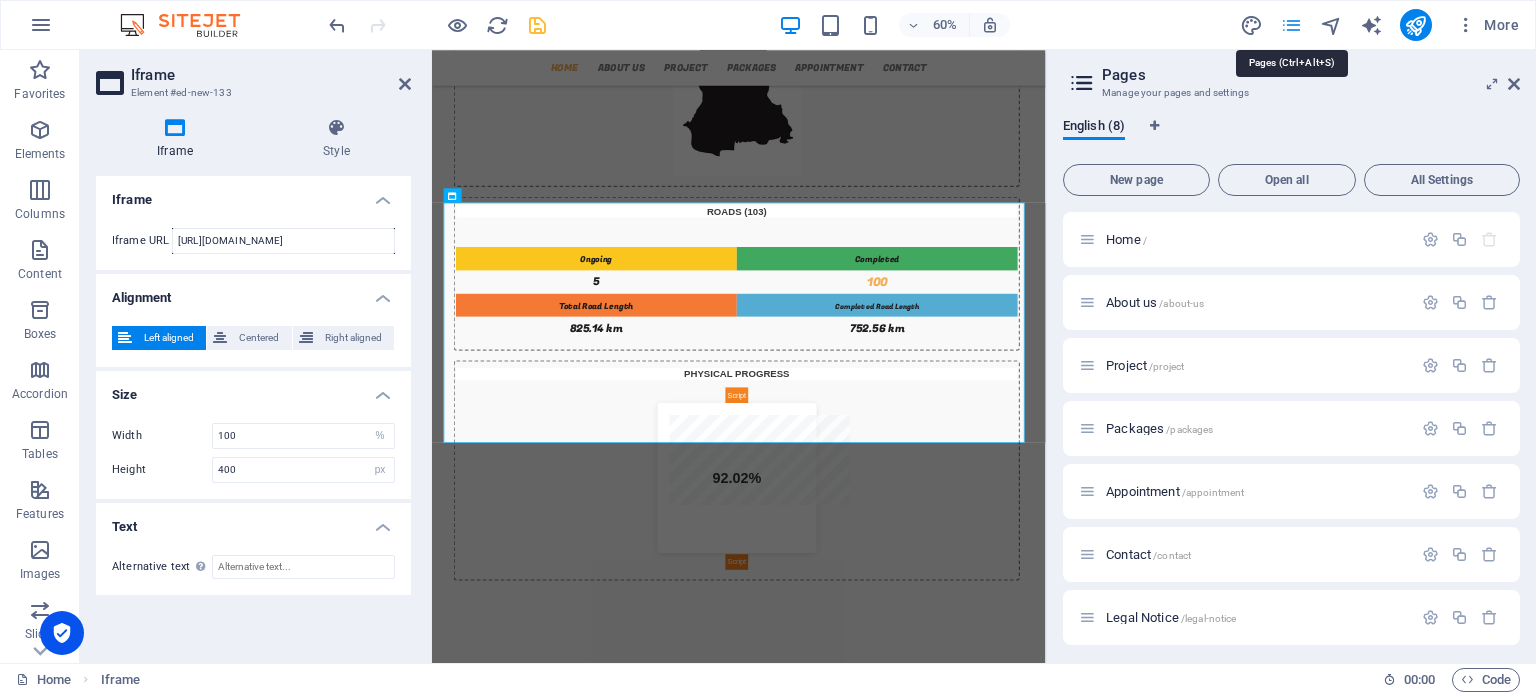 click at bounding box center [1291, 25] 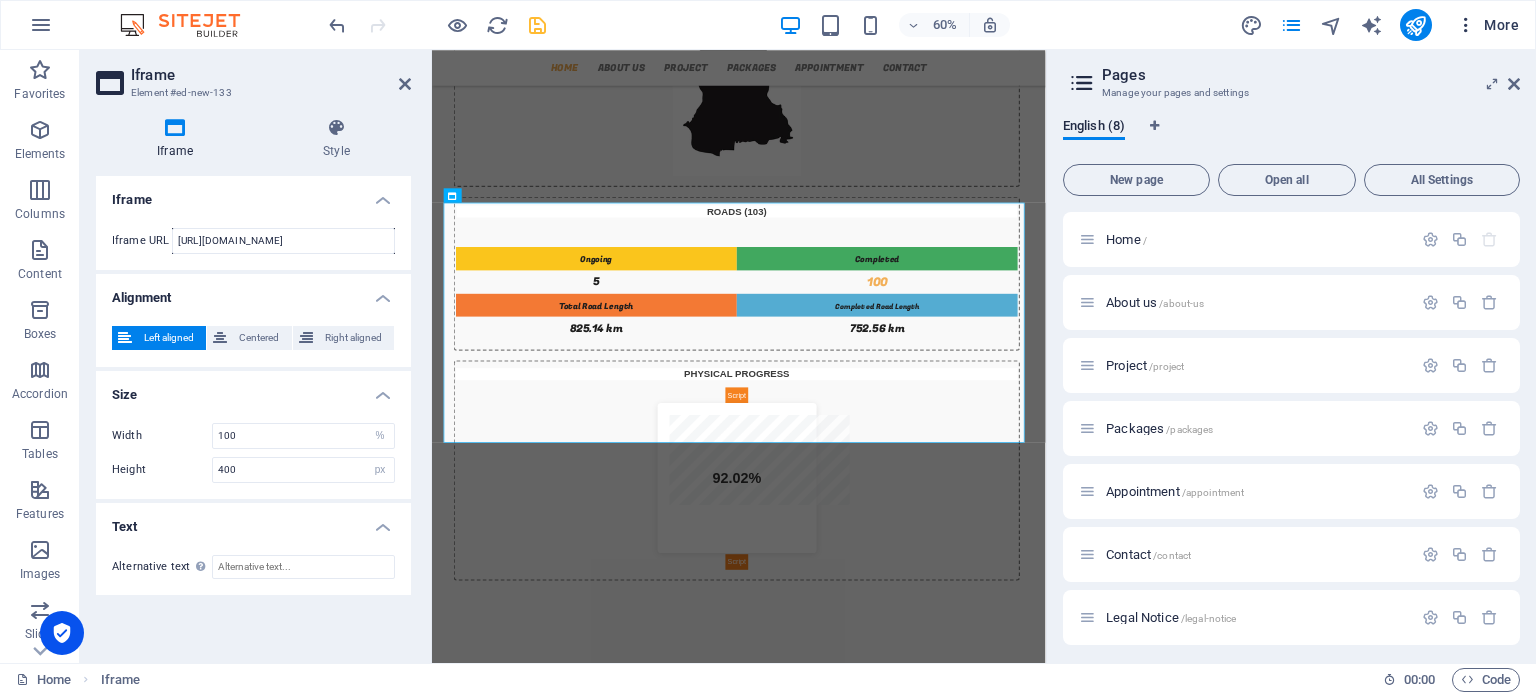 click at bounding box center [1466, 25] 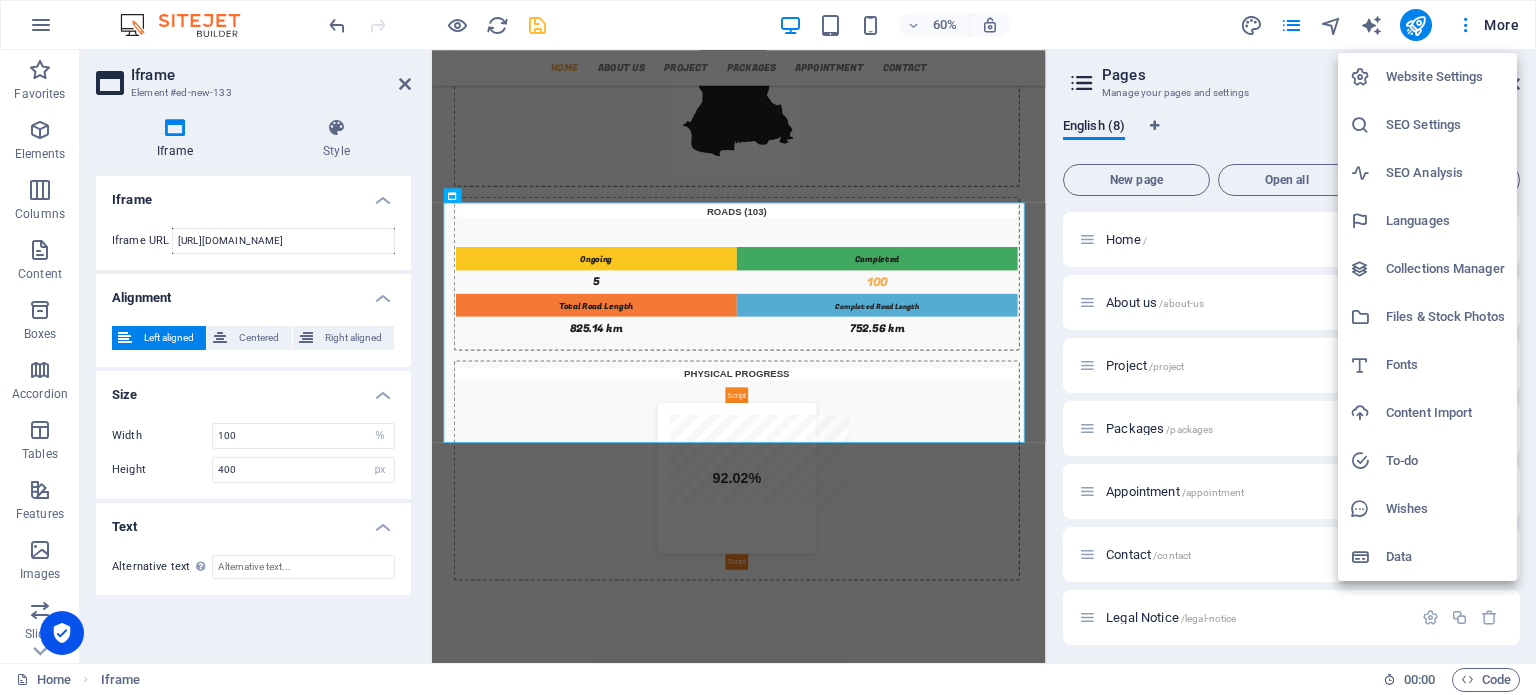 click on "Data" at bounding box center [1445, 557] 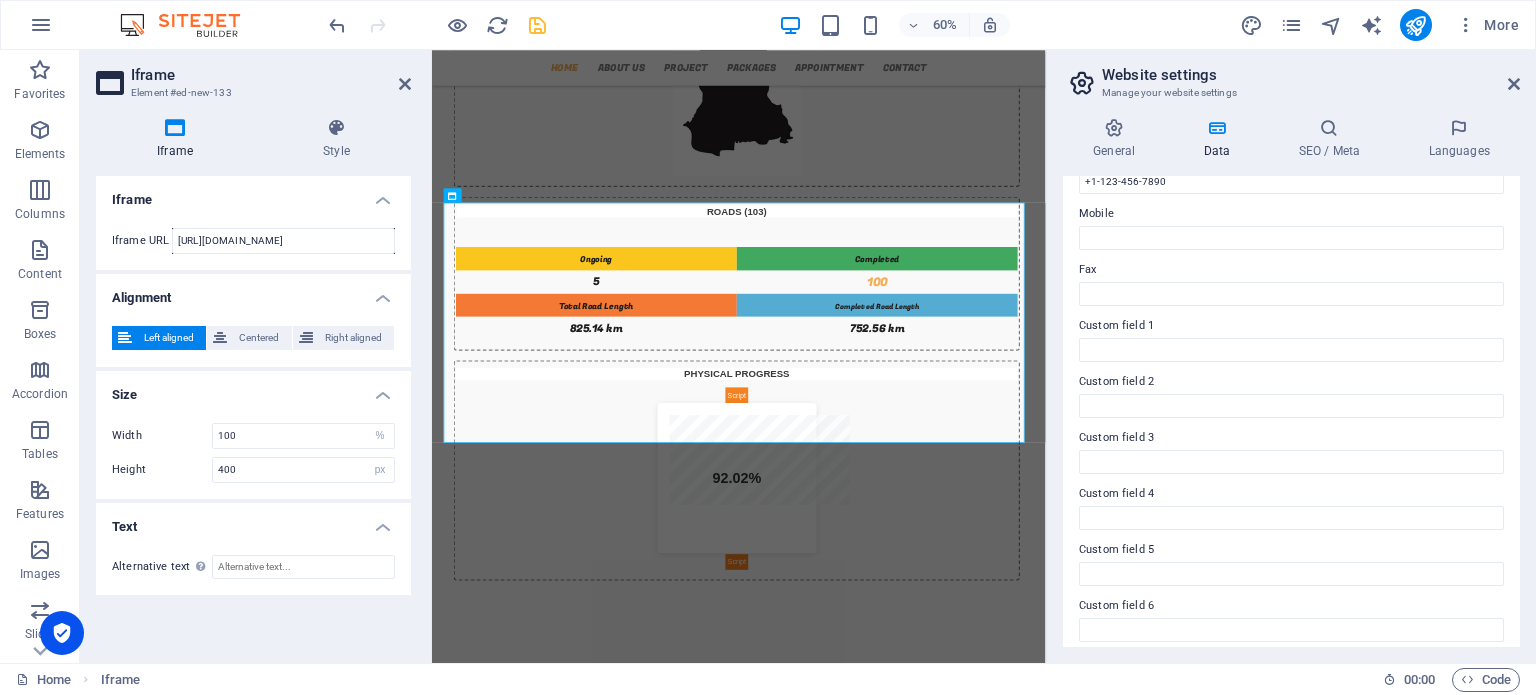 scroll, scrollTop: 442, scrollLeft: 0, axis: vertical 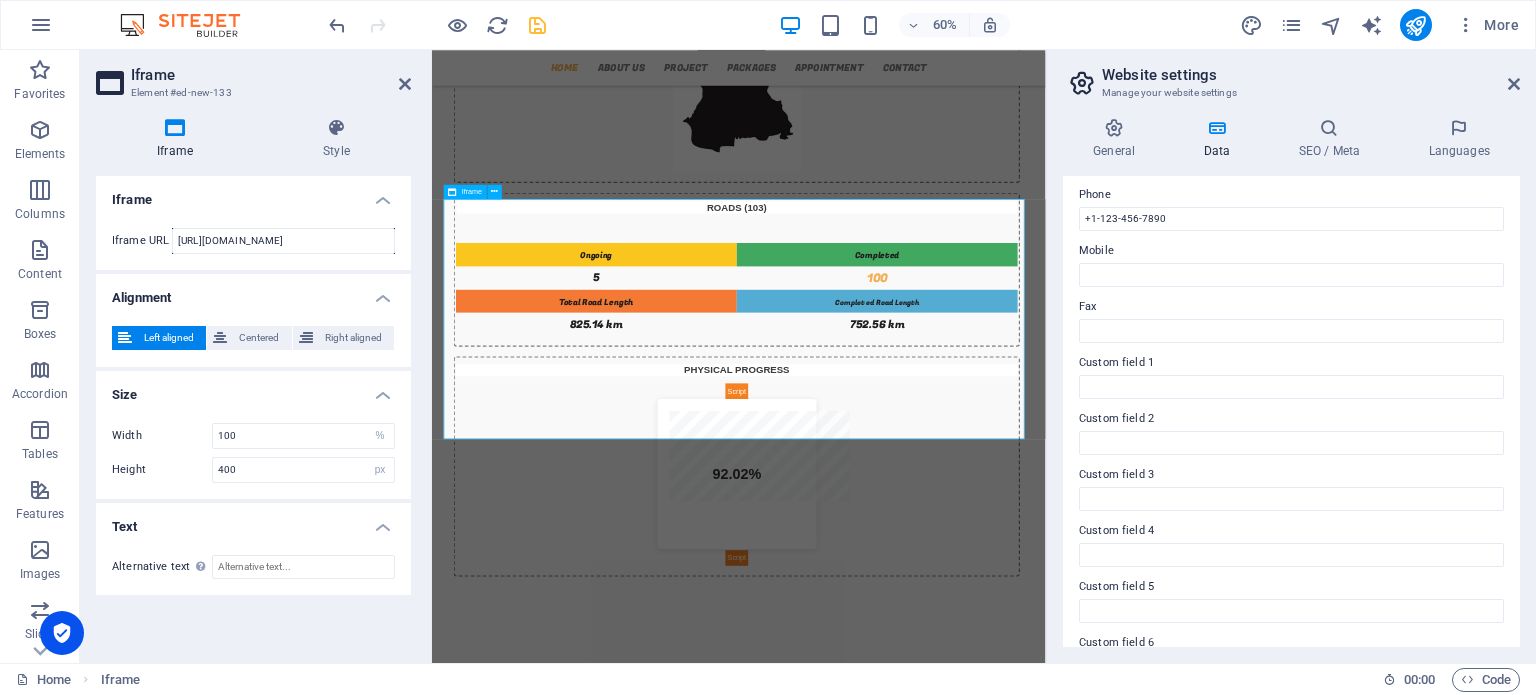 click on "</div>" at bounding box center (943, 1207) 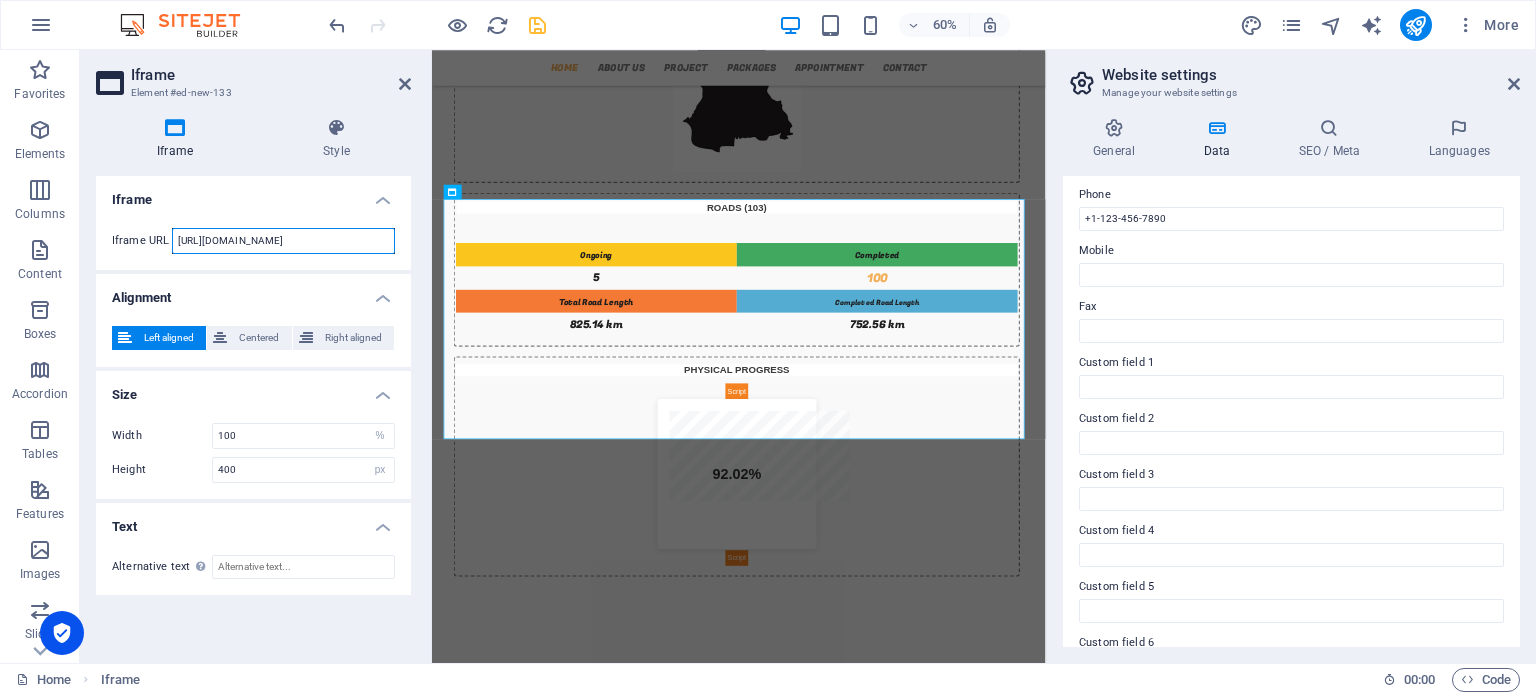 click on "[URL][DOMAIN_NAME]" at bounding box center [283, 241] 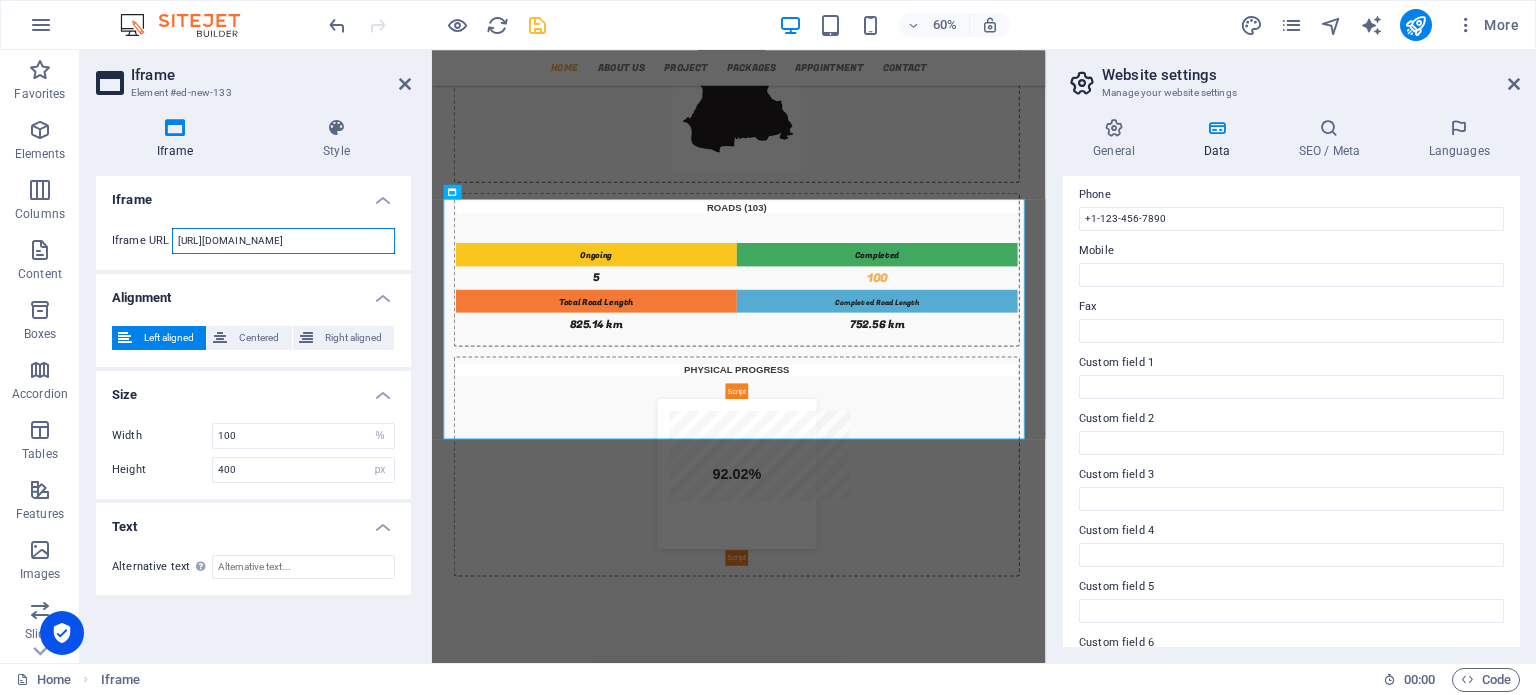 paste on "[DOMAIN_NAME][URL]" 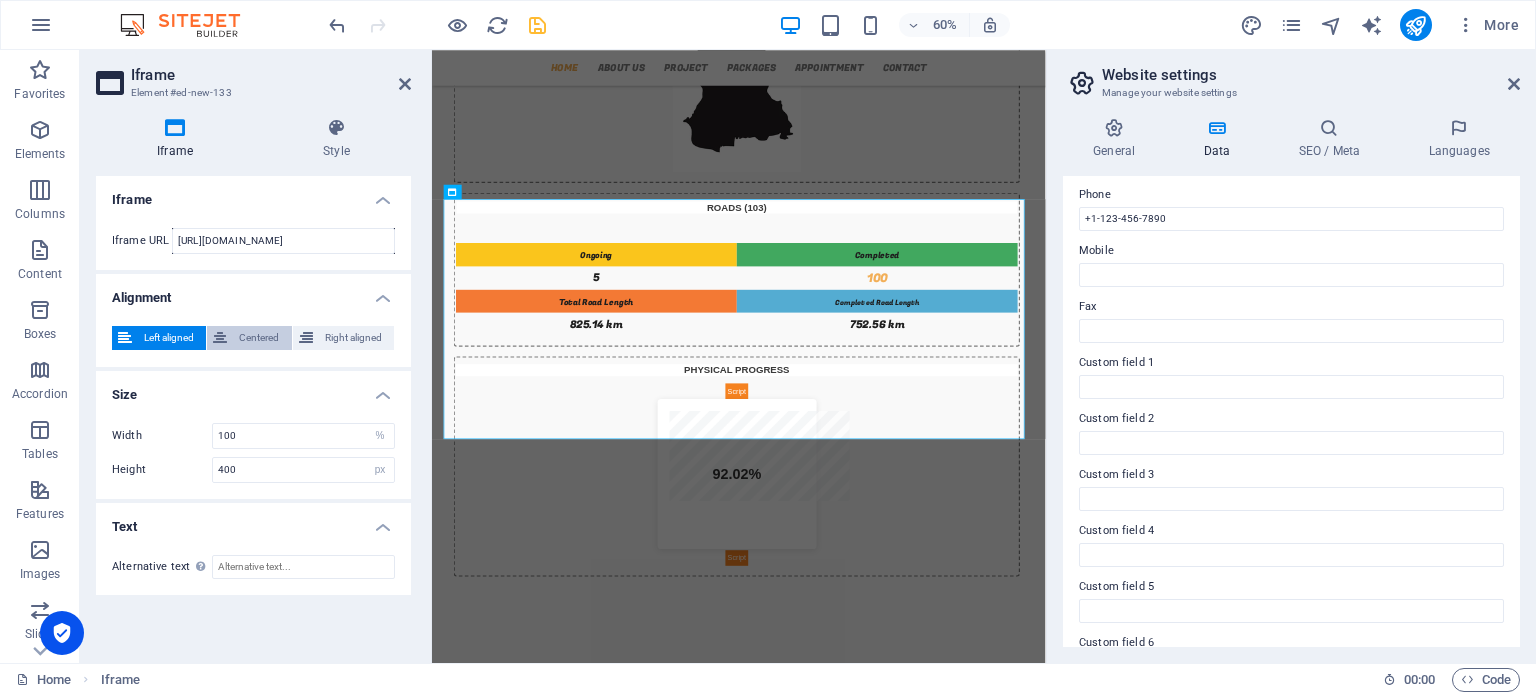 scroll, scrollTop: 0, scrollLeft: 0, axis: both 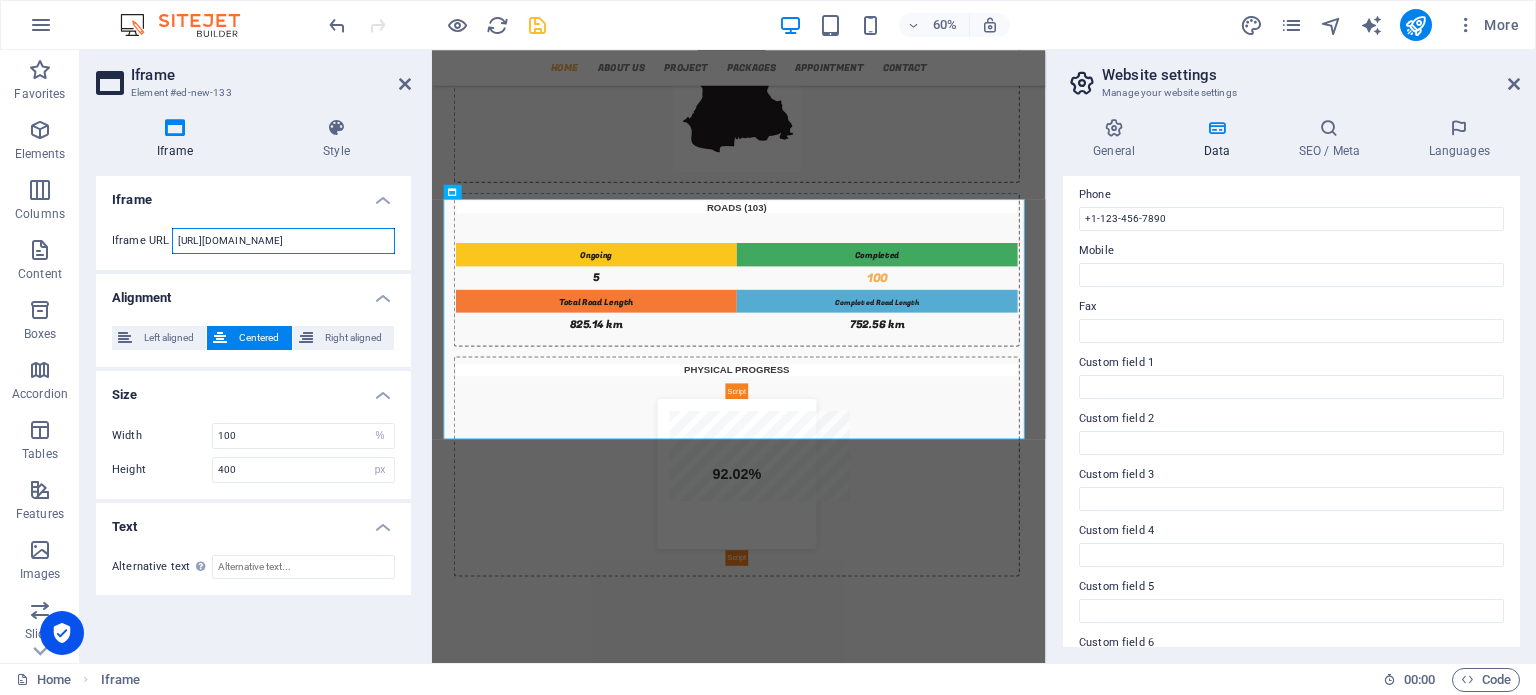 click on "[URL][DOMAIN_NAME]" at bounding box center [283, 241] 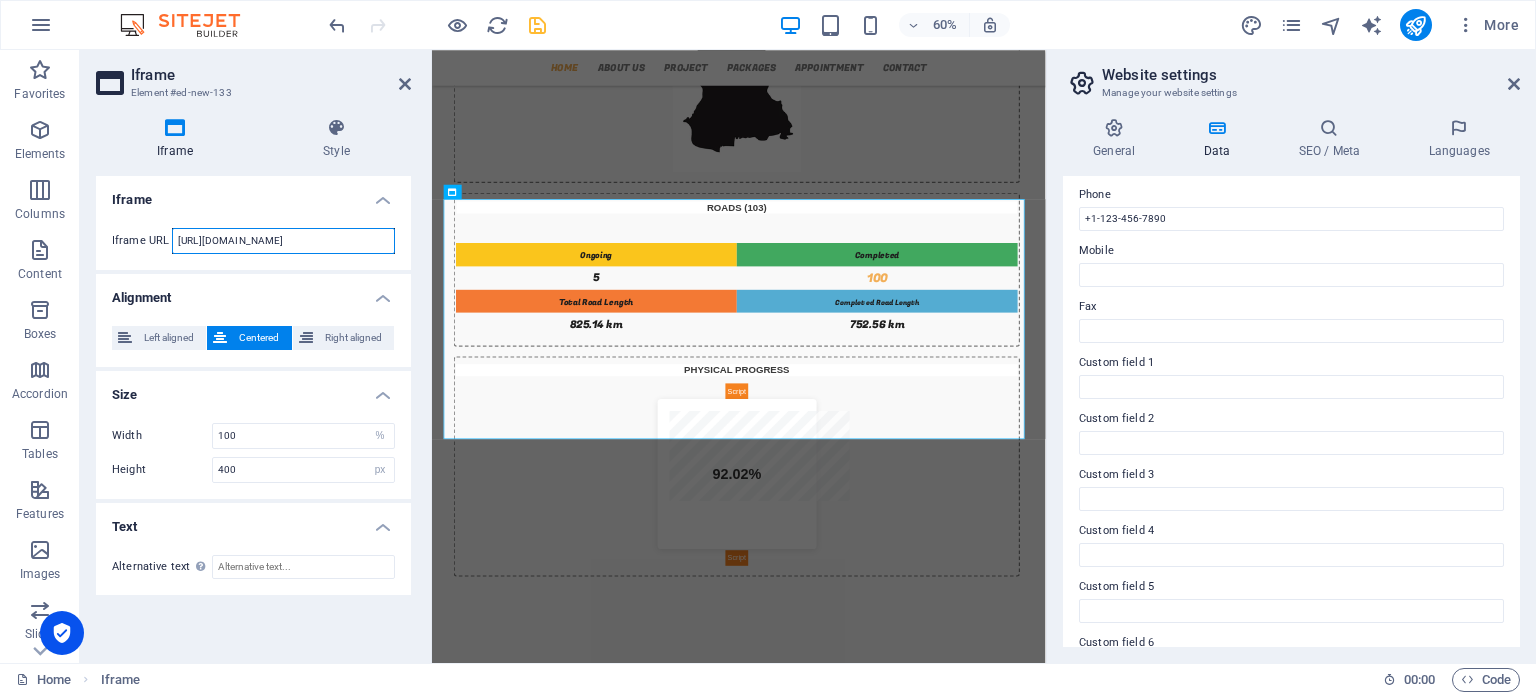 scroll, scrollTop: 0, scrollLeft: 42, axis: horizontal 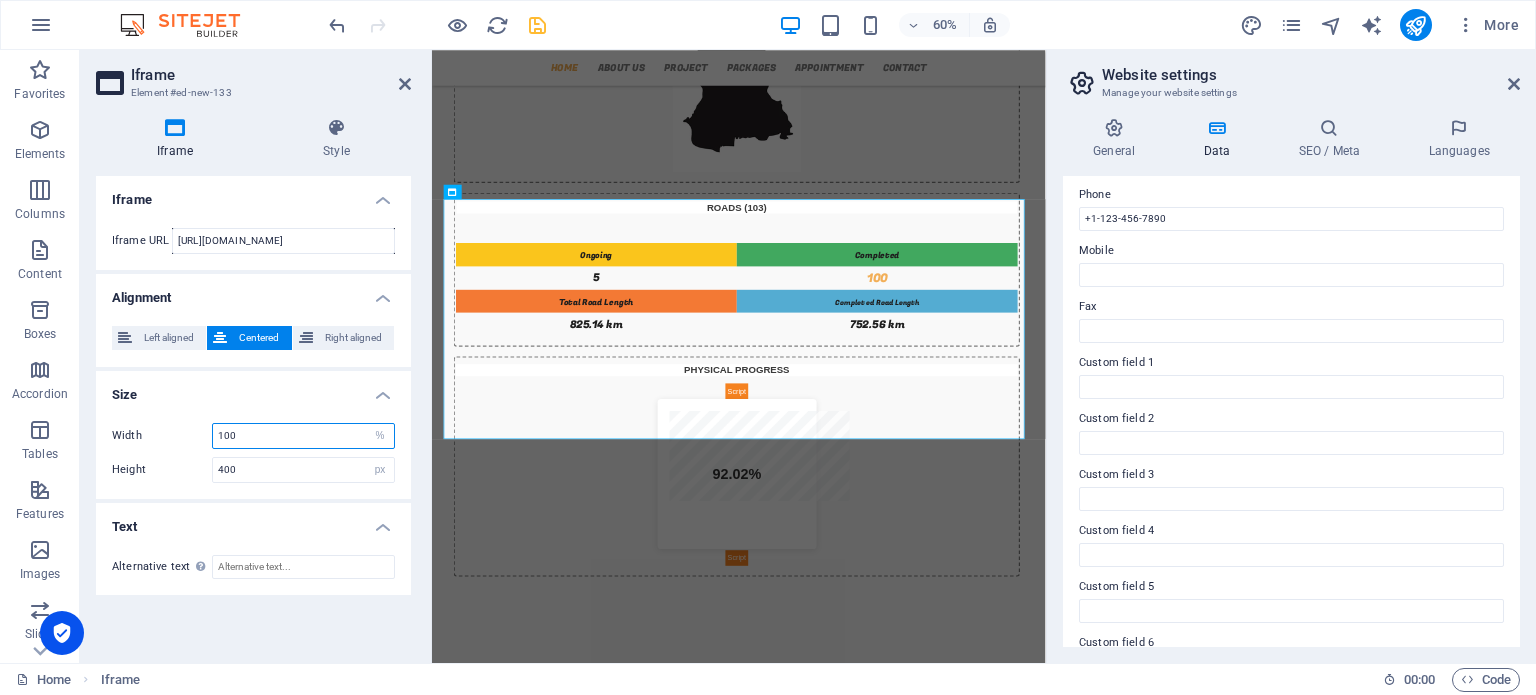 click on "100" at bounding box center (303, 436) 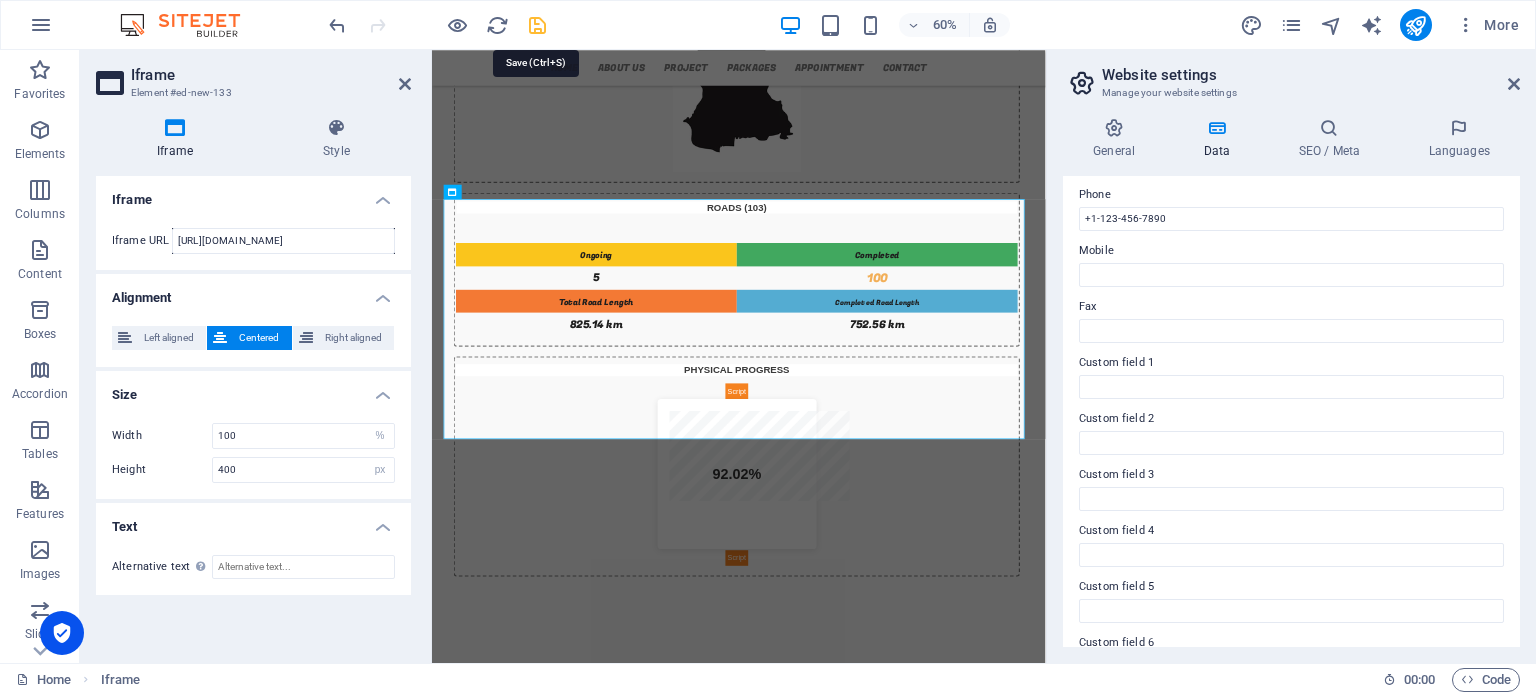 click at bounding box center [537, 25] 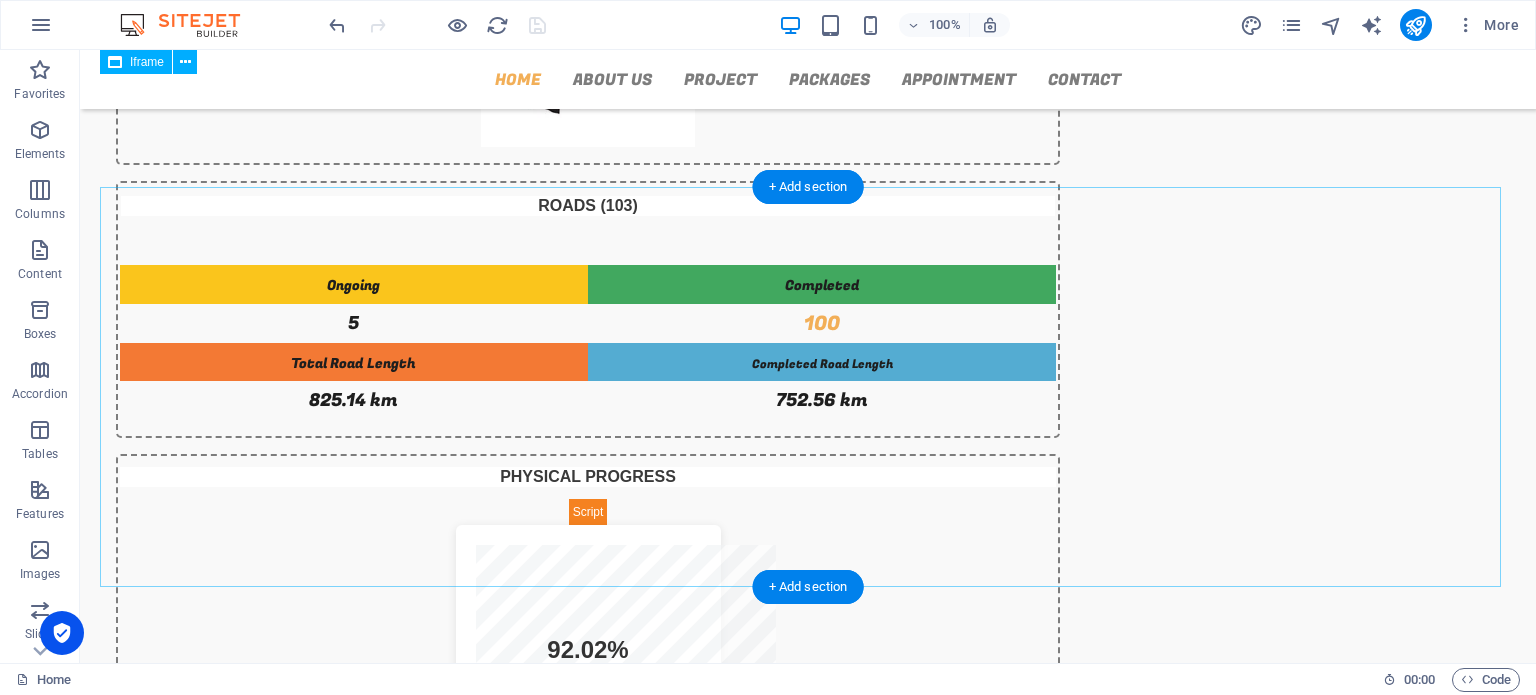 scroll, scrollTop: 503, scrollLeft: 0, axis: vertical 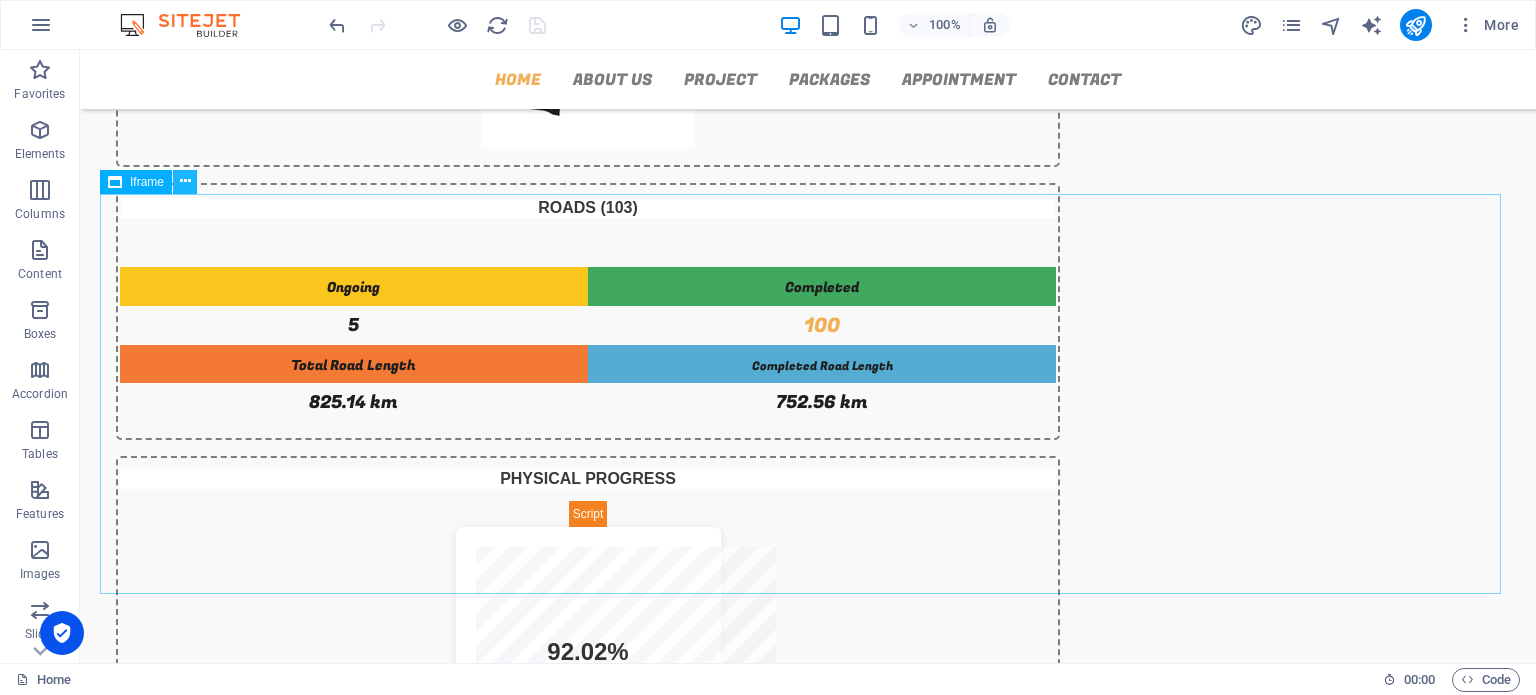 click at bounding box center (185, 181) 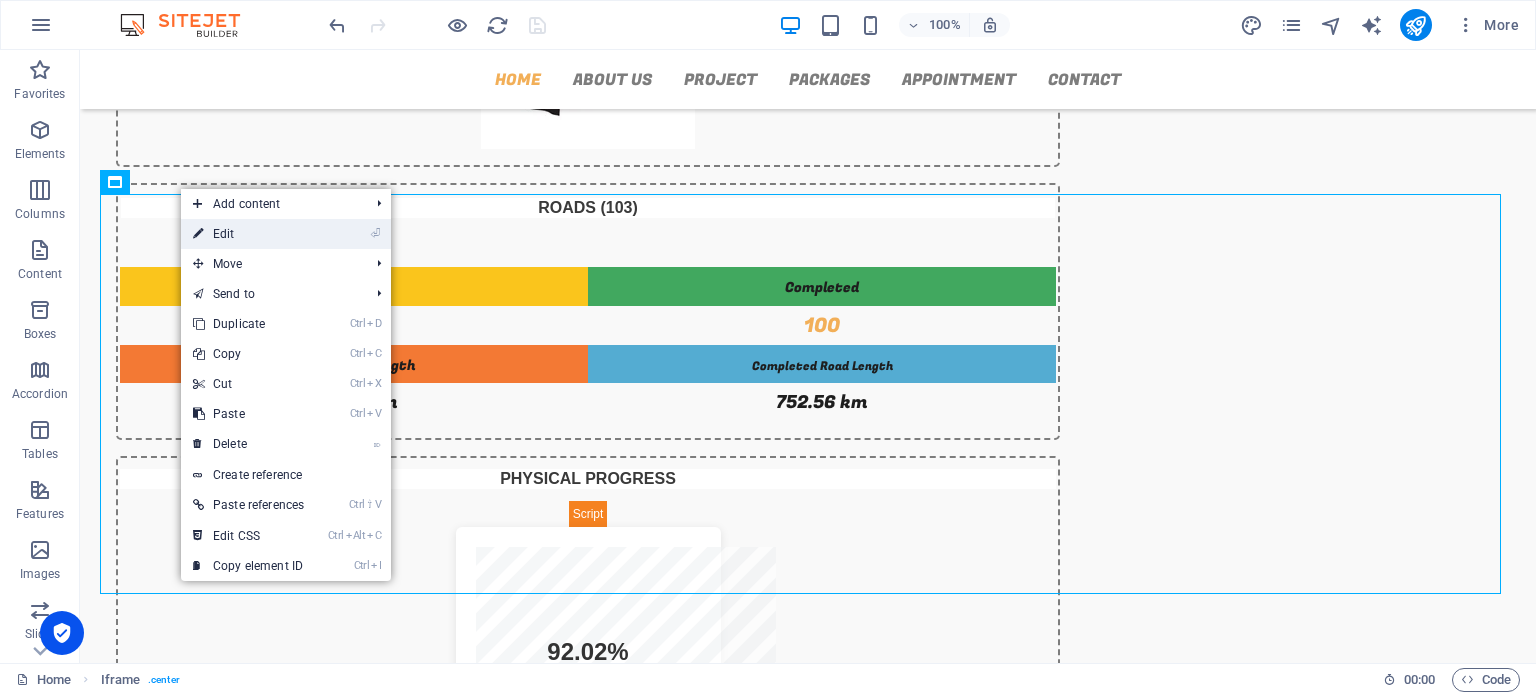 click on "⏎  Edit" at bounding box center [248, 234] 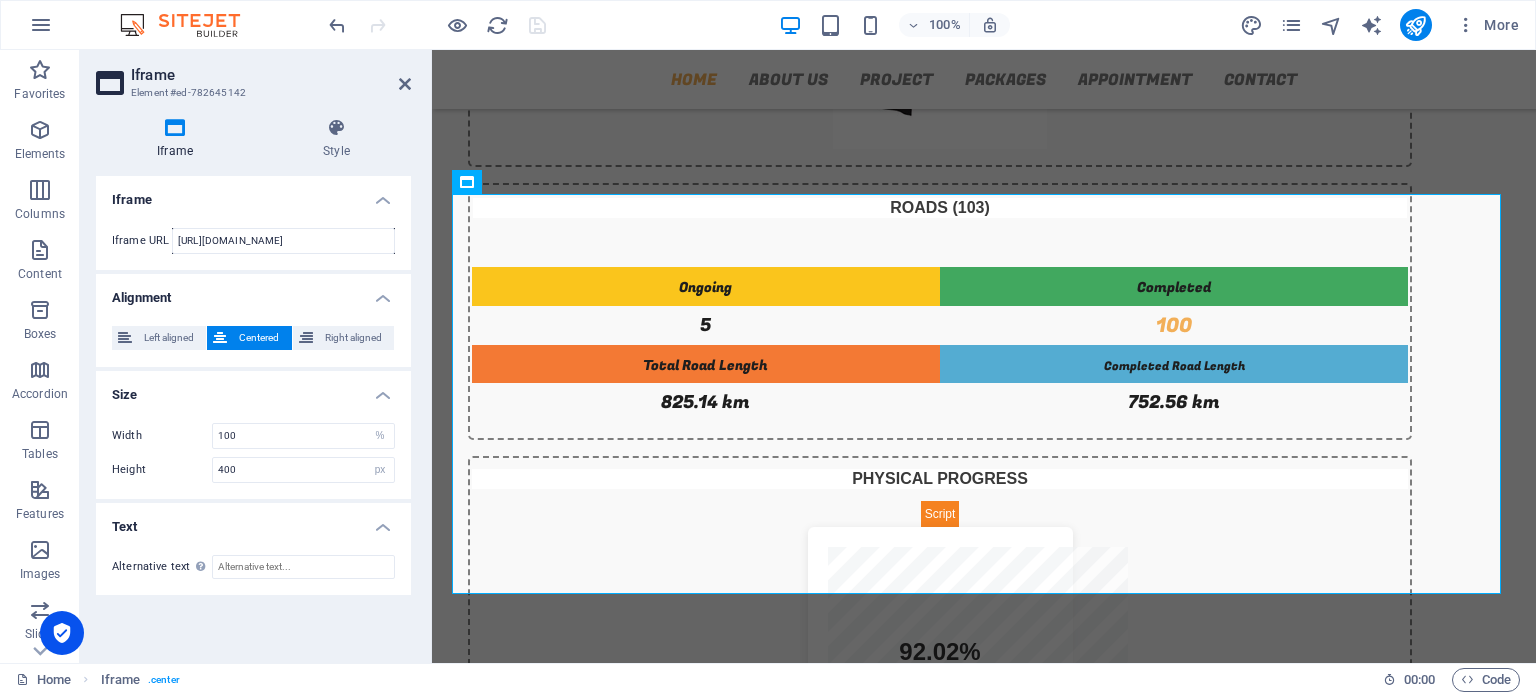 click on "Iframe URL [URL][DOMAIN_NAME]" at bounding box center [253, 241] 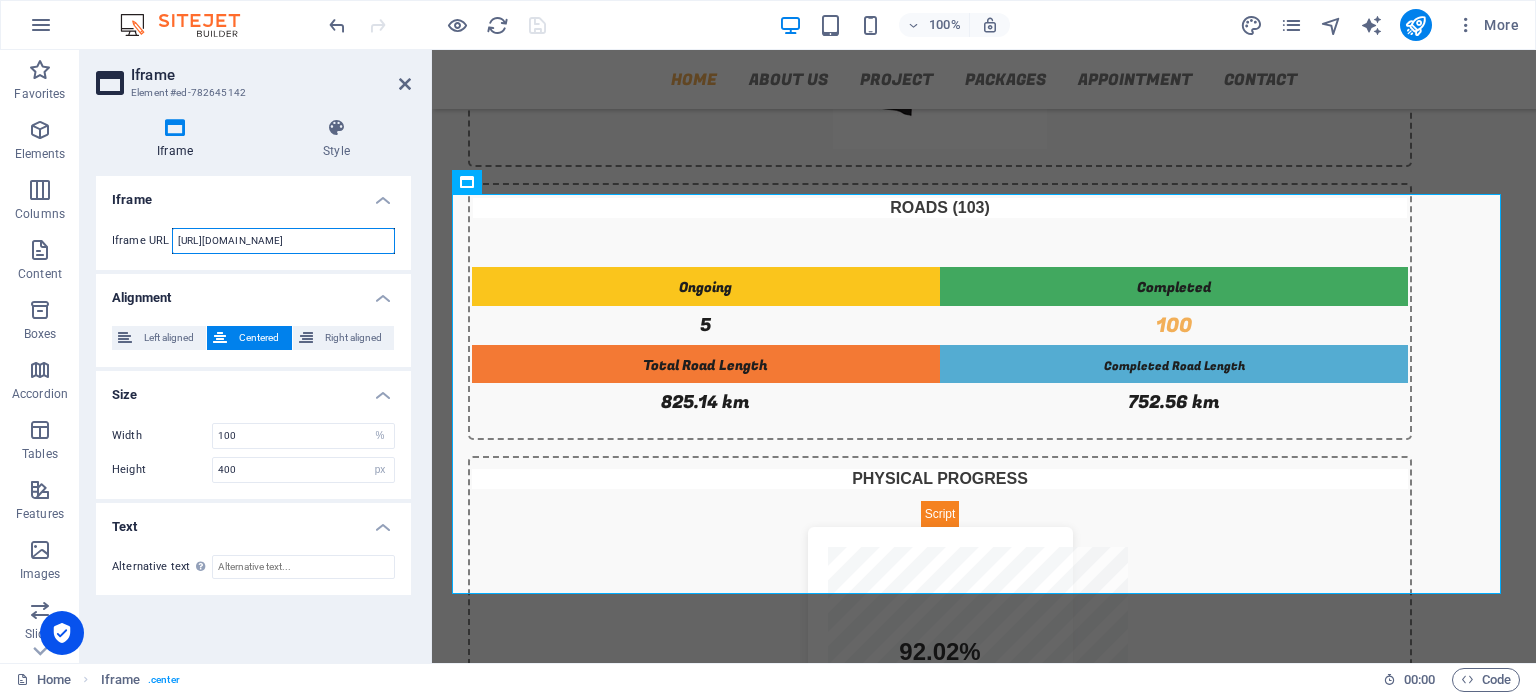 click on "[URL][DOMAIN_NAME]" at bounding box center [283, 241] 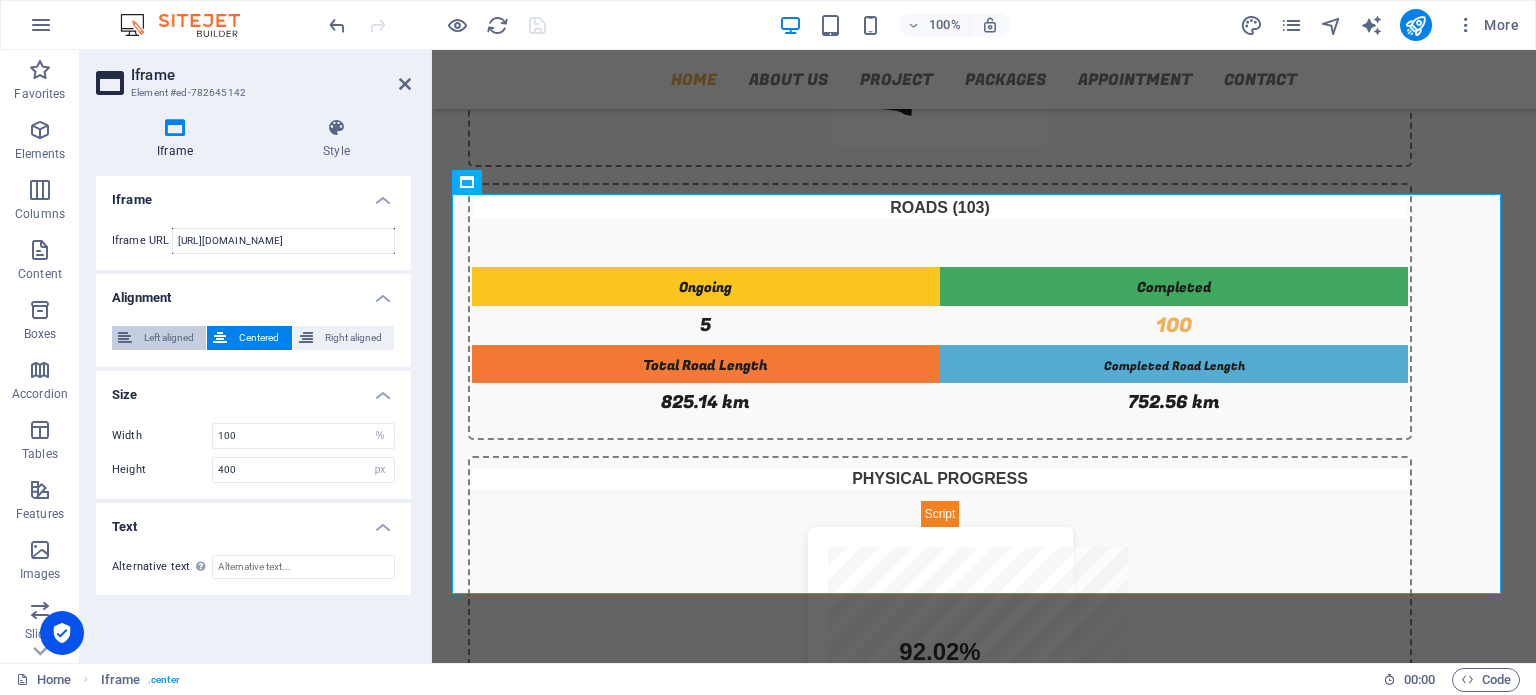 click on "Left aligned" at bounding box center [169, 338] 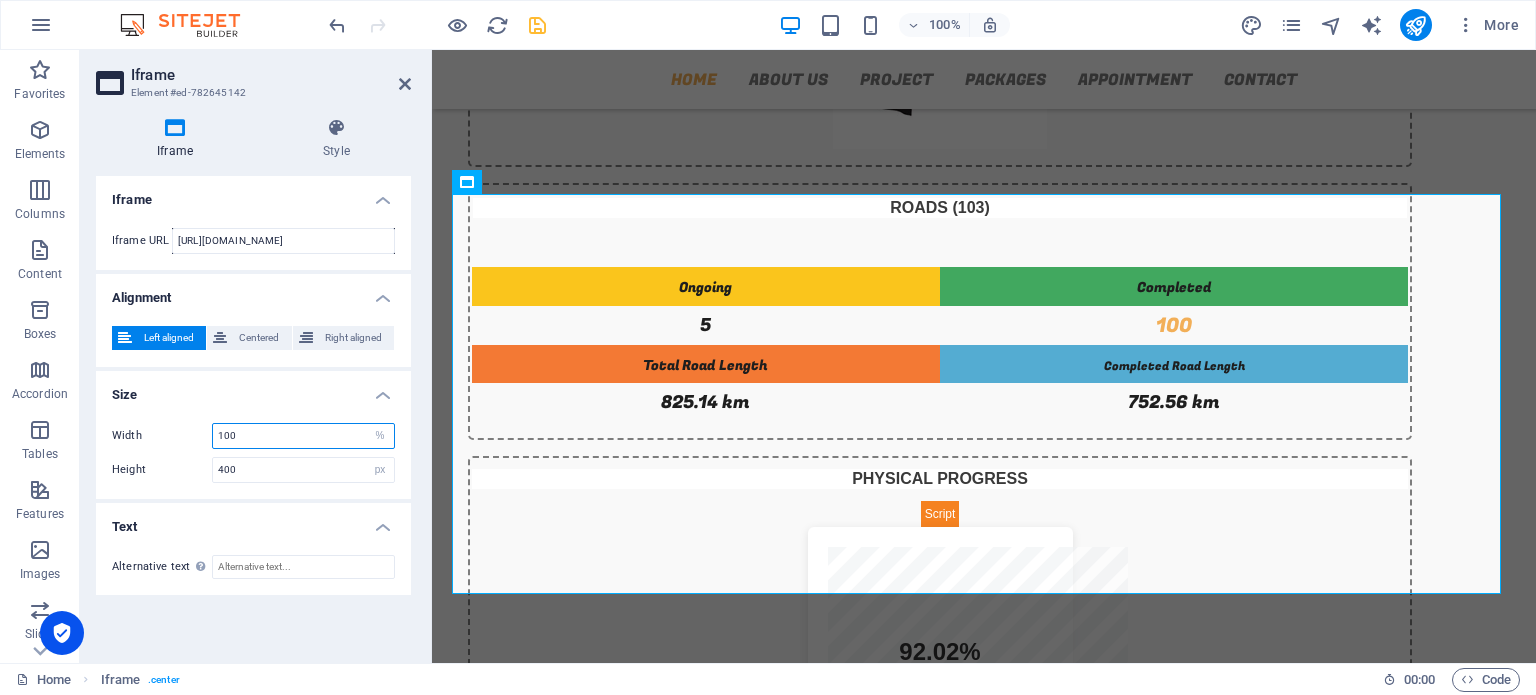 click on "100" at bounding box center (303, 436) 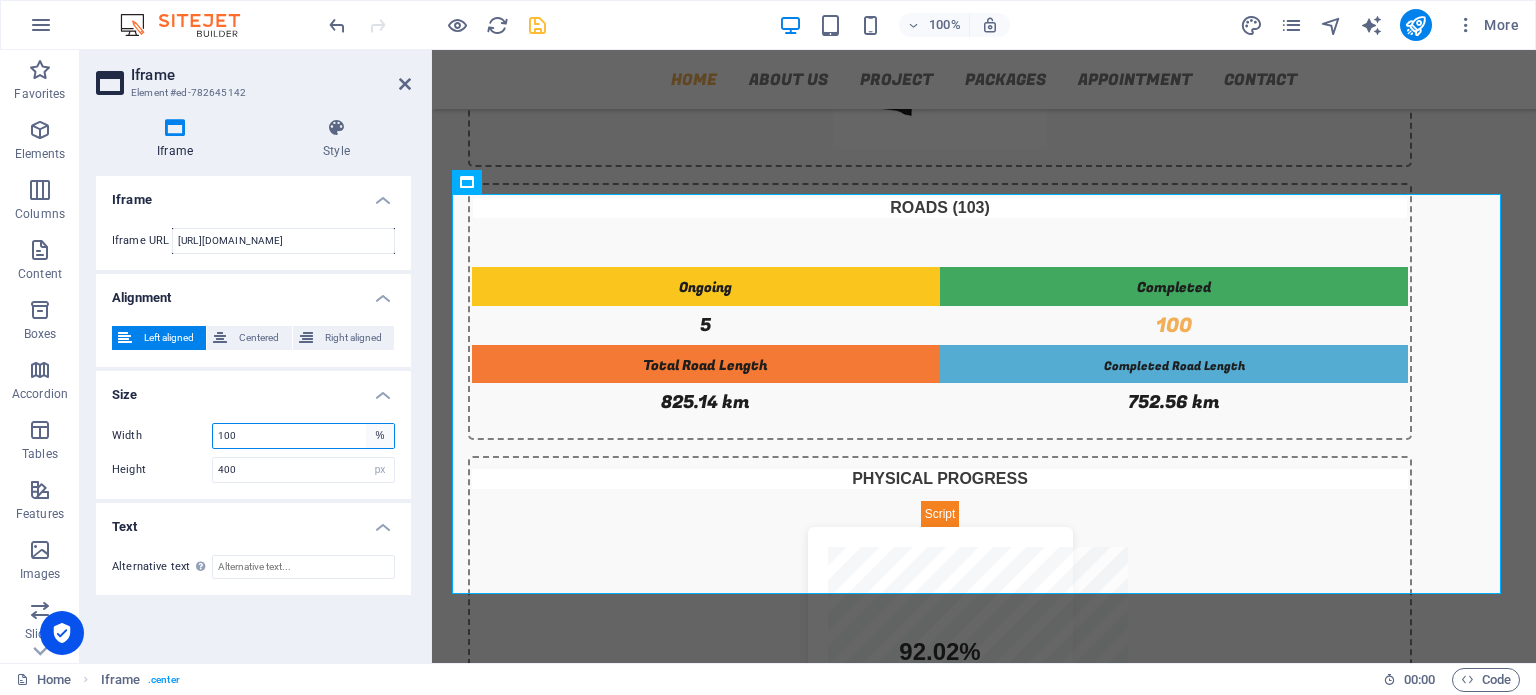 click on "px %" at bounding box center (380, 436) 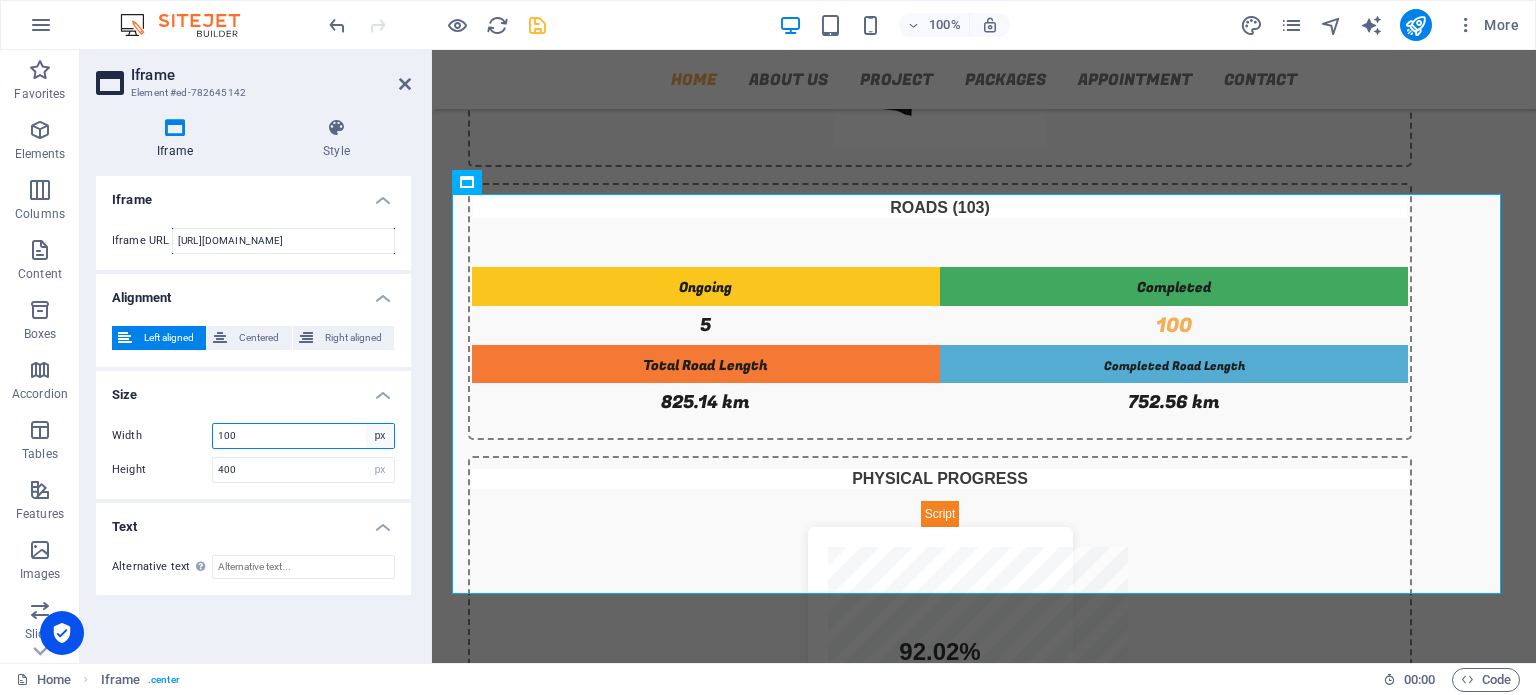 click on "px %" at bounding box center (380, 436) 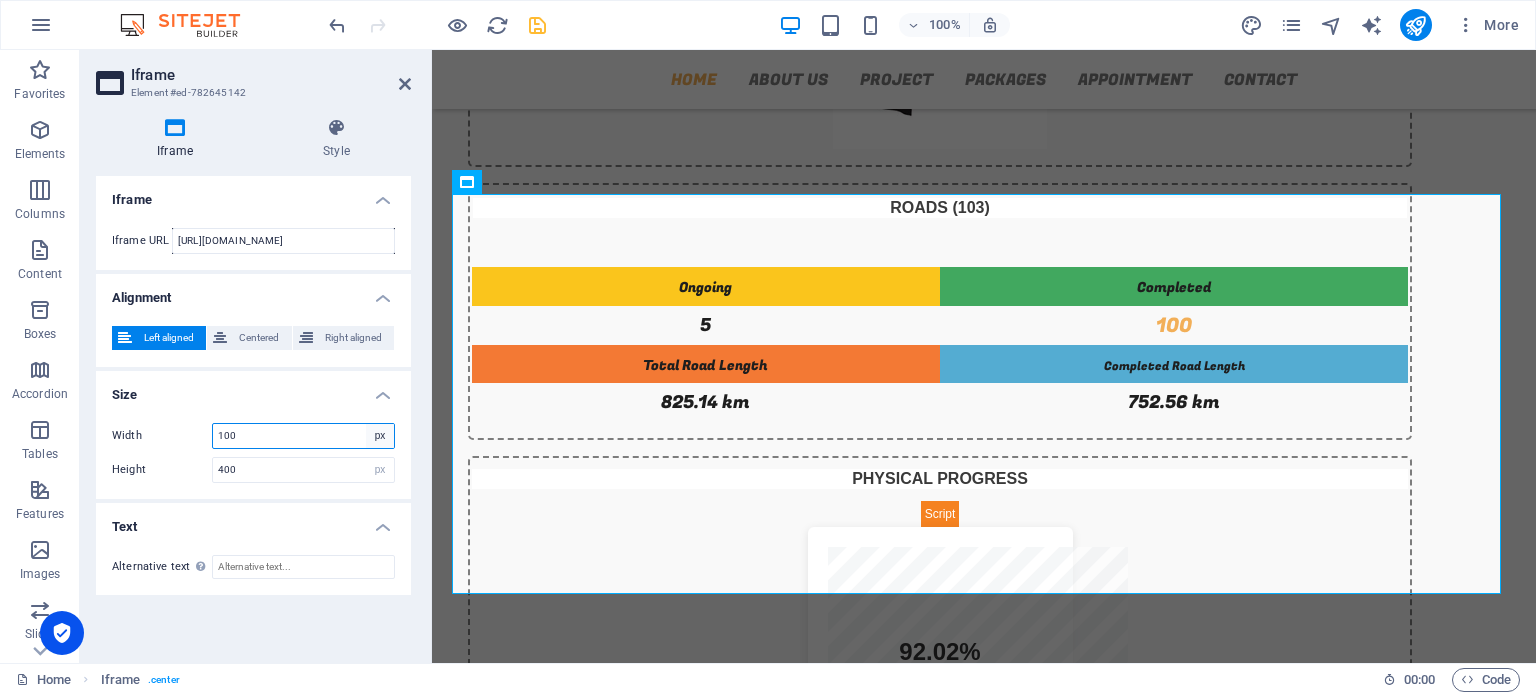 click on "px %" at bounding box center [380, 436] 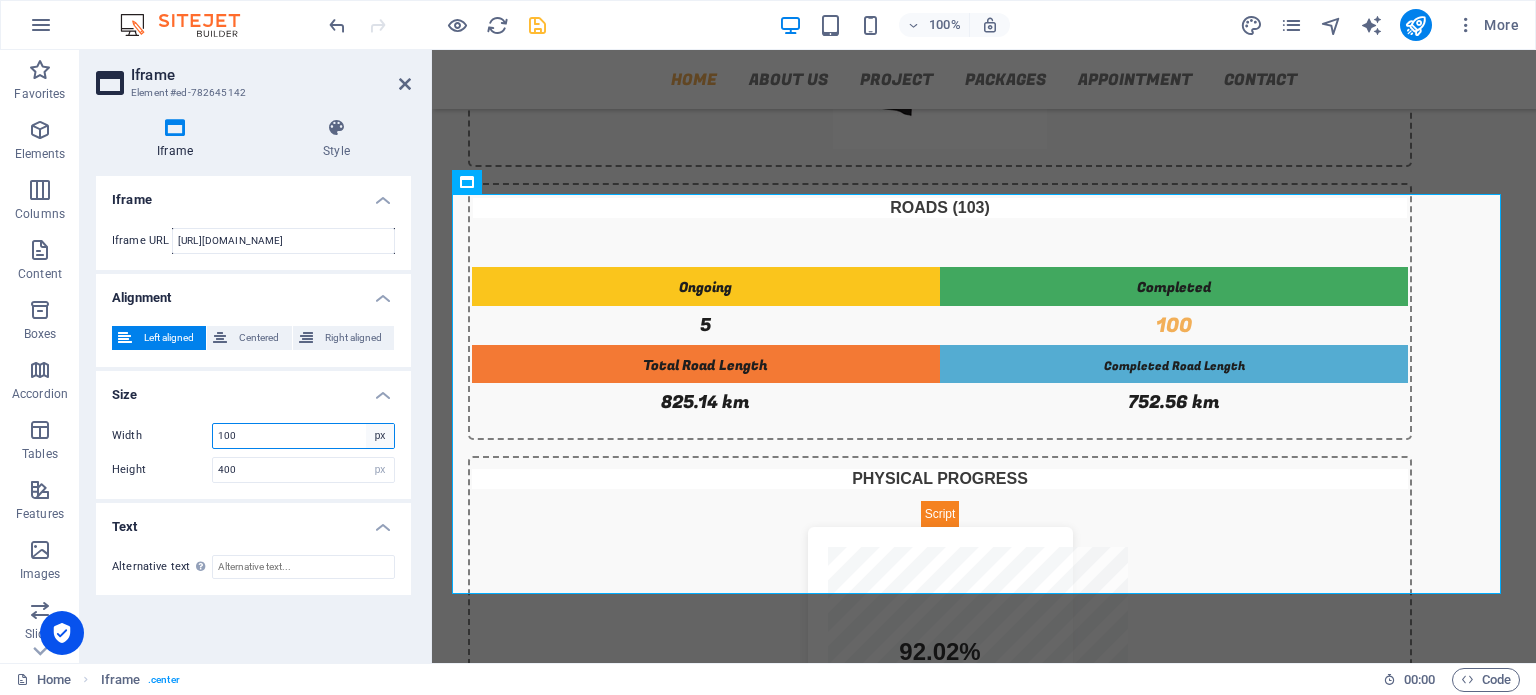 select on "%" 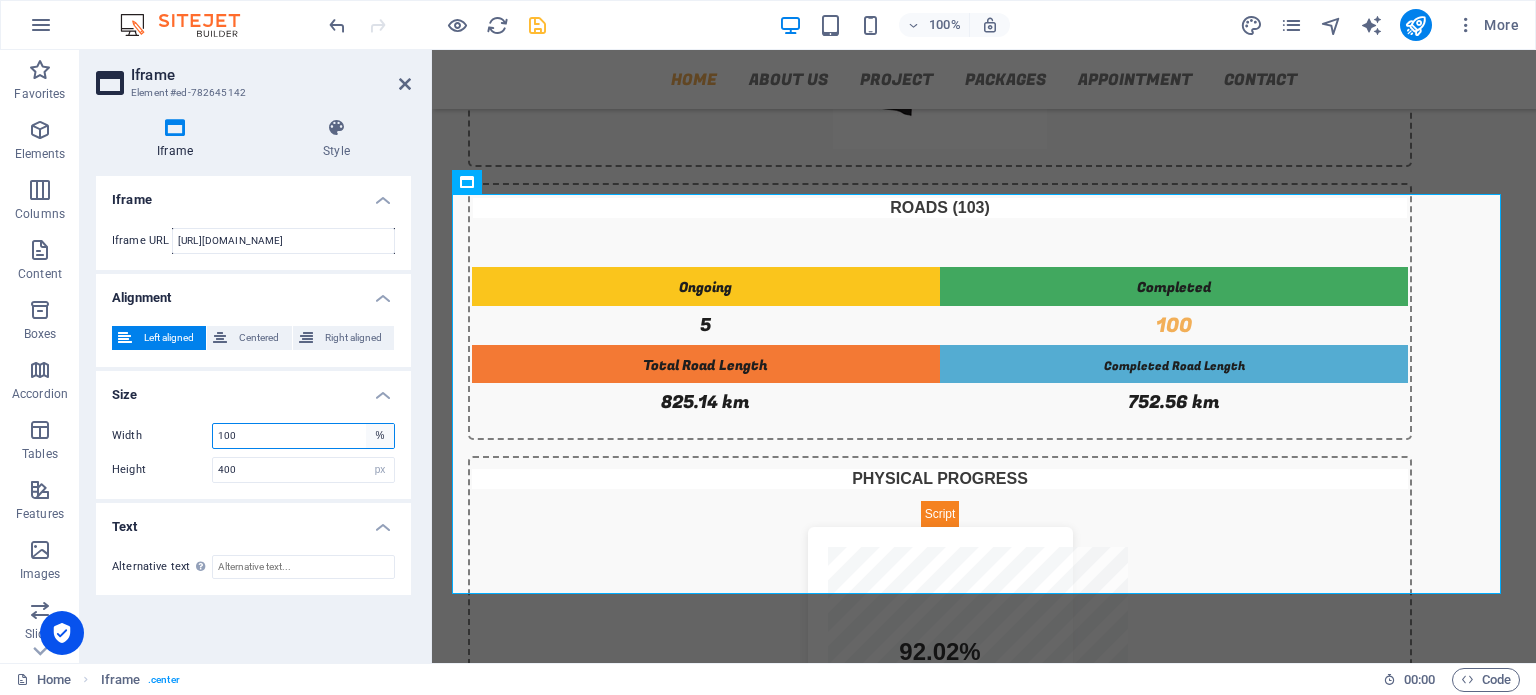 click on "px %" at bounding box center (380, 436) 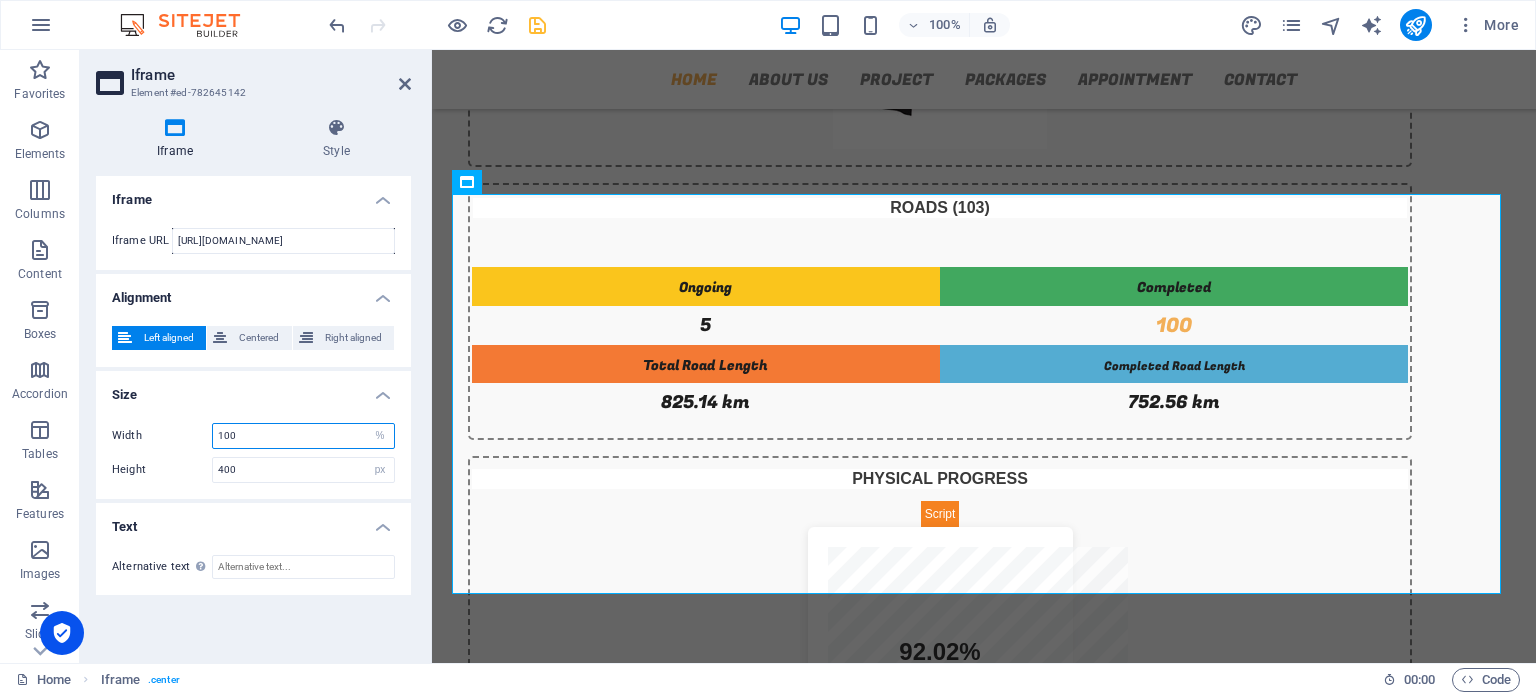 click on "100" at bounding box center (303, 436) 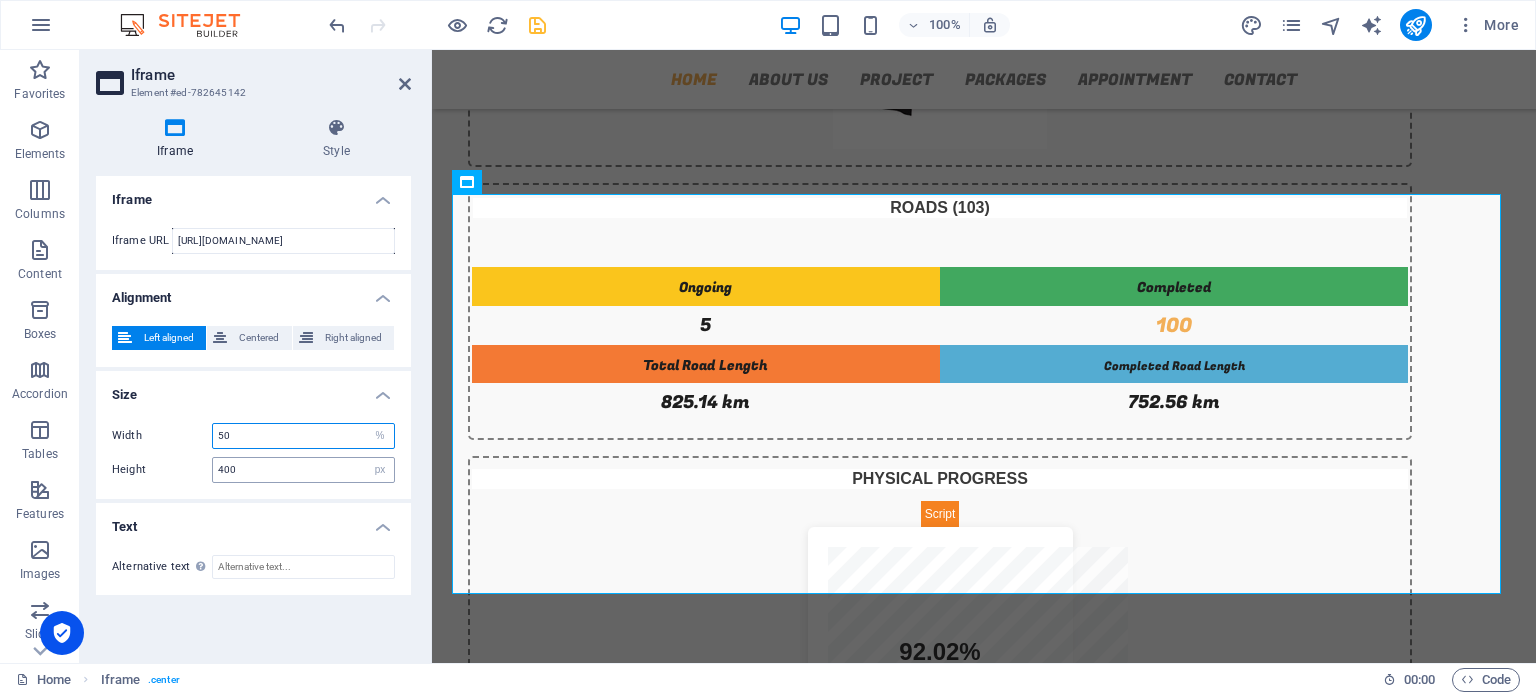 type on "50" 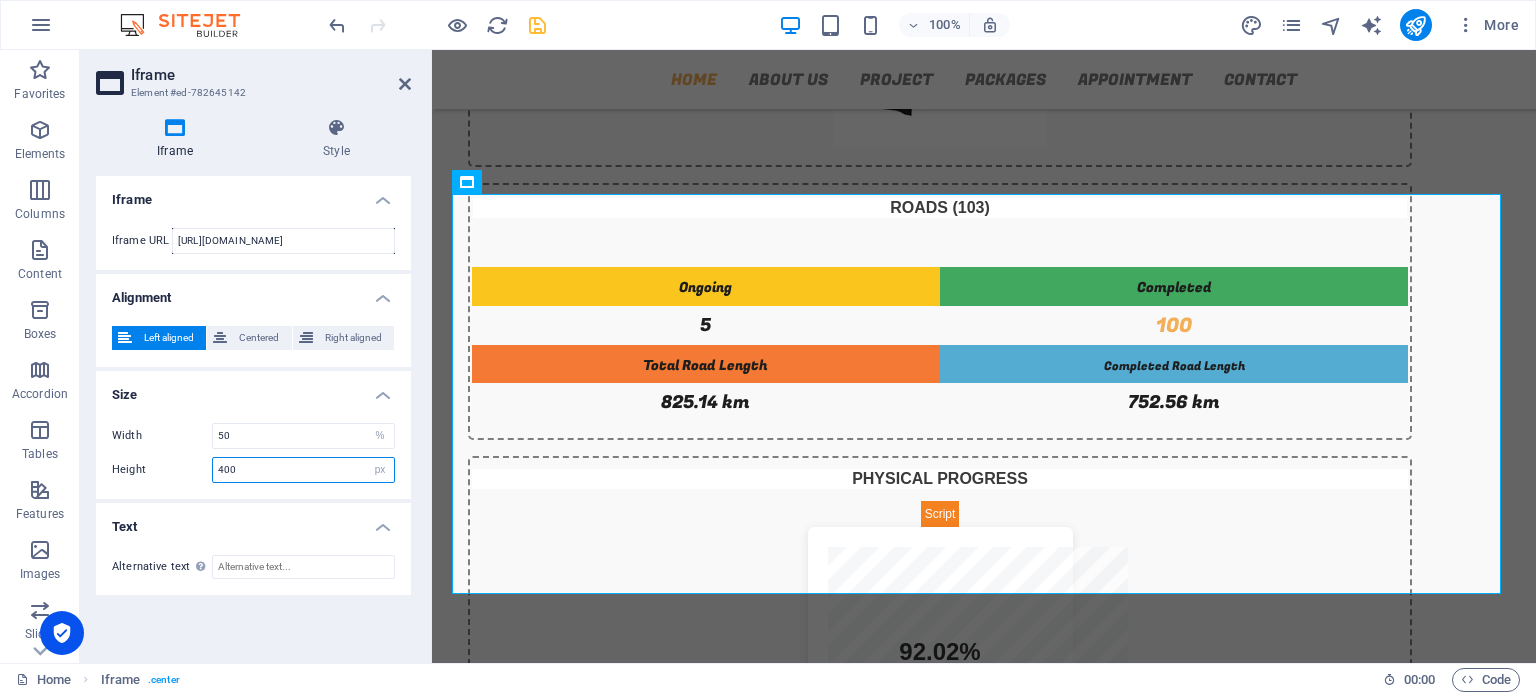 click on "400" at bounding box center (303, 470) 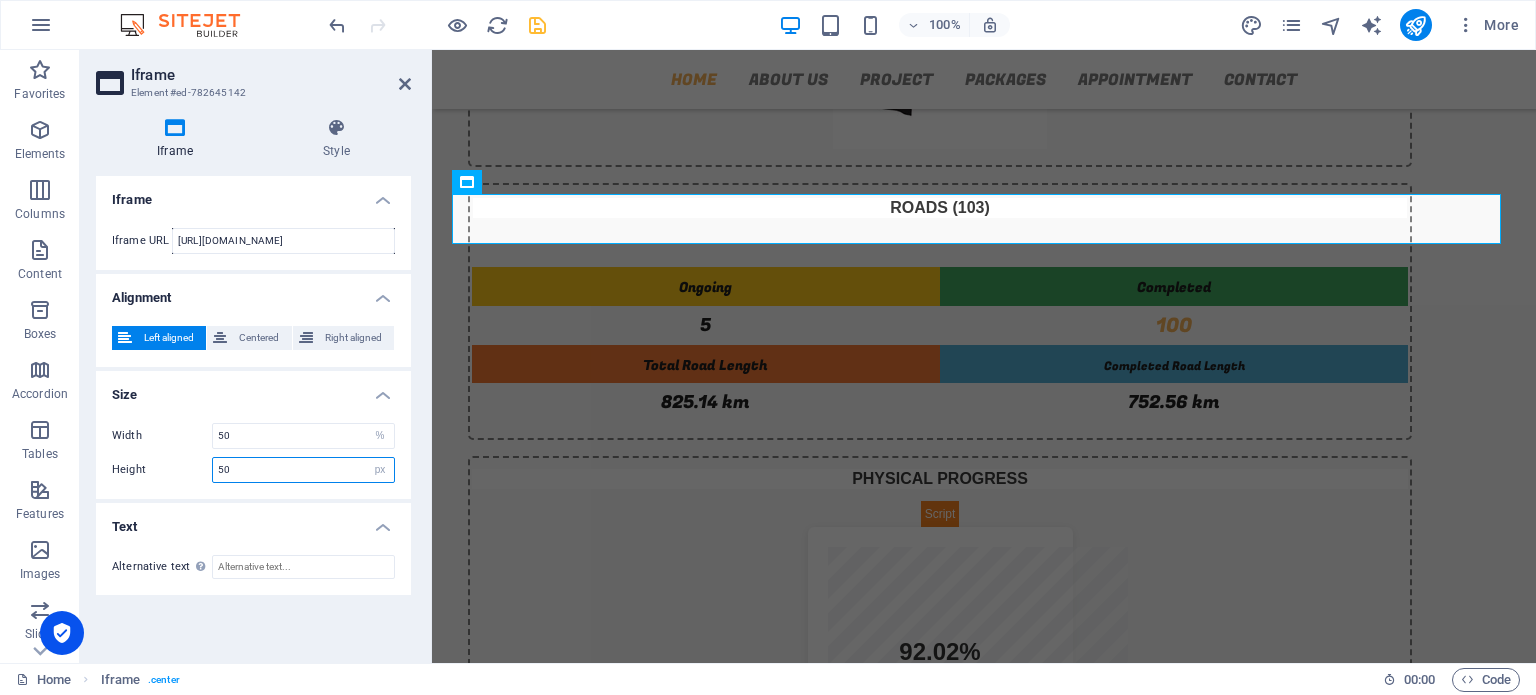 click on "50" at bounding box center [303, 470] 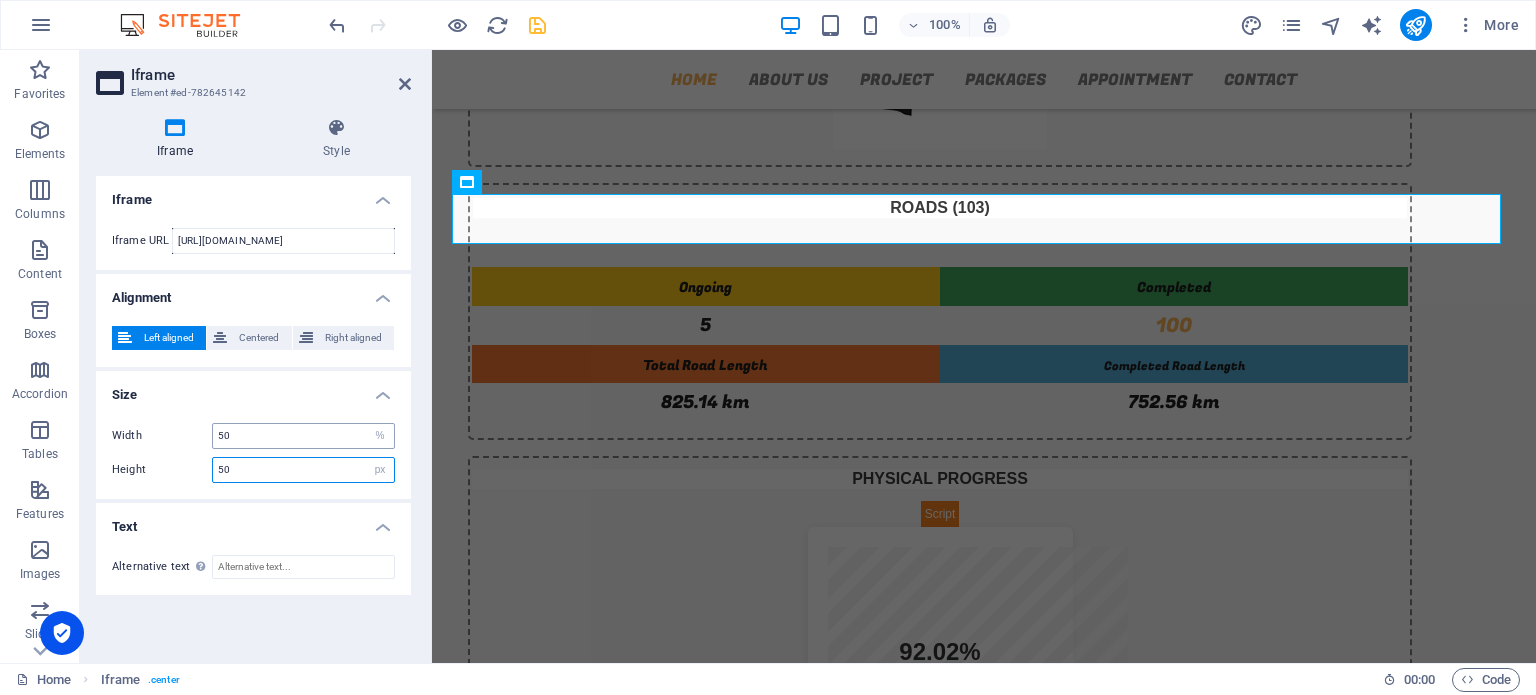 type on "50" 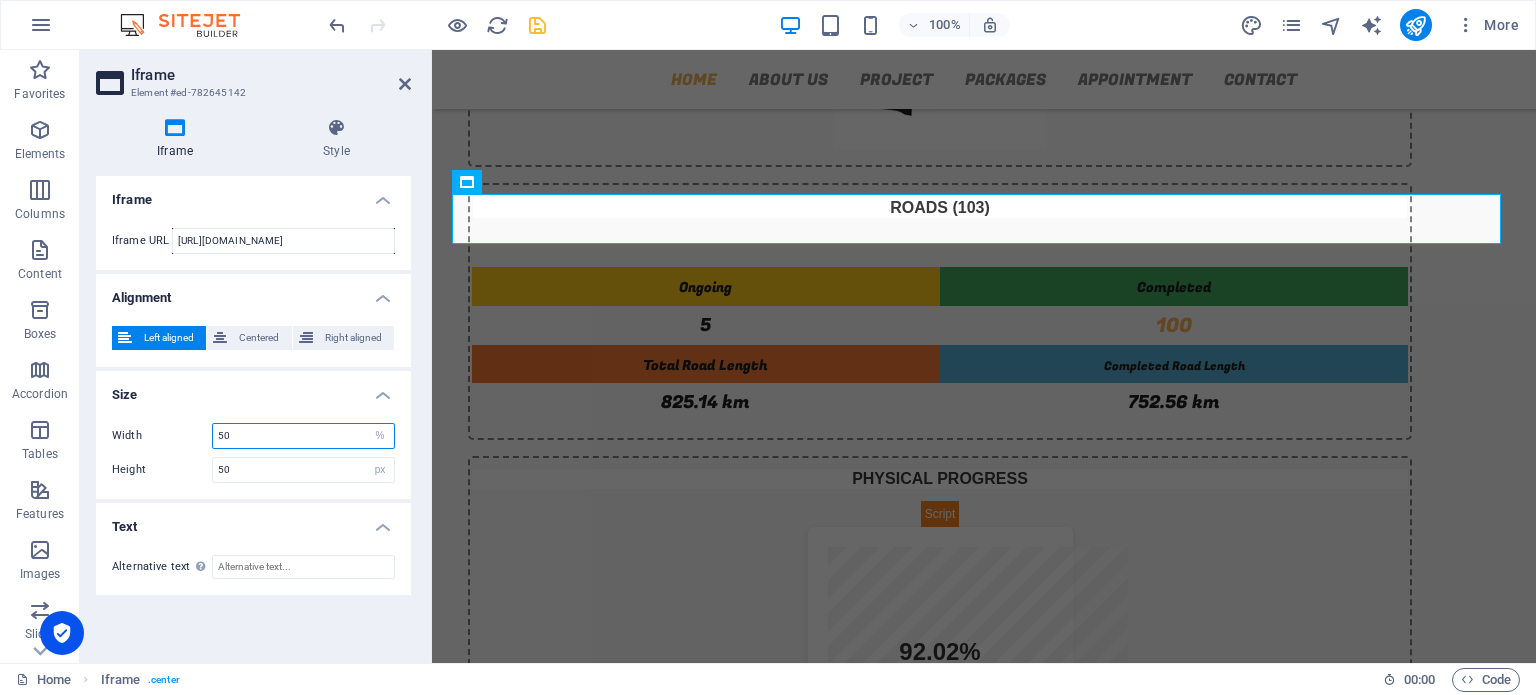 click on "50" at bounding box center [303, 436] 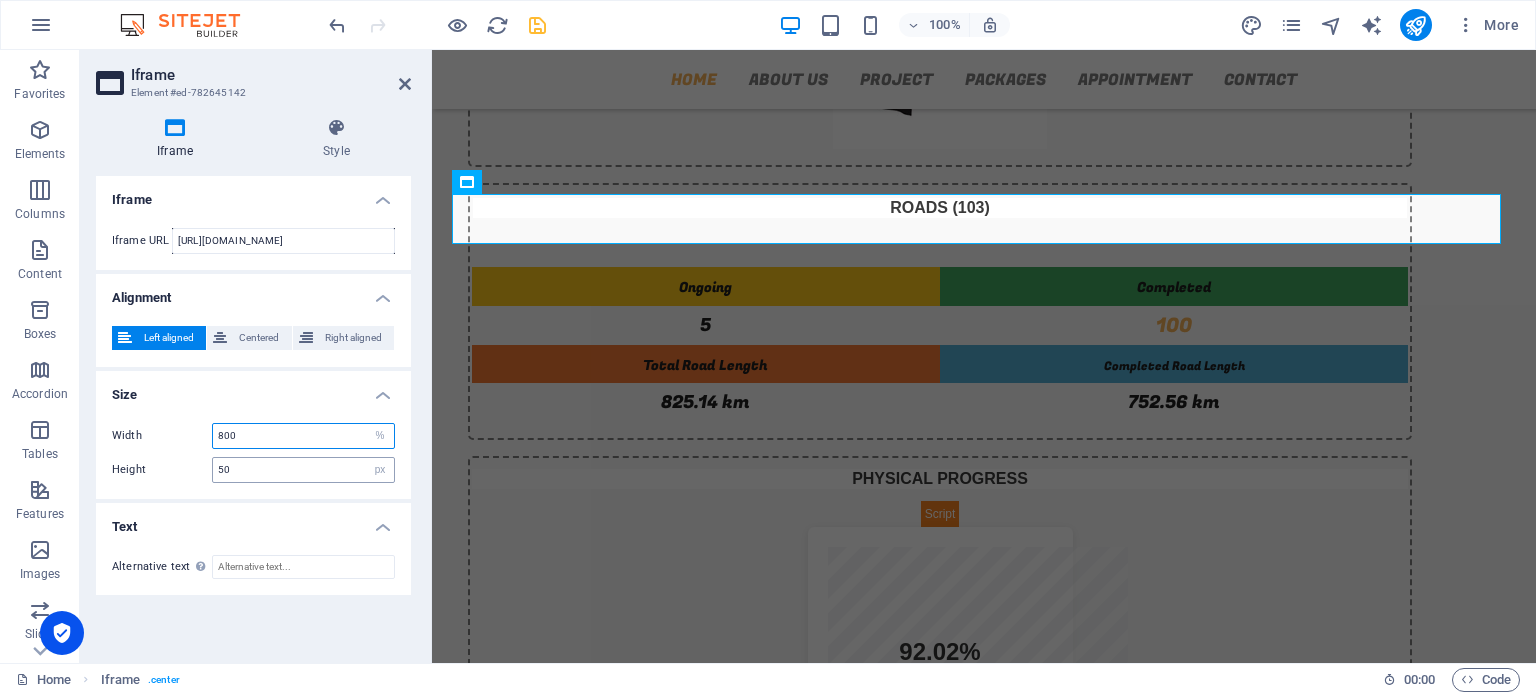 type on "800" 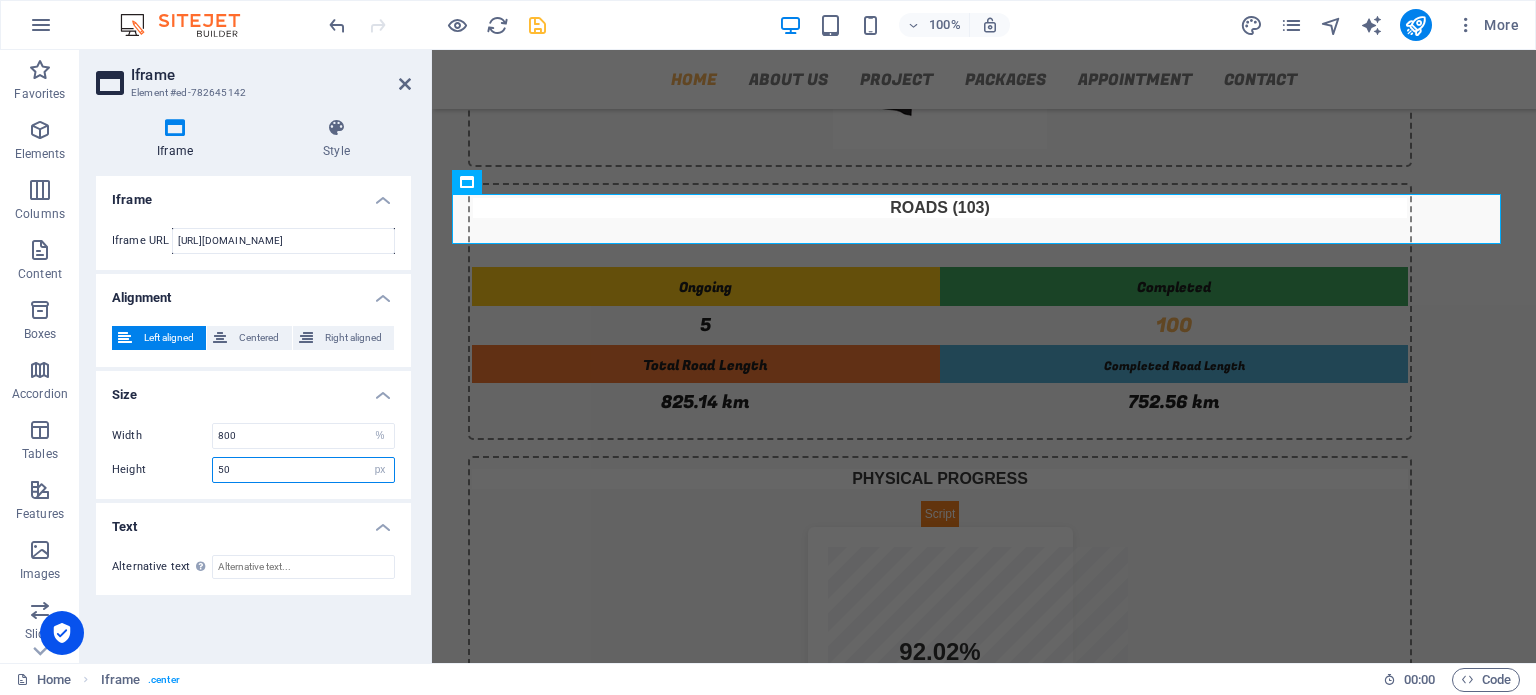 click on "50" at bounding box center [303, 470] 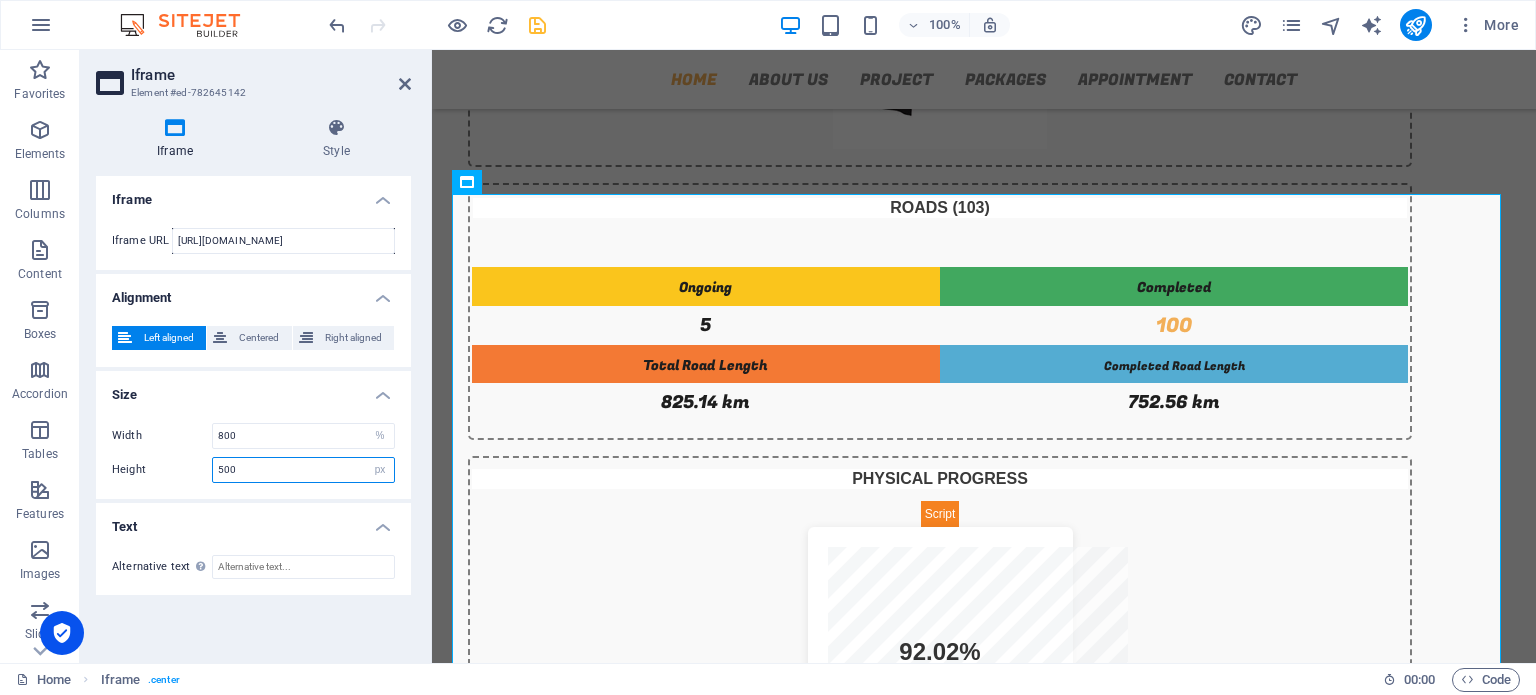 type on "500" 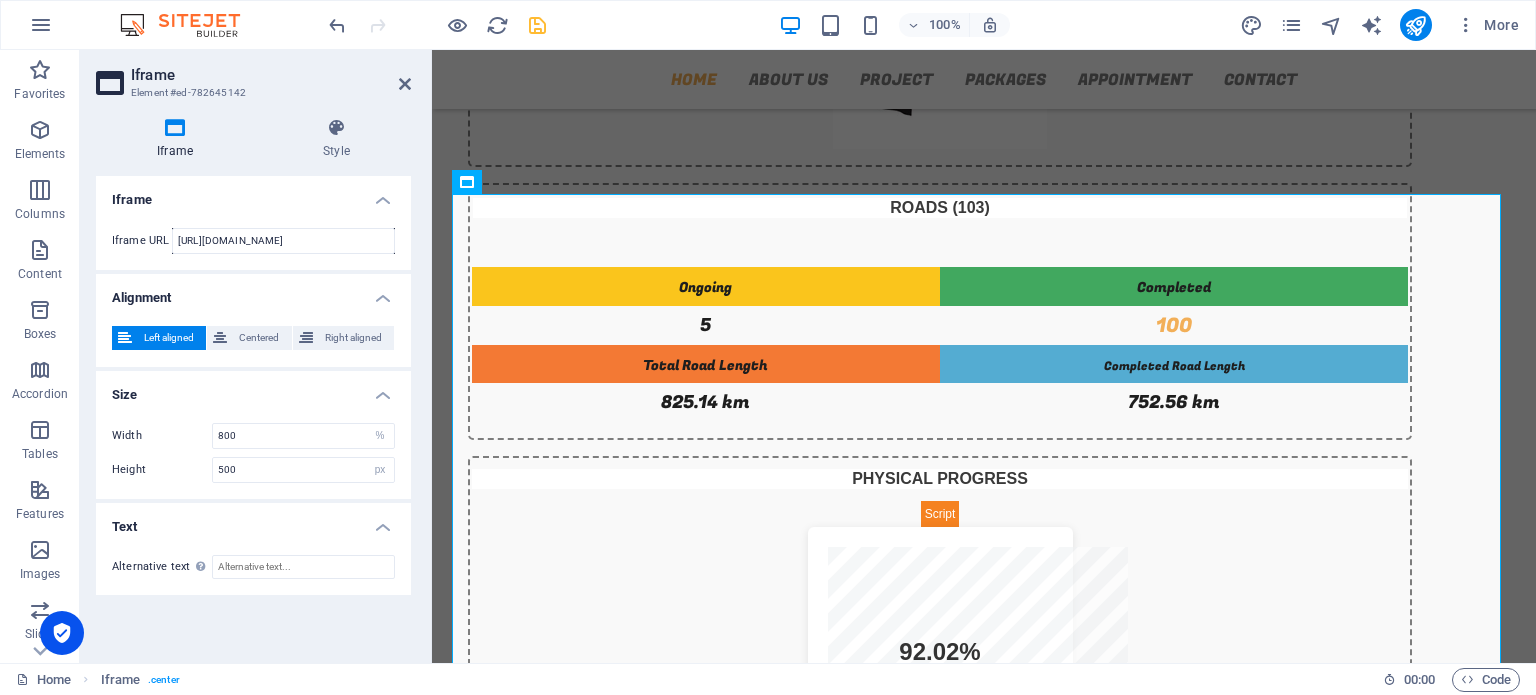 click on "Text" at bounding box center [253, 521] 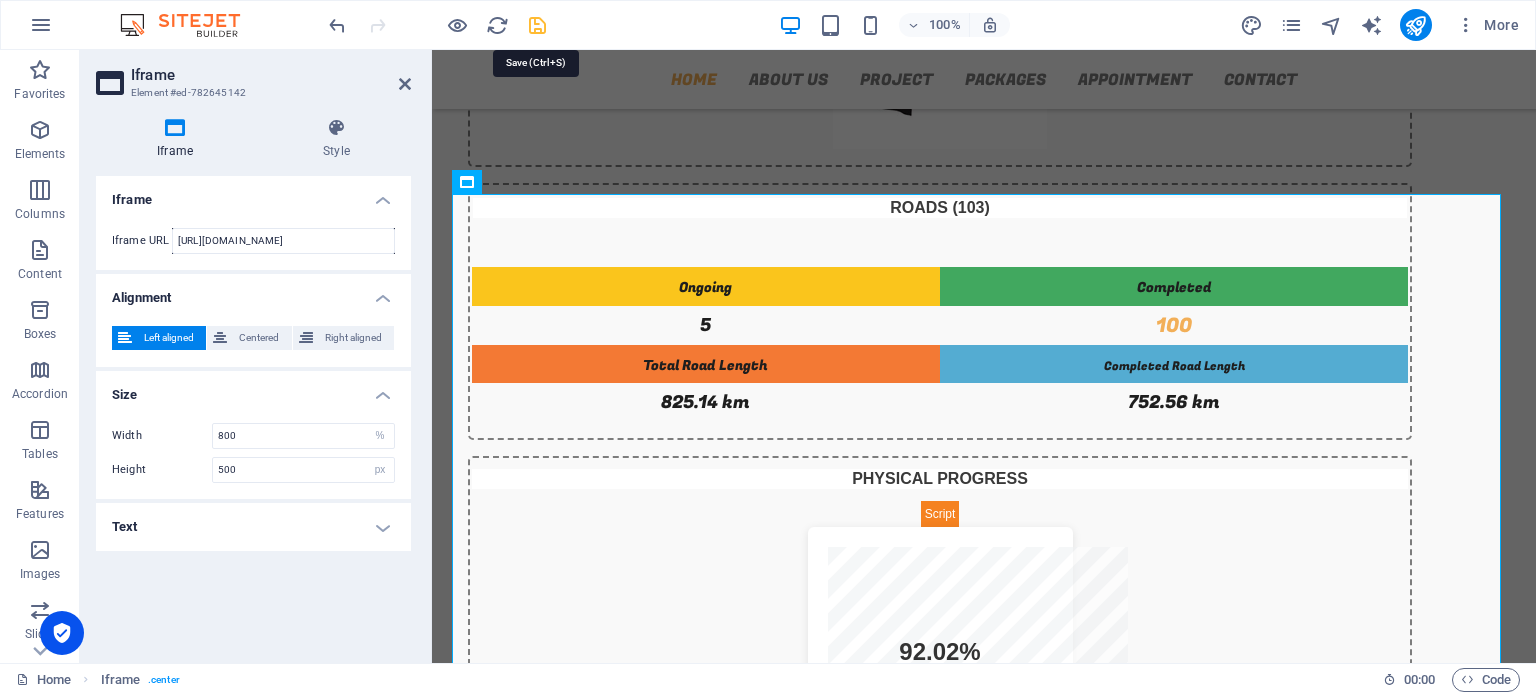 click at bounding box center [537, 25] 